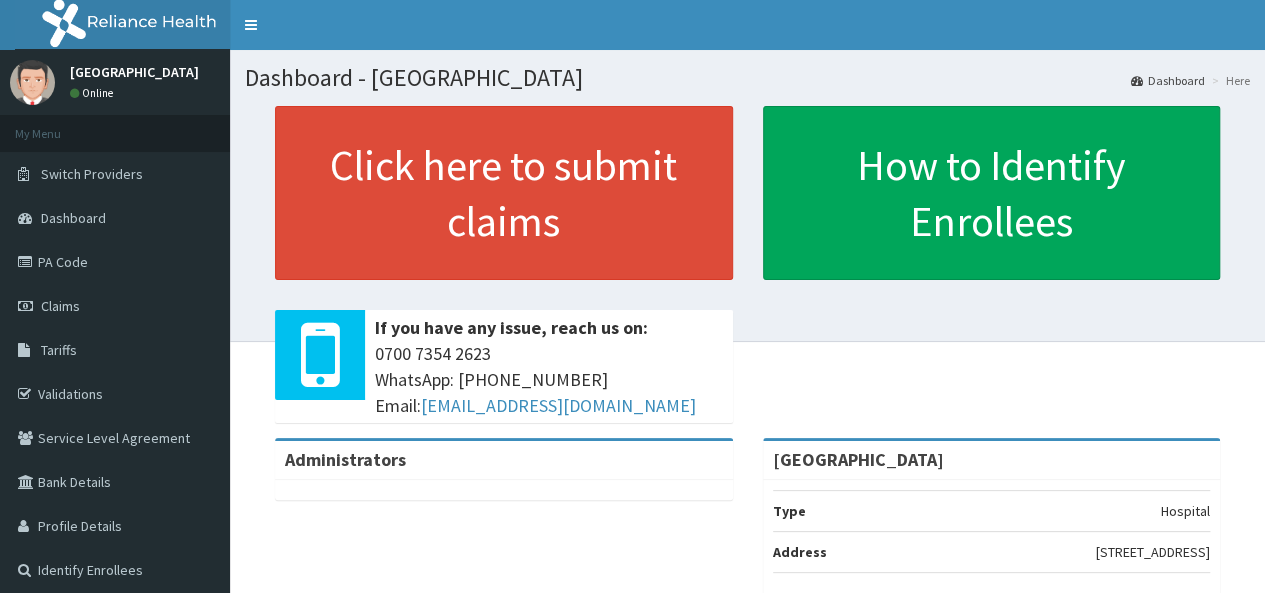 scroll, scrollTop: 0, scrollLeft: 0, axis: both 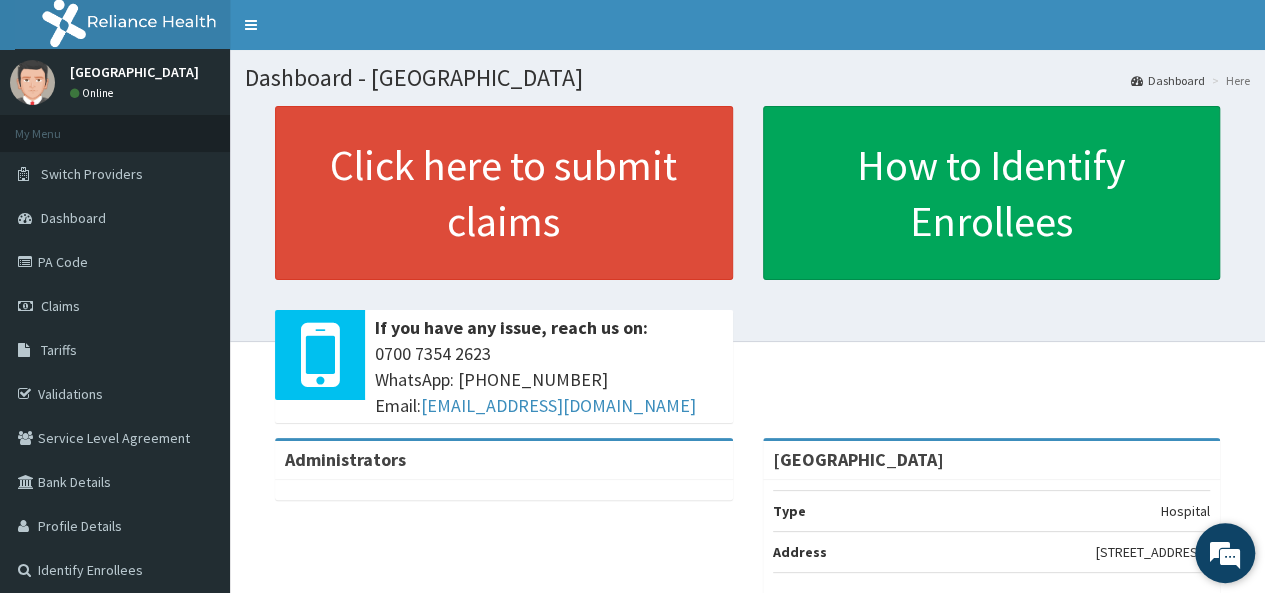 click at bounding box center (1225, 553) 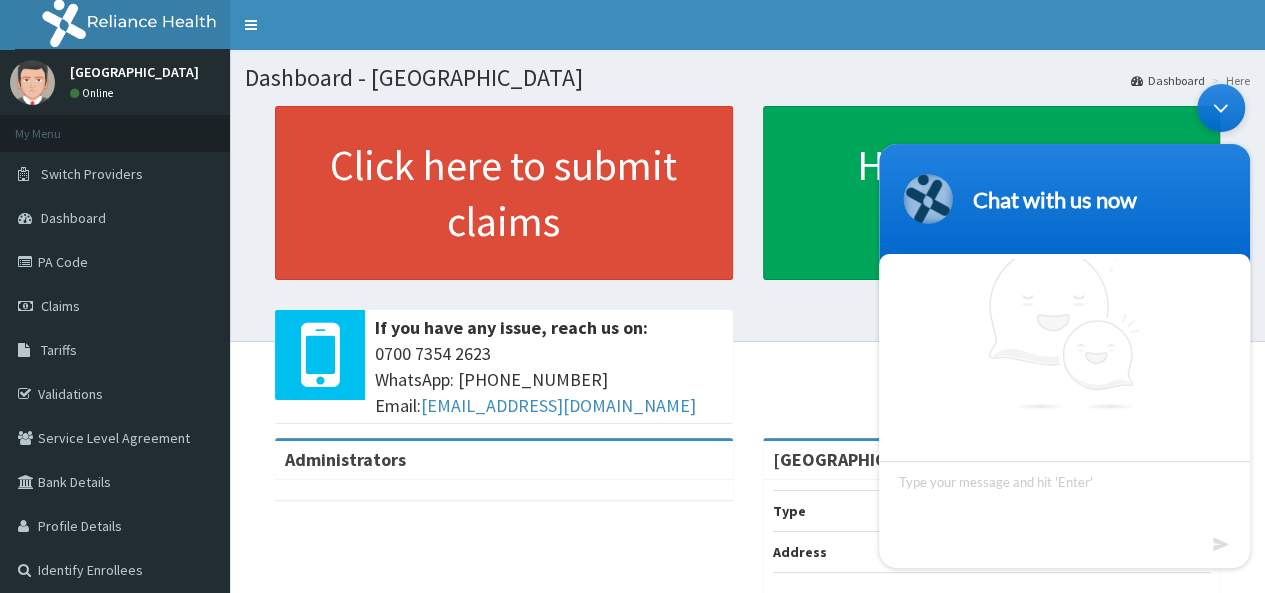 scroll, scrollTop: 0, scrollLeft: 0, axis: both 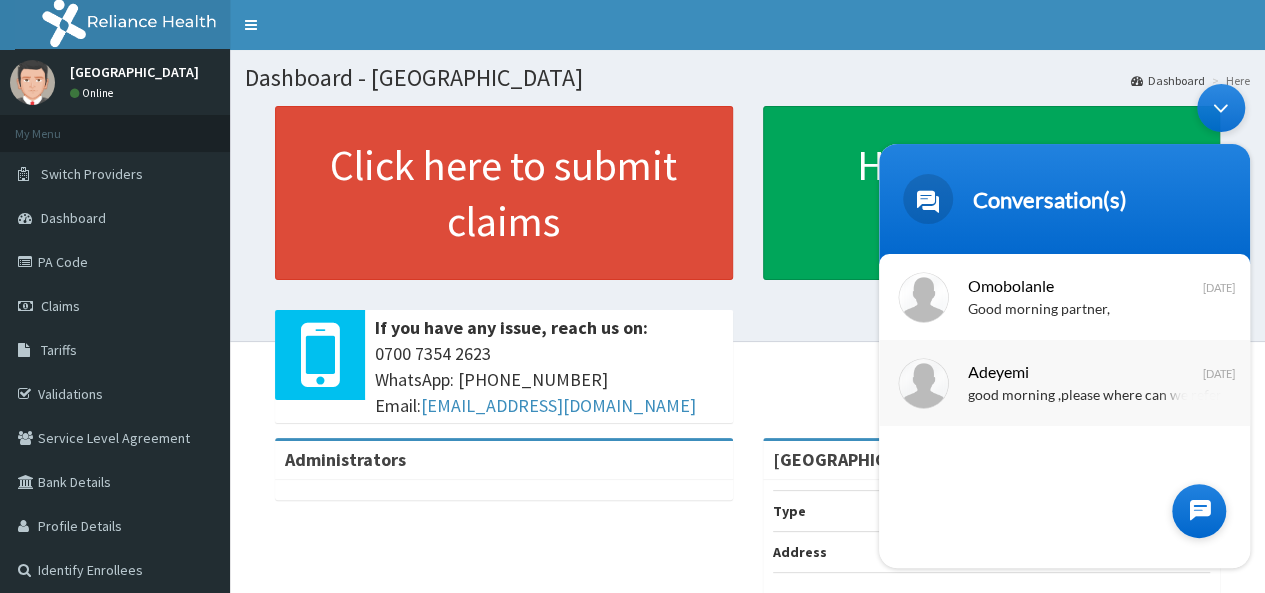 click on "Adeyemi good morning ,please where can we refer your enrollee to for an urgent herniarrophy surgery 4 days ago" at bounding box center (1064, 382) 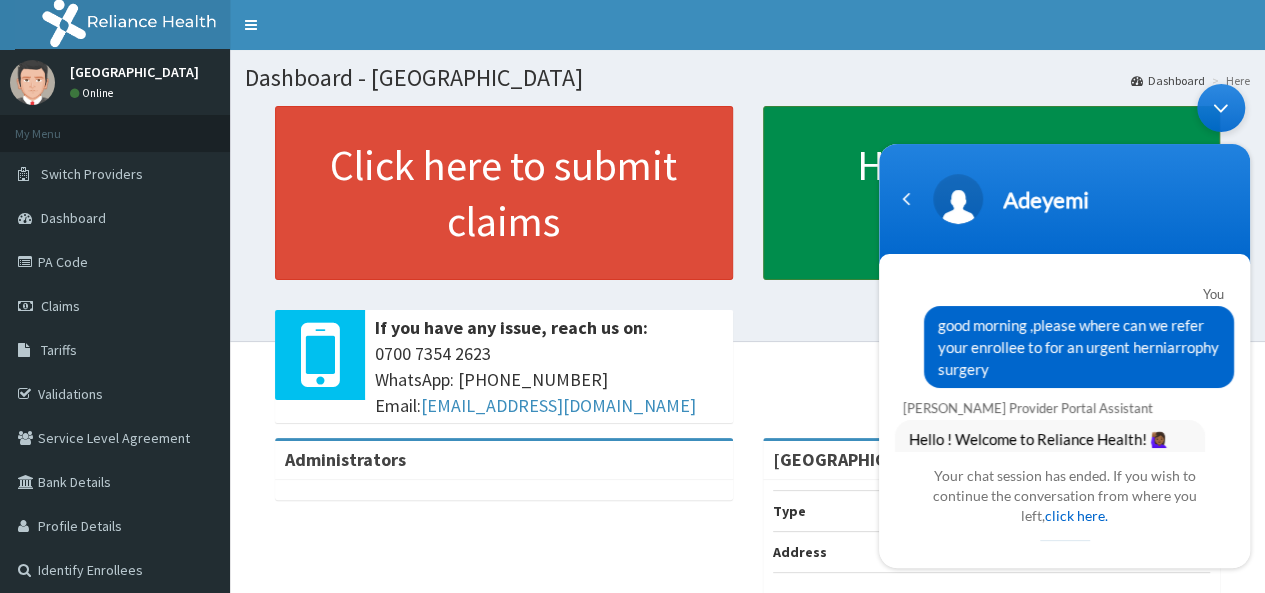 click on "How to Identify Enrollees" at bounding box center (992, 193) 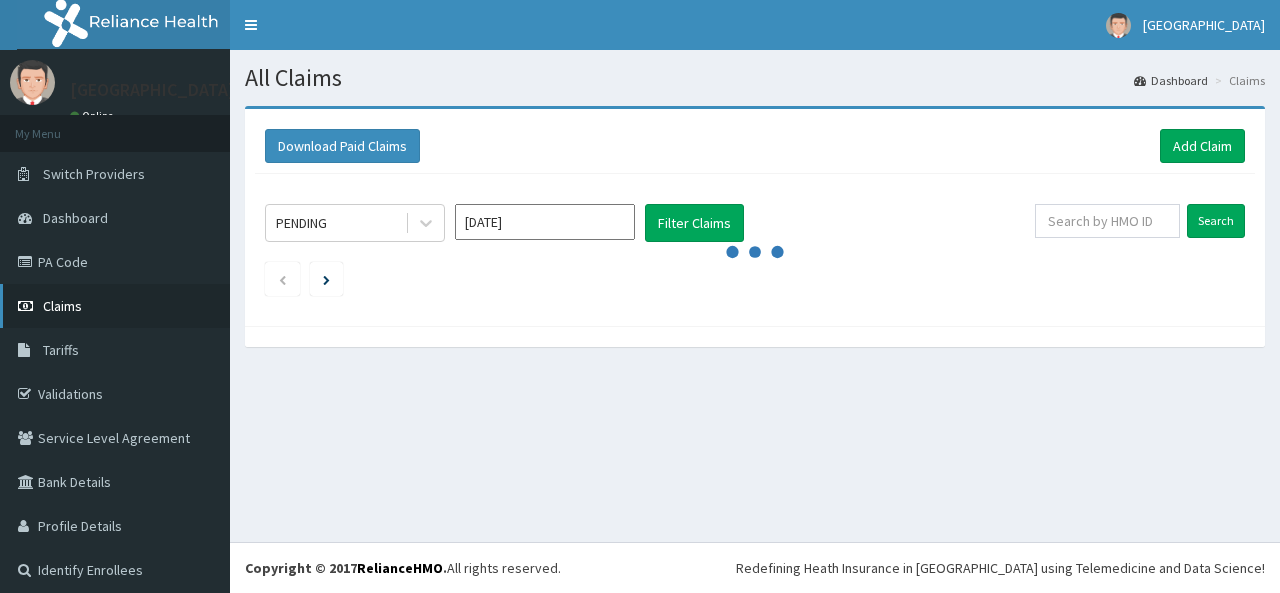 scroll, scrollTop: 0, scrollLeft: 0, axis: both 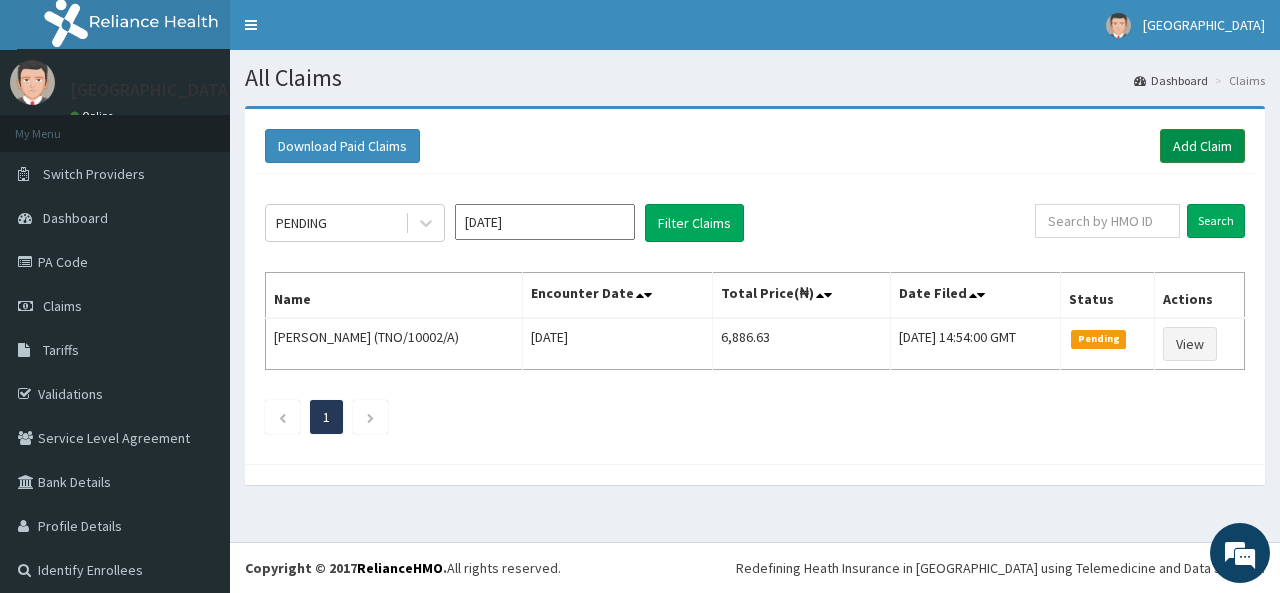 click on "Add Claim" at bounding box center (1202, 146) 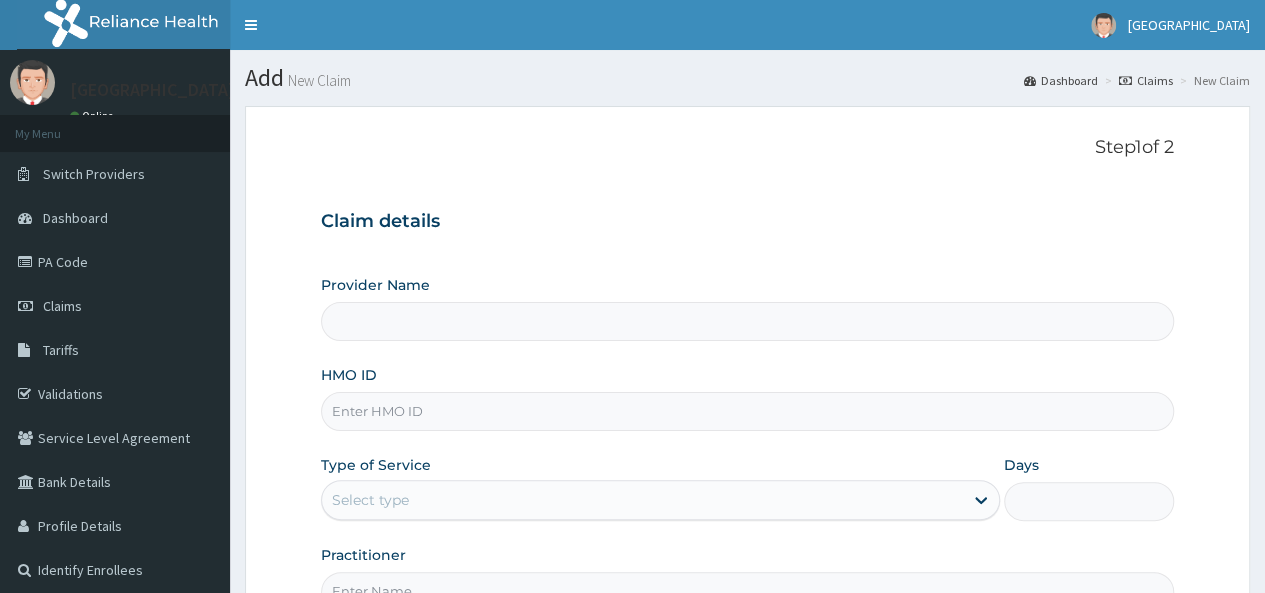 scroll, scrollTop: 0, scrollLeft: 0, axis: both 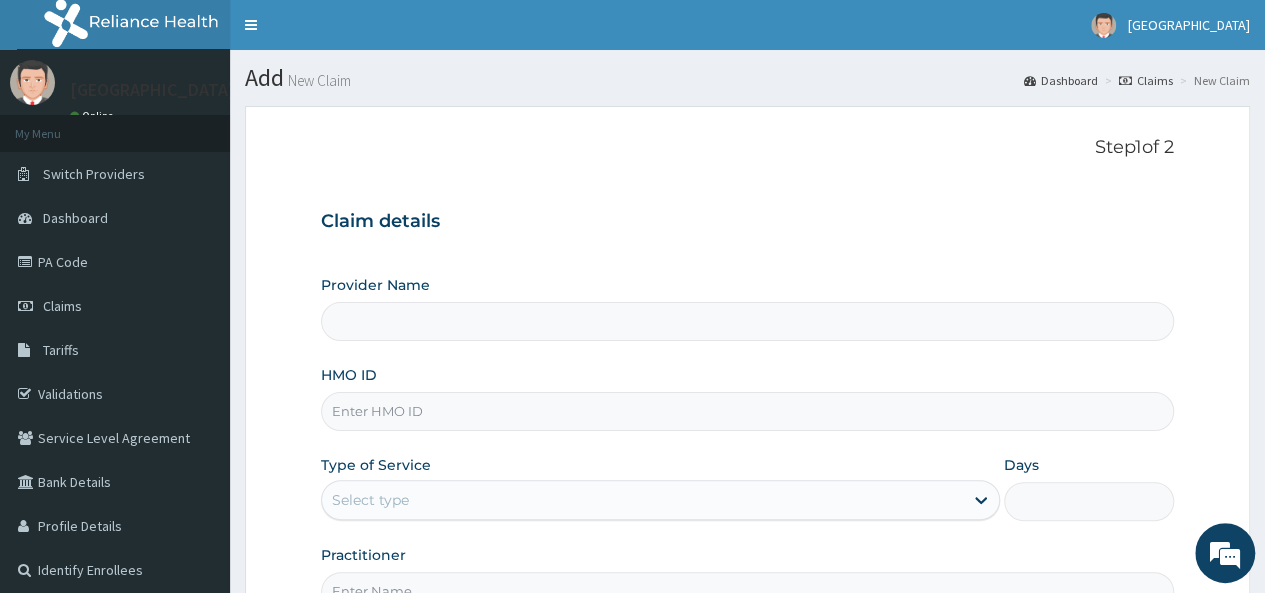 type on "[GEOGRAPHIC_DATA]" 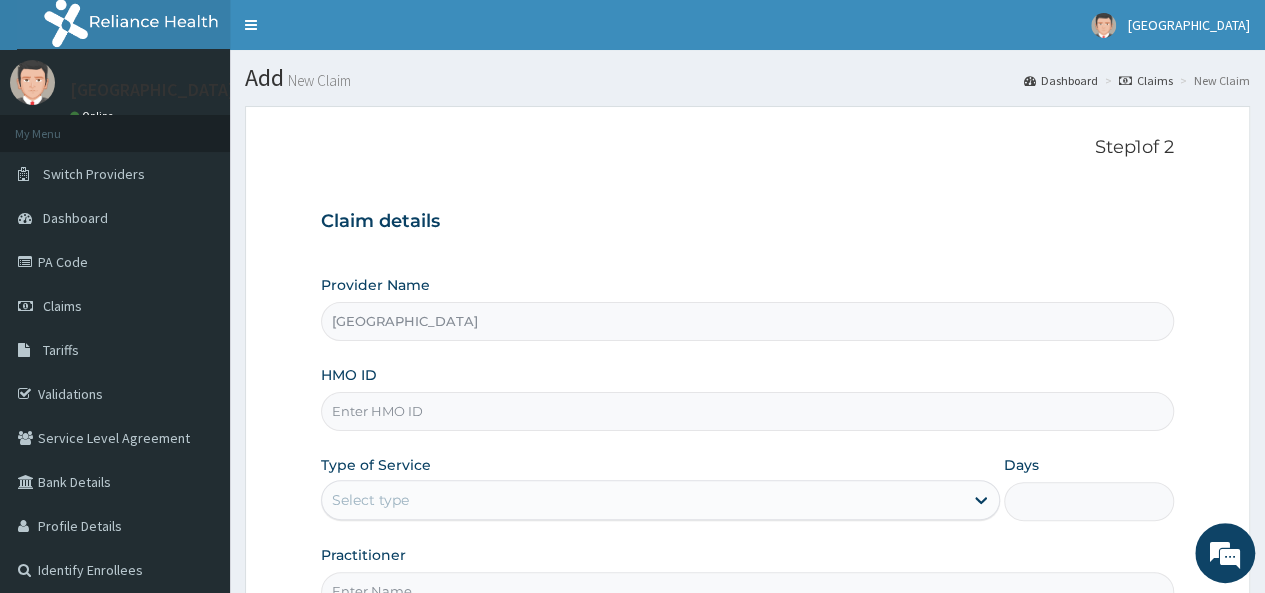 click on "Provider Name Holy Family Hospital" at bounding box center [747, 308] 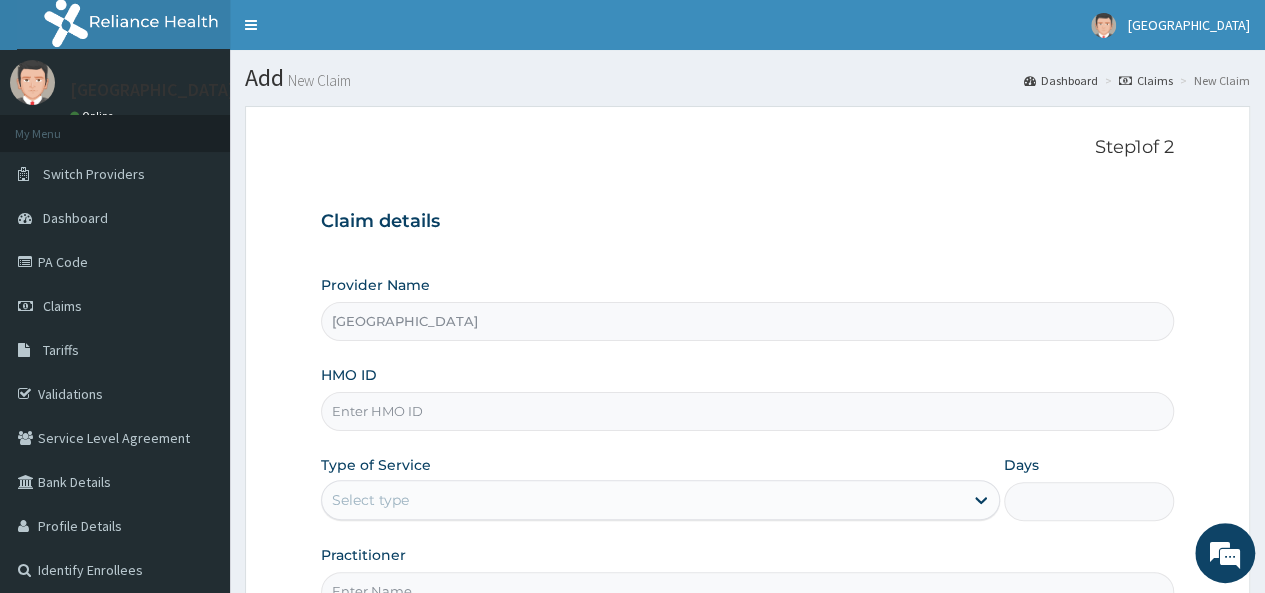 scroll, scrollTop: 0, scrollLeft: 0, axis: both 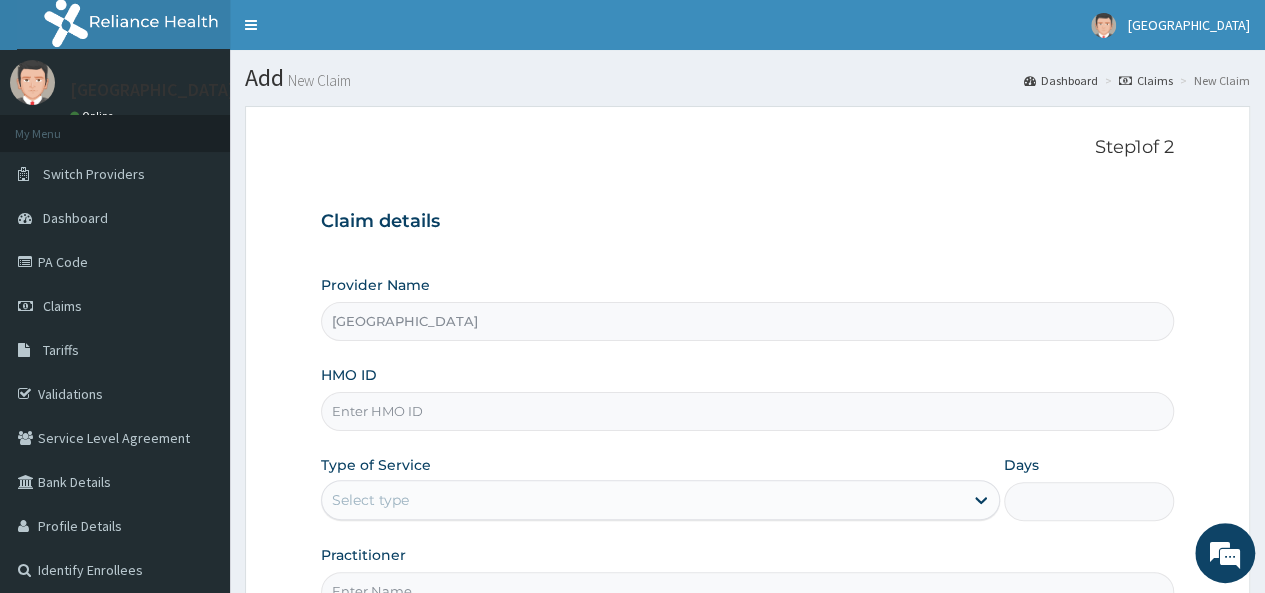 click on "HMO ID" at bounding box center (747, 411) 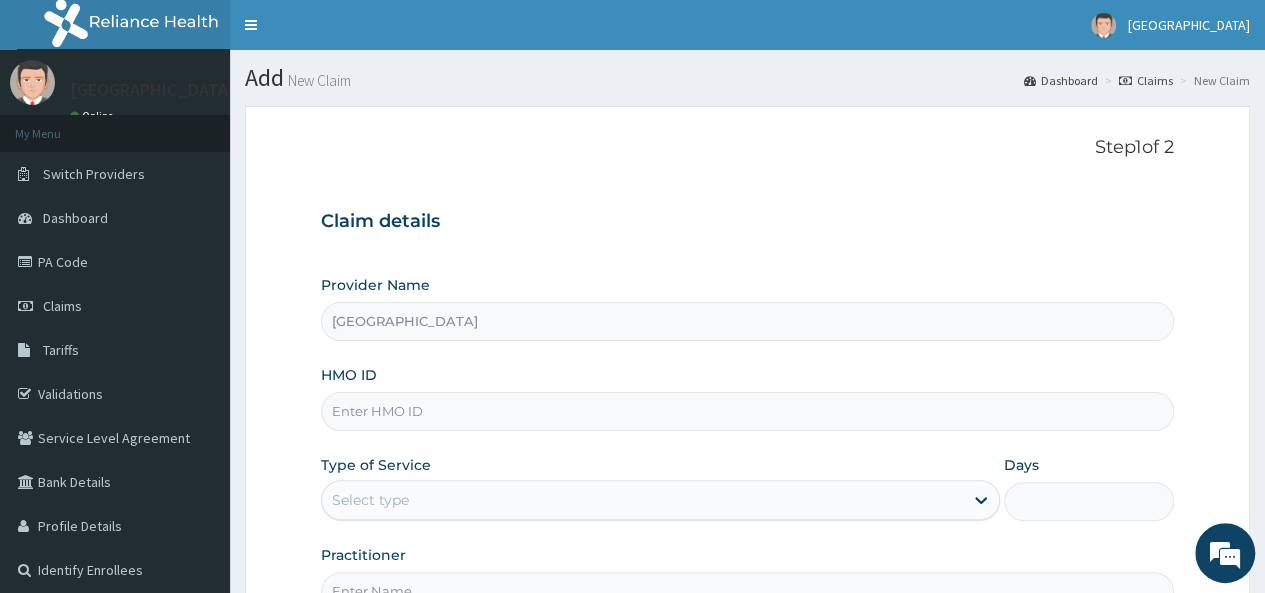 type on "PRN/10208/A" 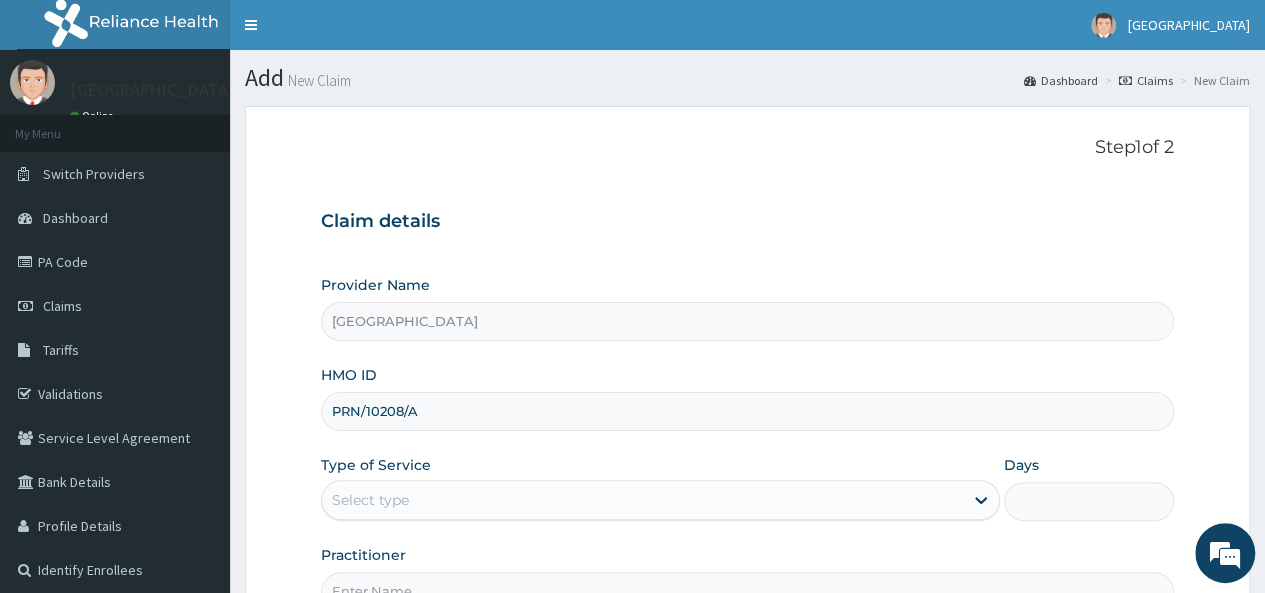 drag, startPoint x: 466, startPoint y: 359, endPoint x: 488, endPoint y: 414, distance: 59.236813 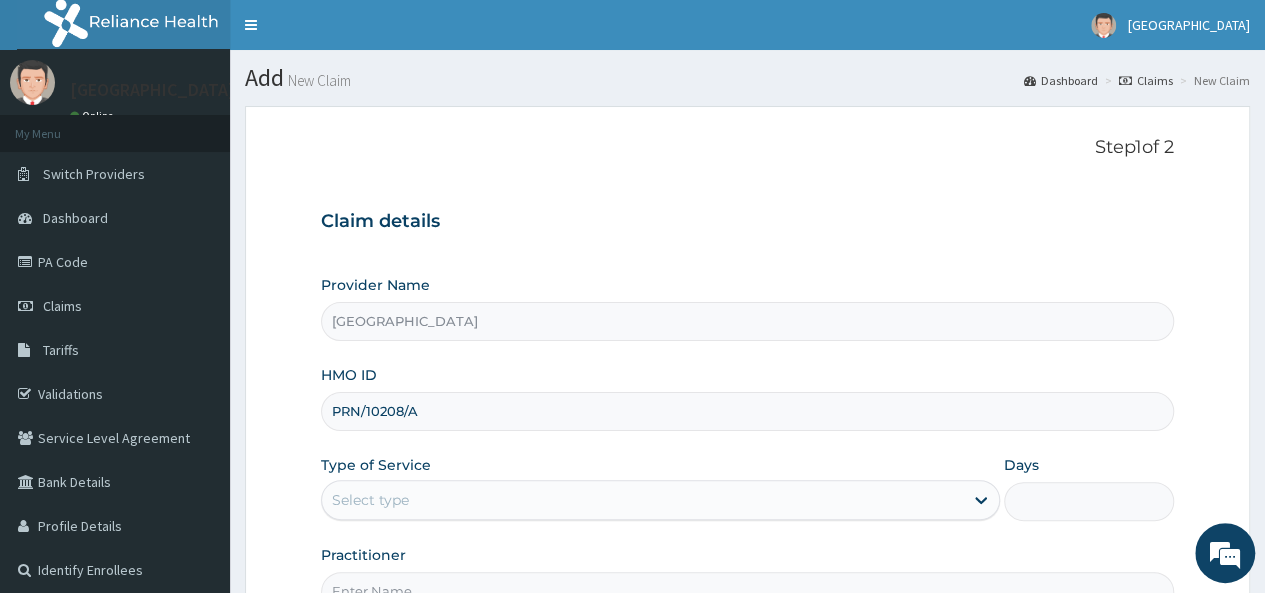 click on "Provider Name Holy Family Hospital HMO ID PRN/10208/A Type of Service Select type Days Practitioner" at bounding box center [747, 443] 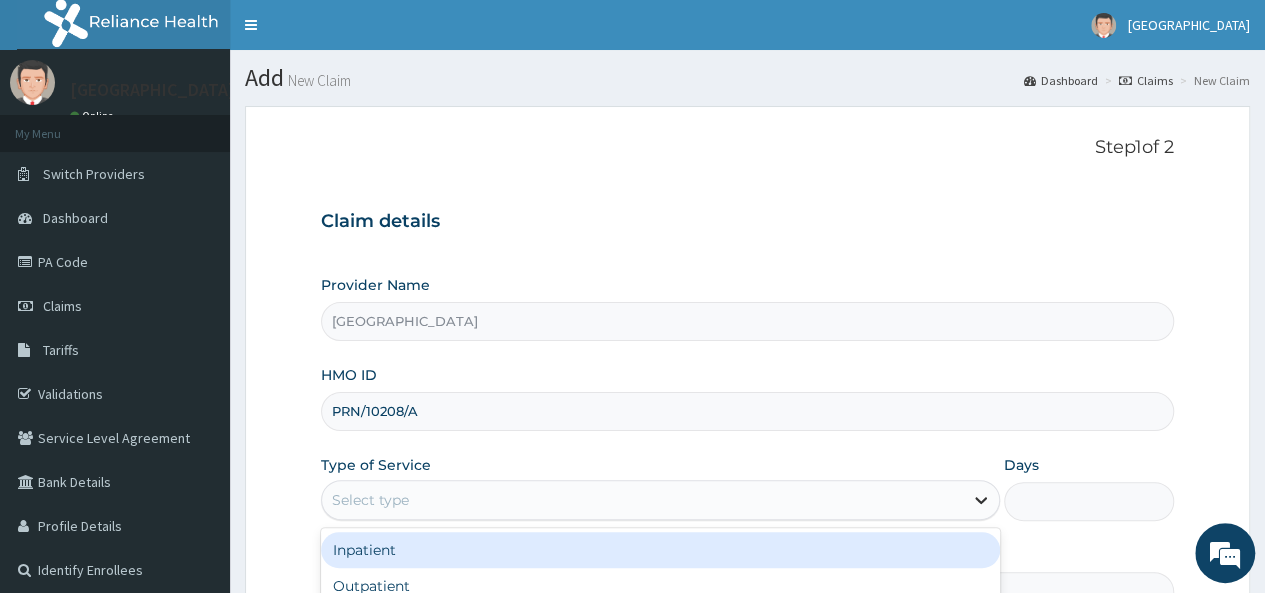 click at bounding box center (981, 500) 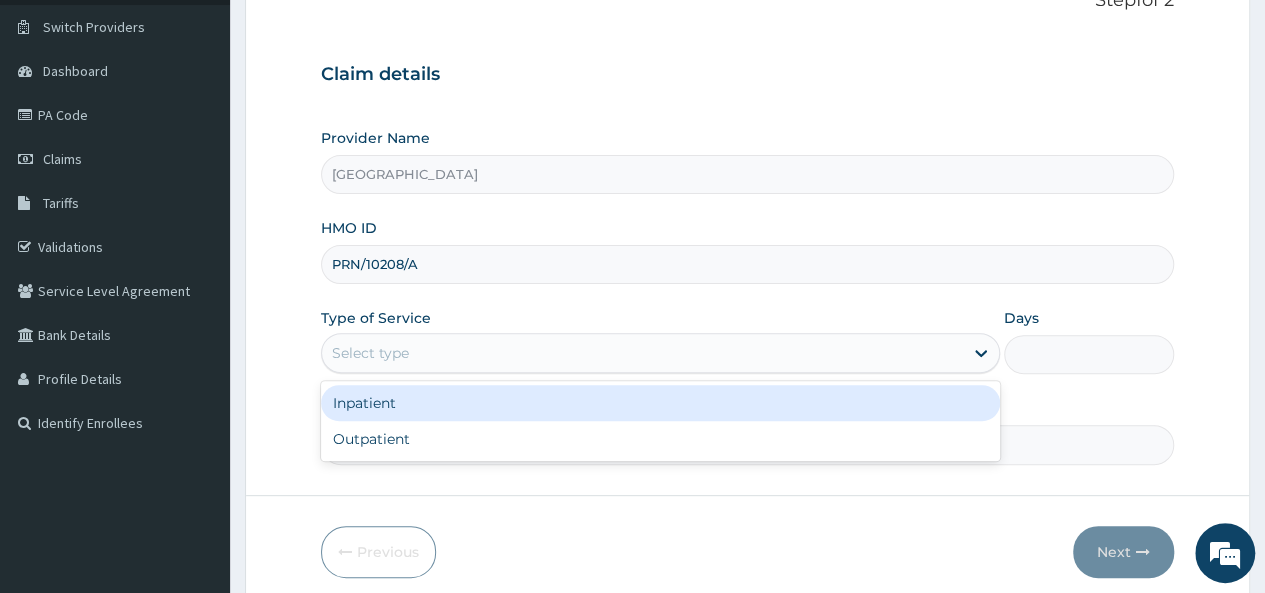 scroll, scrollTop: 0, scrollLeft: 0, axis: both 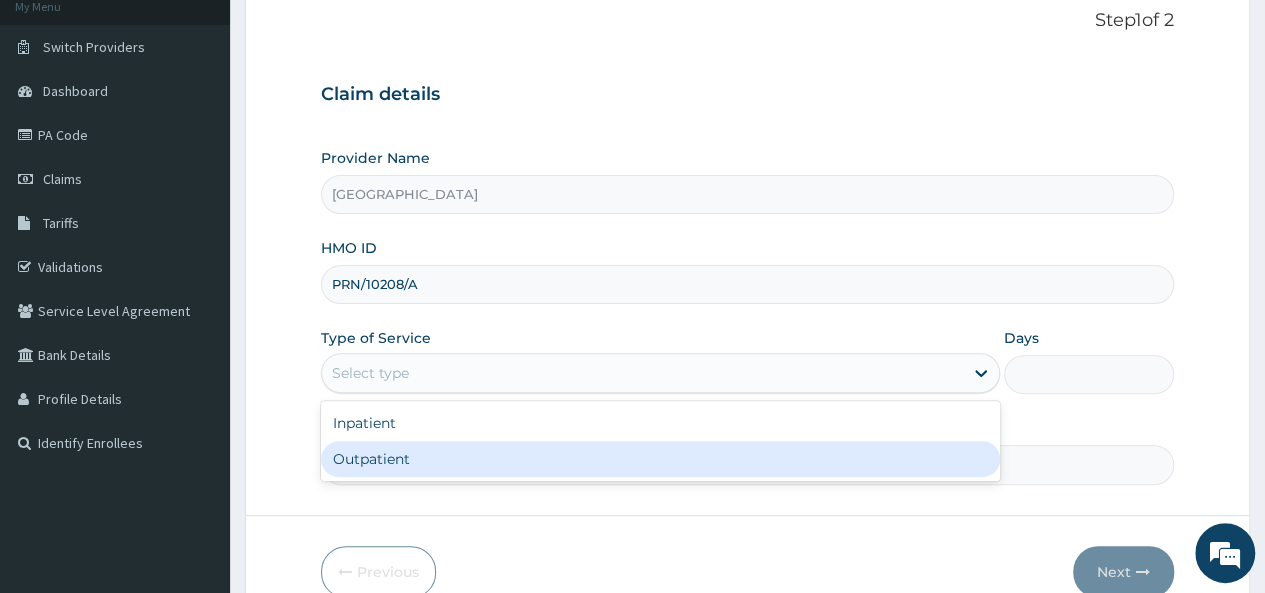 click on "Outpatient" at bounding box center (660, 459) 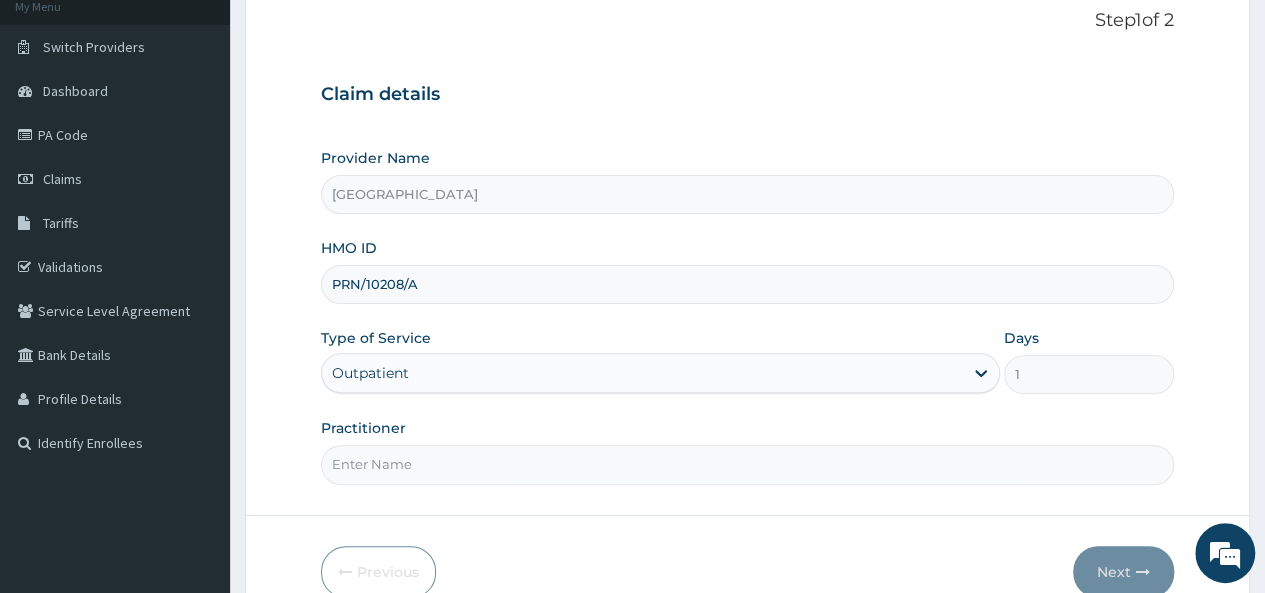 click on "Practitioner" at bounding box center (747, 464) 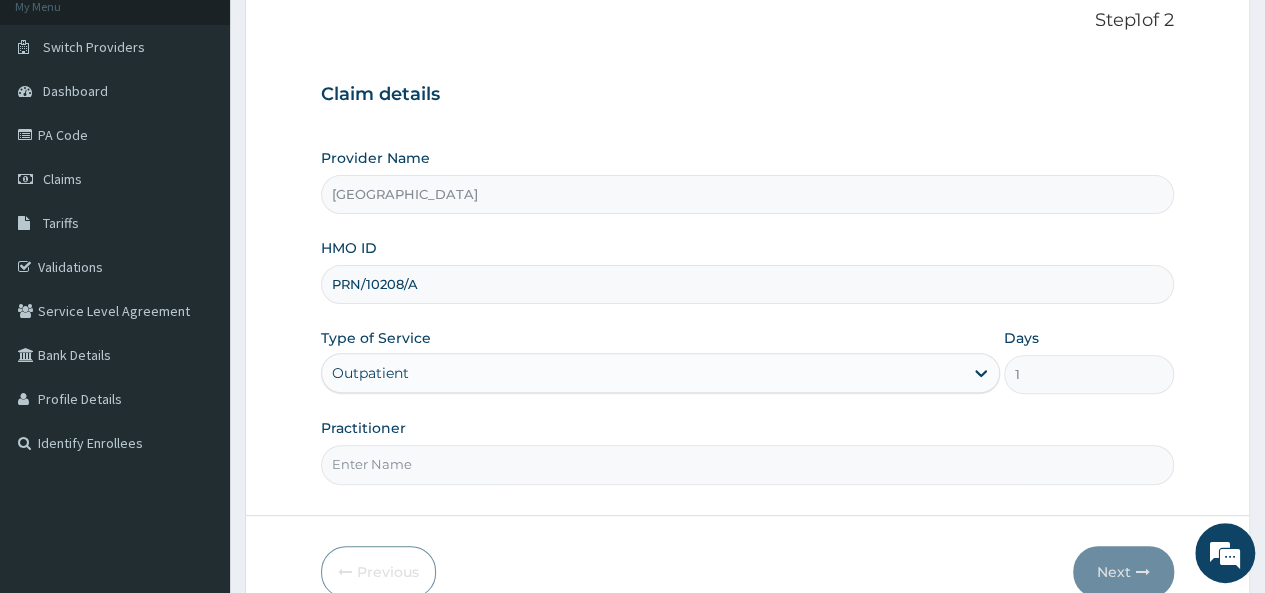 type on "Dr. Sylvester" 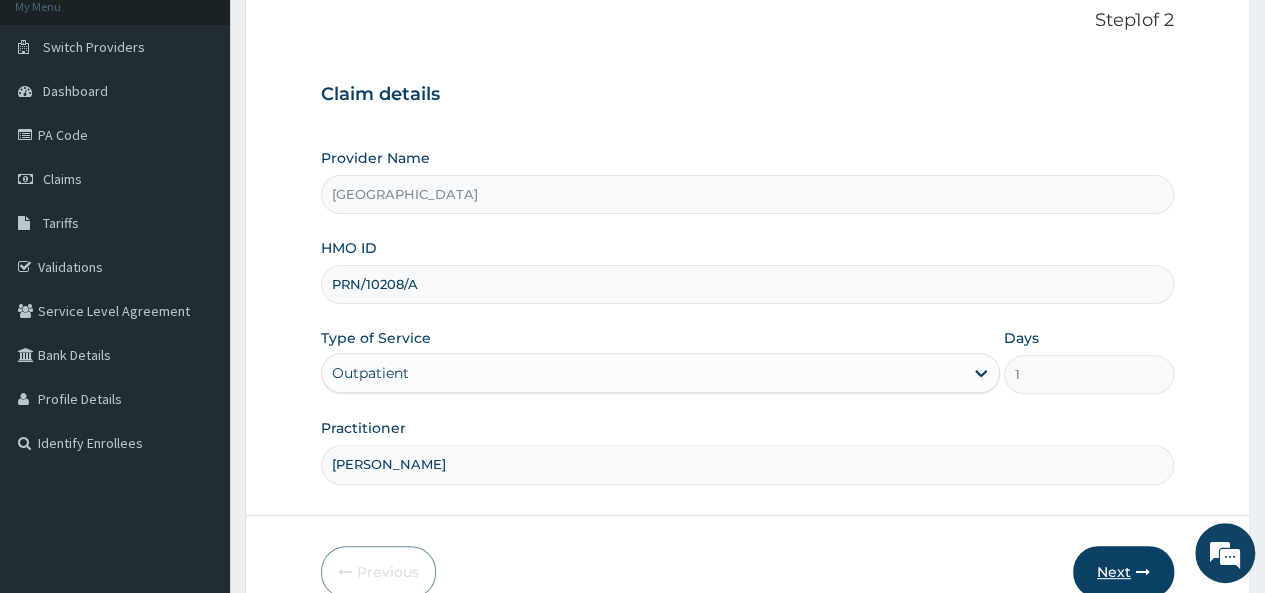 click on "Next" at bounding box center (1123, 572) 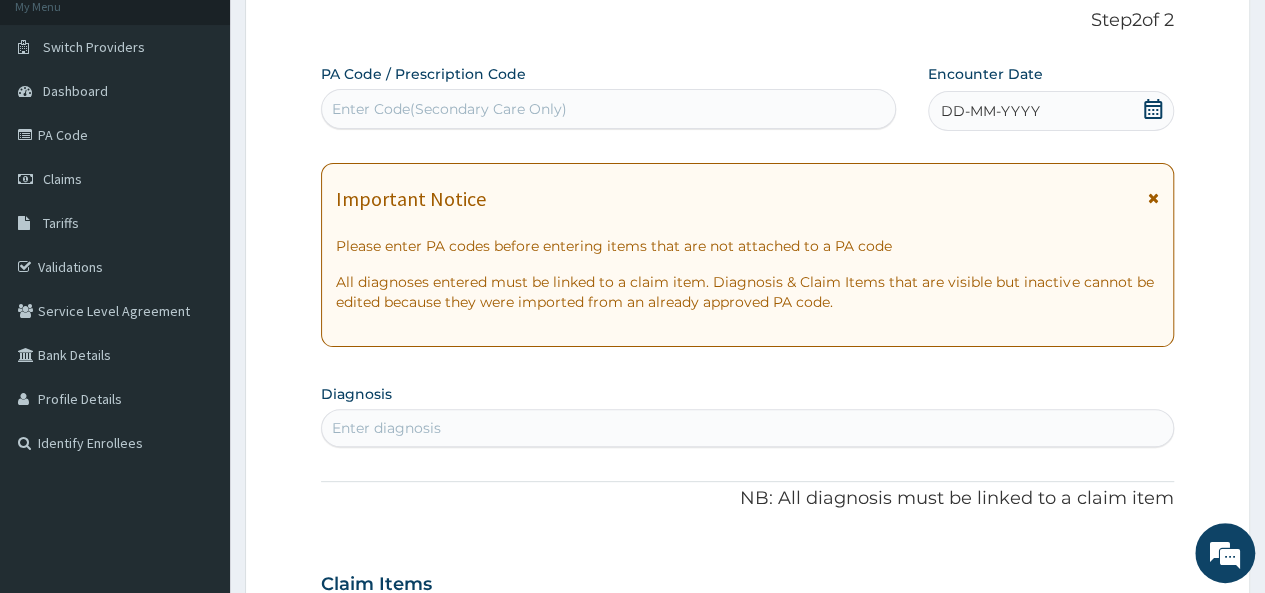 scroll, scrollTop: 148, scrollLeft: 0, axis: vertical 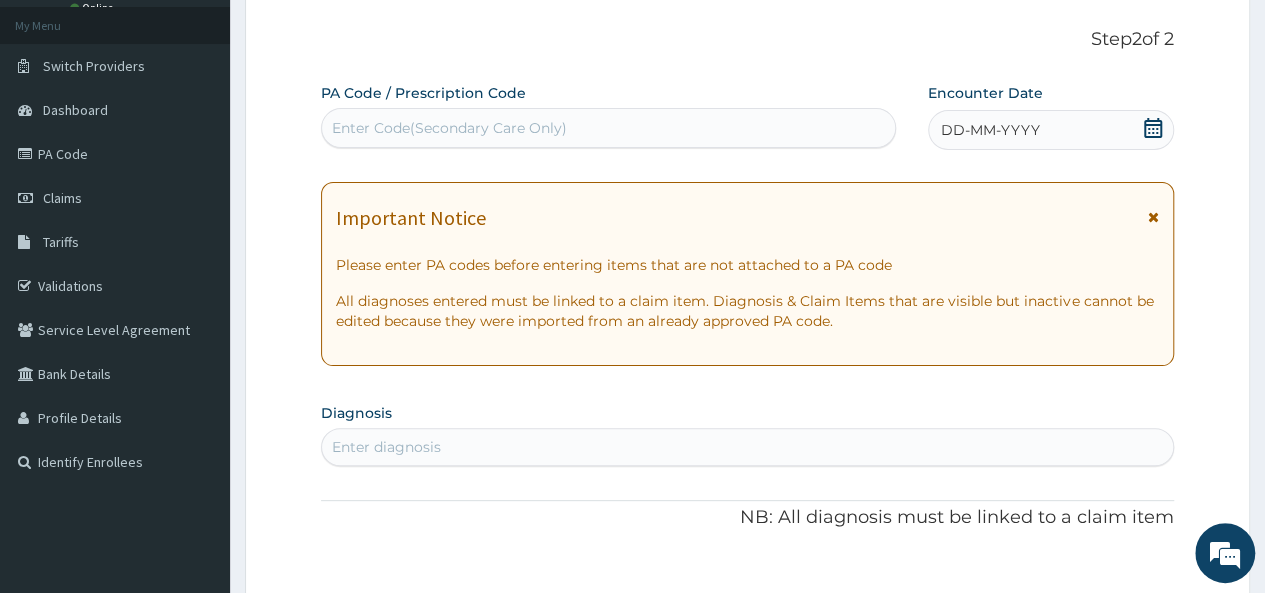 click on "Enter Code(Secondary Care Only)" at bounding box center (449, 128) 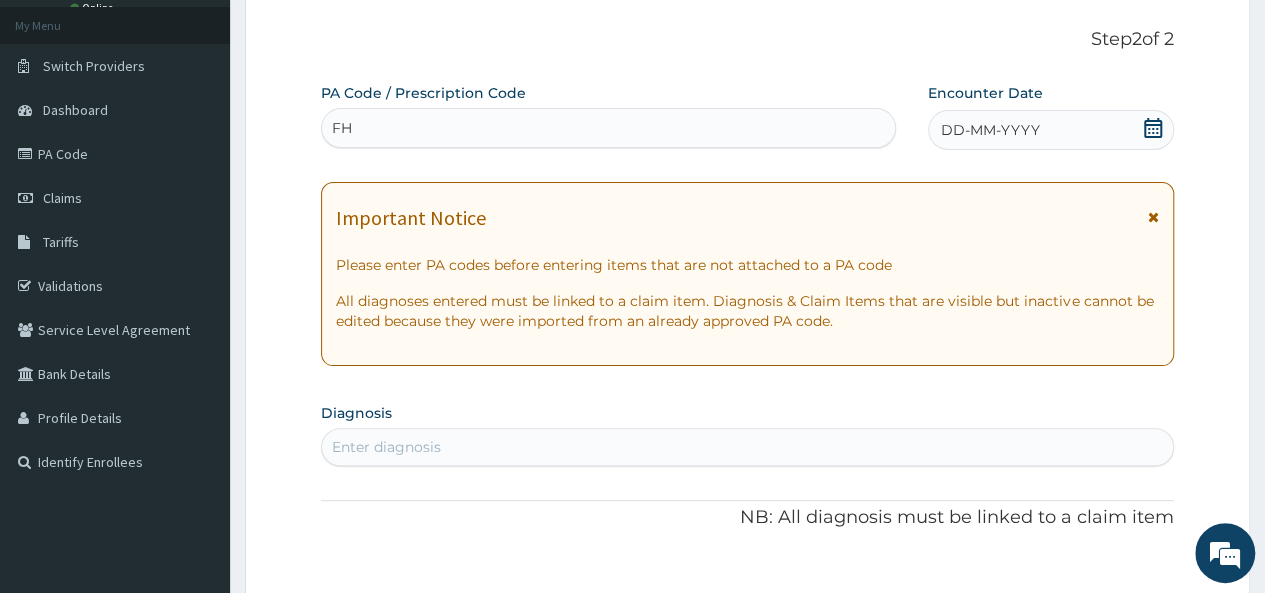 type on "F" 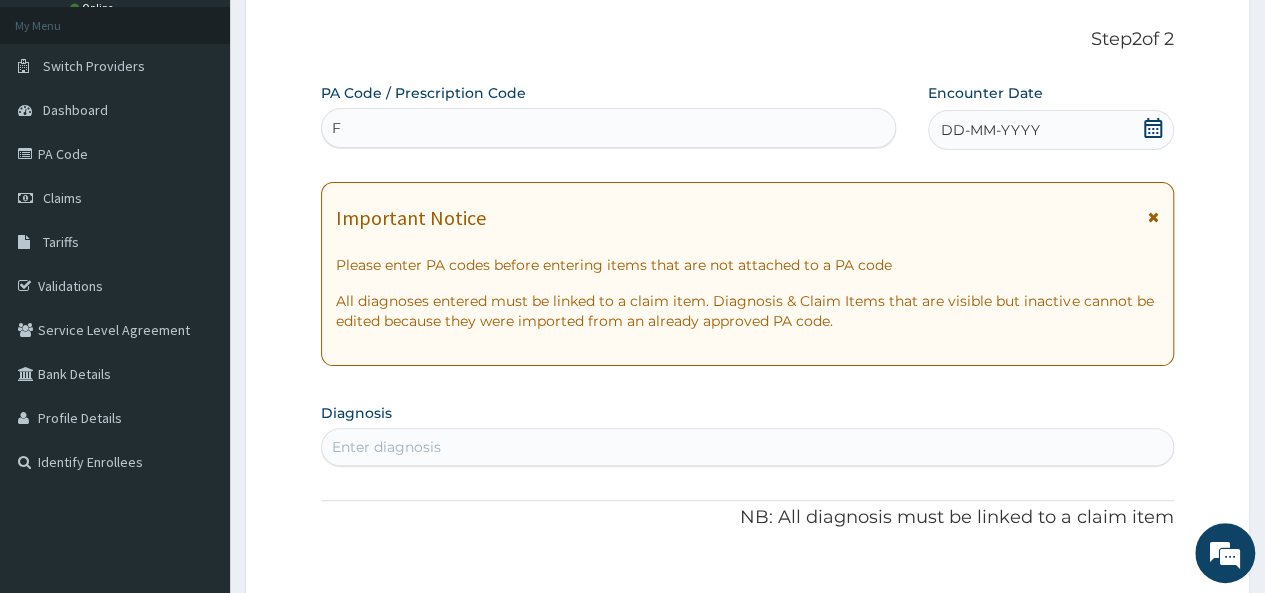type 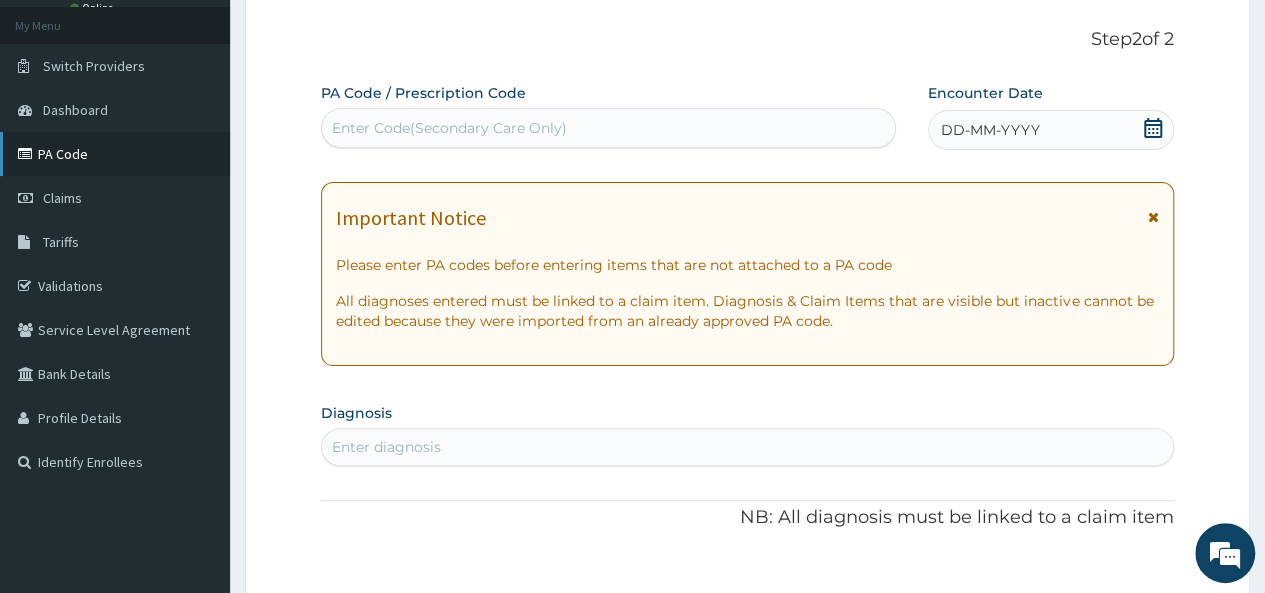 click on "PA Code" at bounding box center (115, 154) 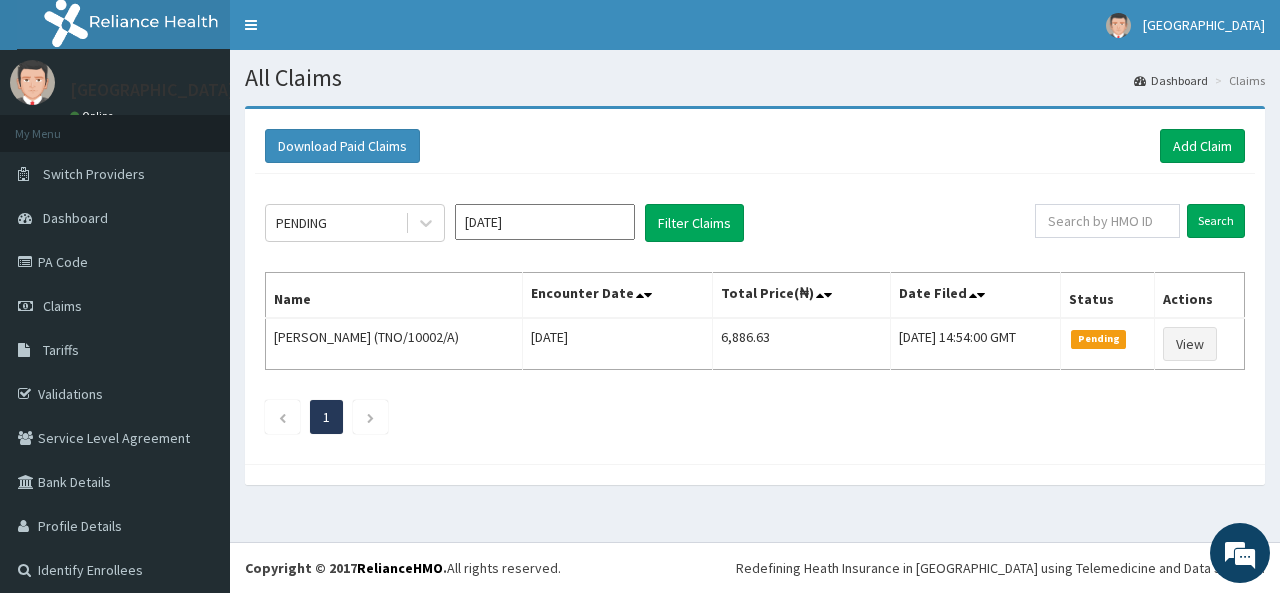 scroll, scrollTop: 0, scrollLeft: 0, axis: both 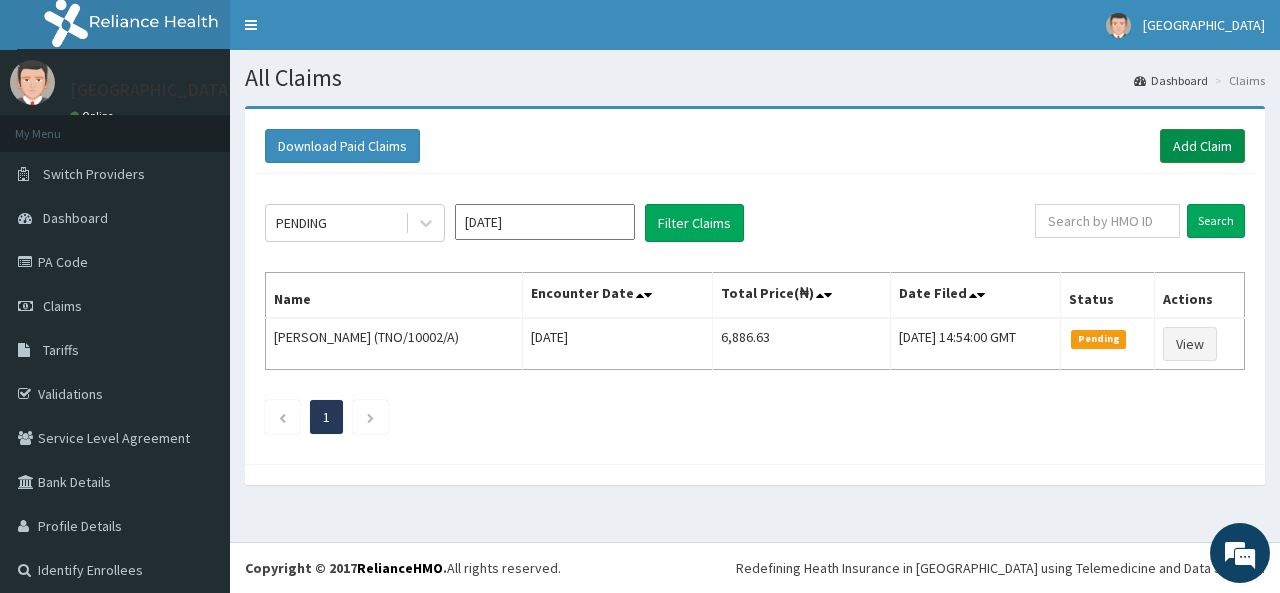 click on "Add Claim" at bounding box center [1202, 146] 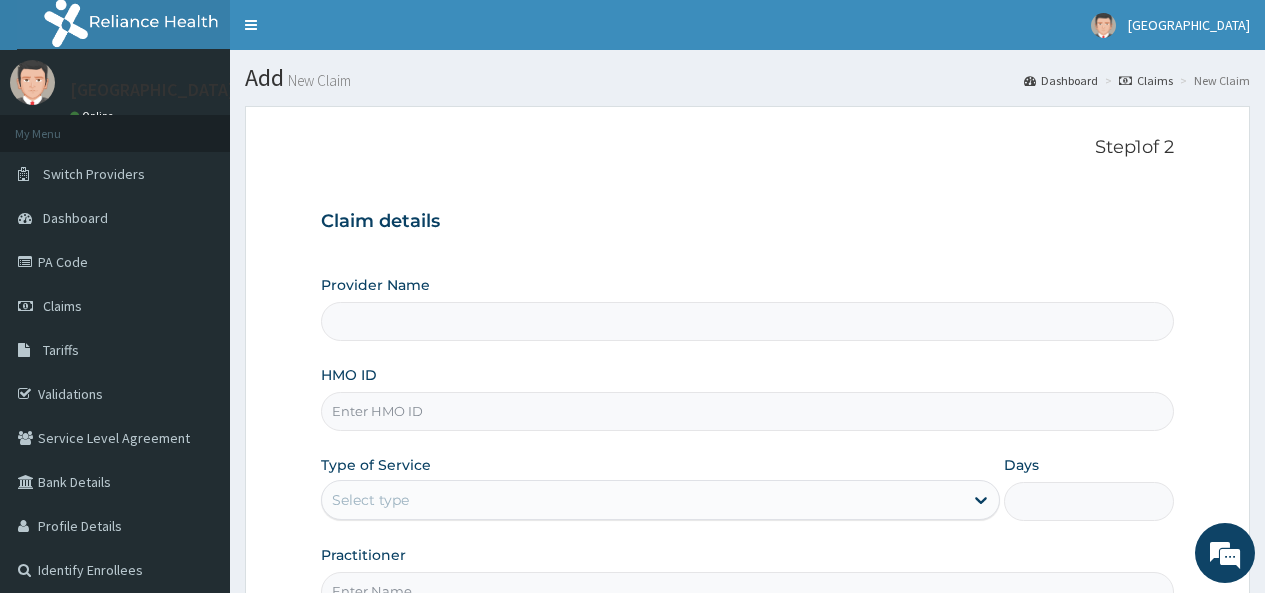 scroll, scrollTop: 0, scrollLeft: 0, axis: both 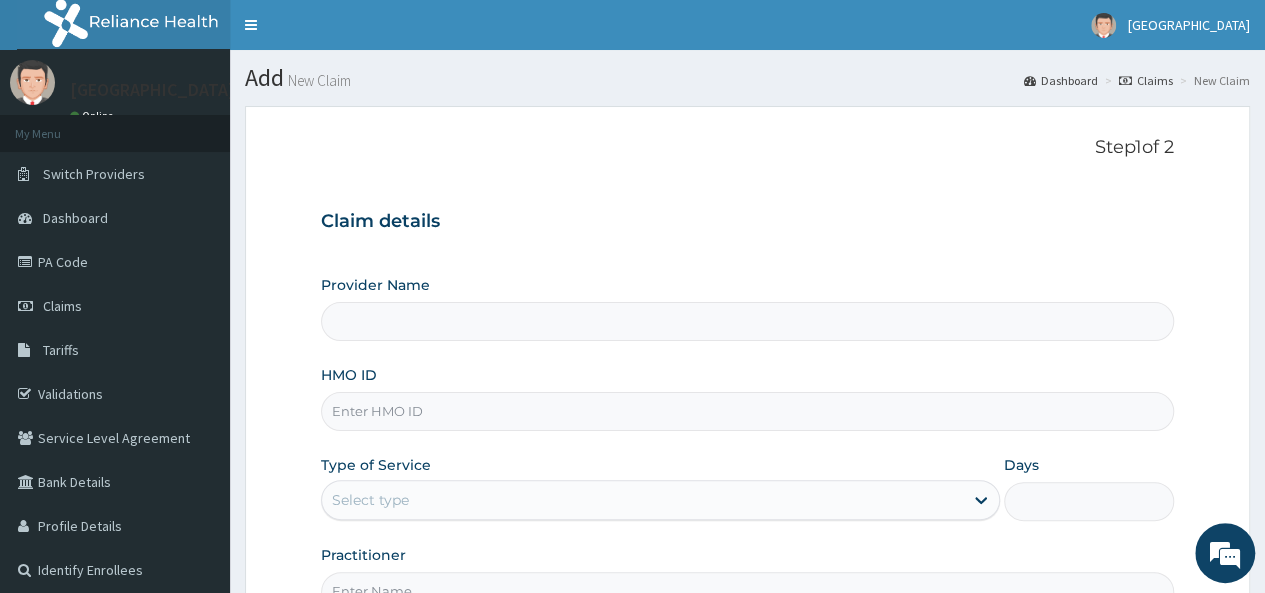 type on "[GEOGRAPHIC_DATA]" 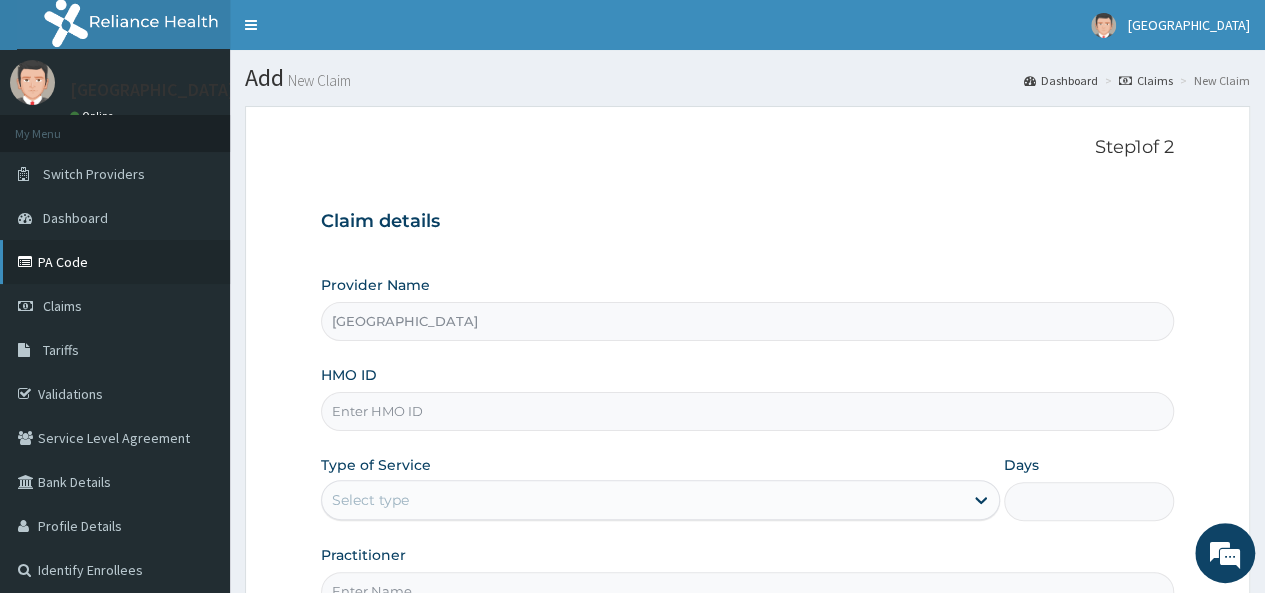 click on "PA Code" at bounding box center (115, 262) 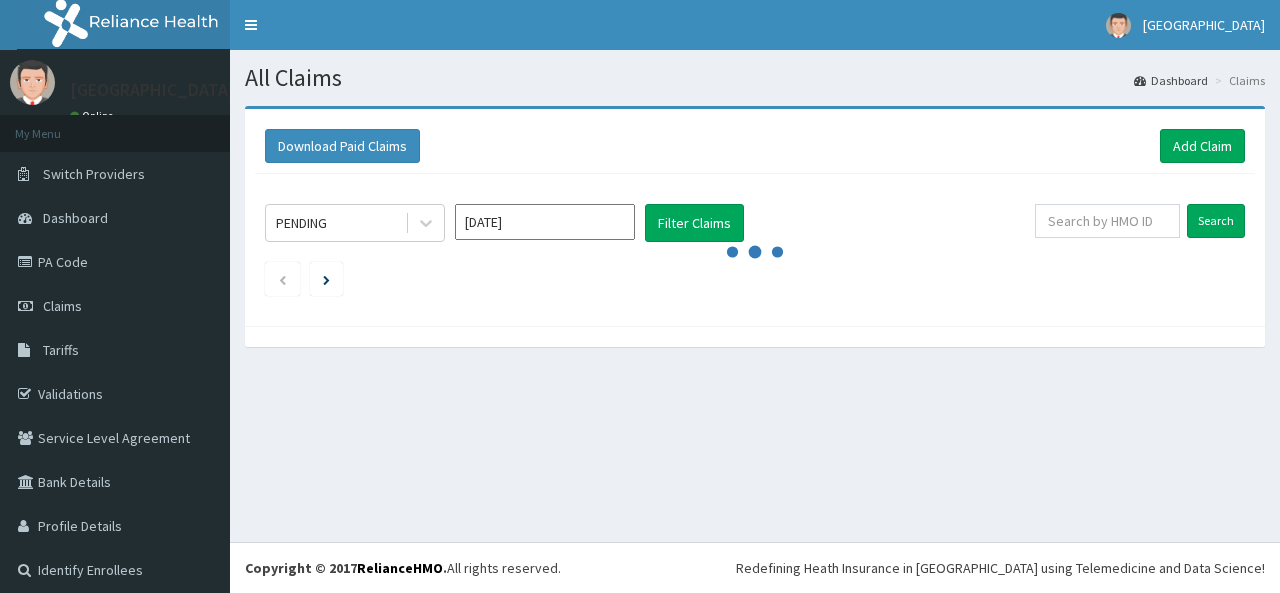 scroll, scrollTop: 0, scrollLeft: 0, axis: both 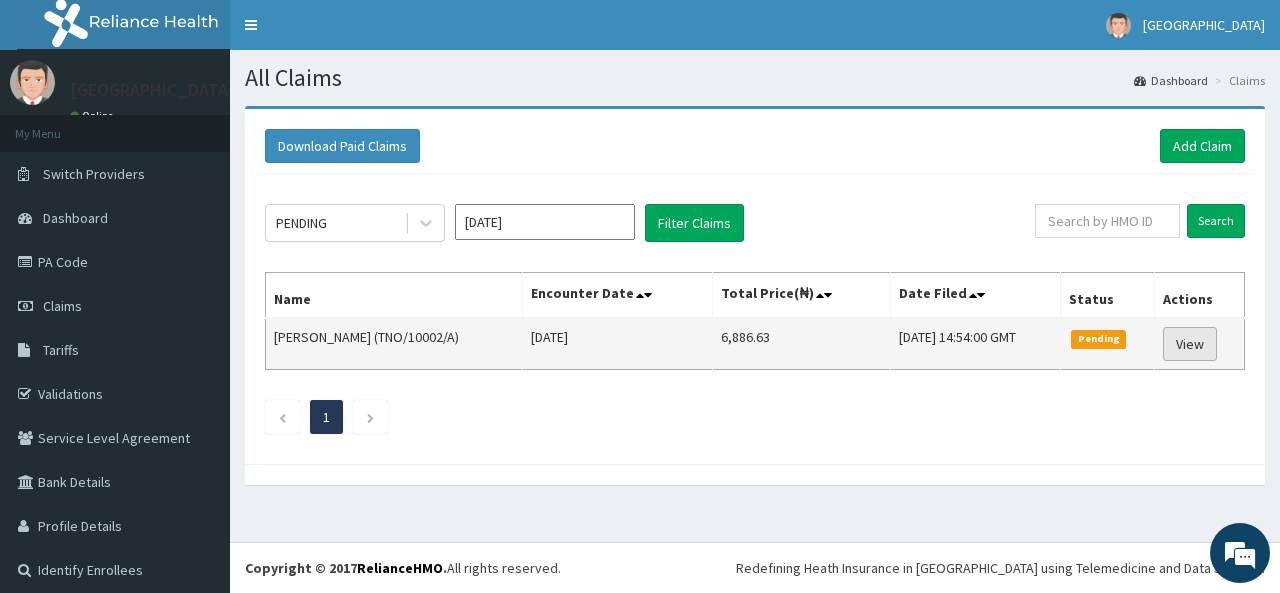 click on "View" at bounding box center [1190, 344] 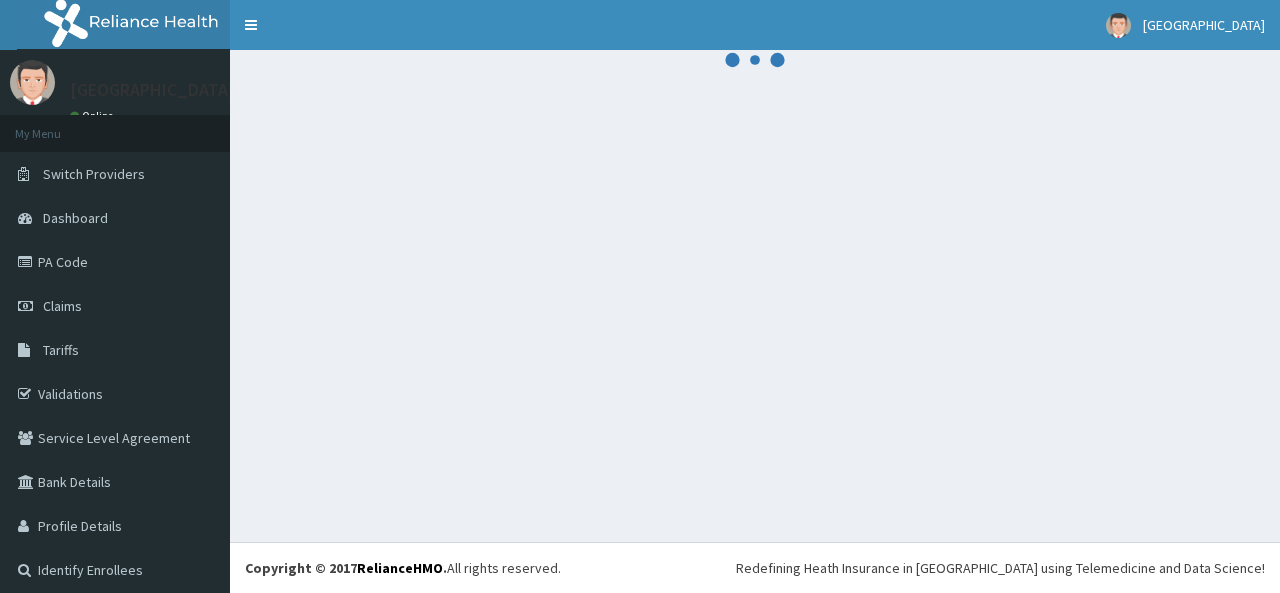scroll, scrollTop: 0, scrollLeft: 0, axis: both 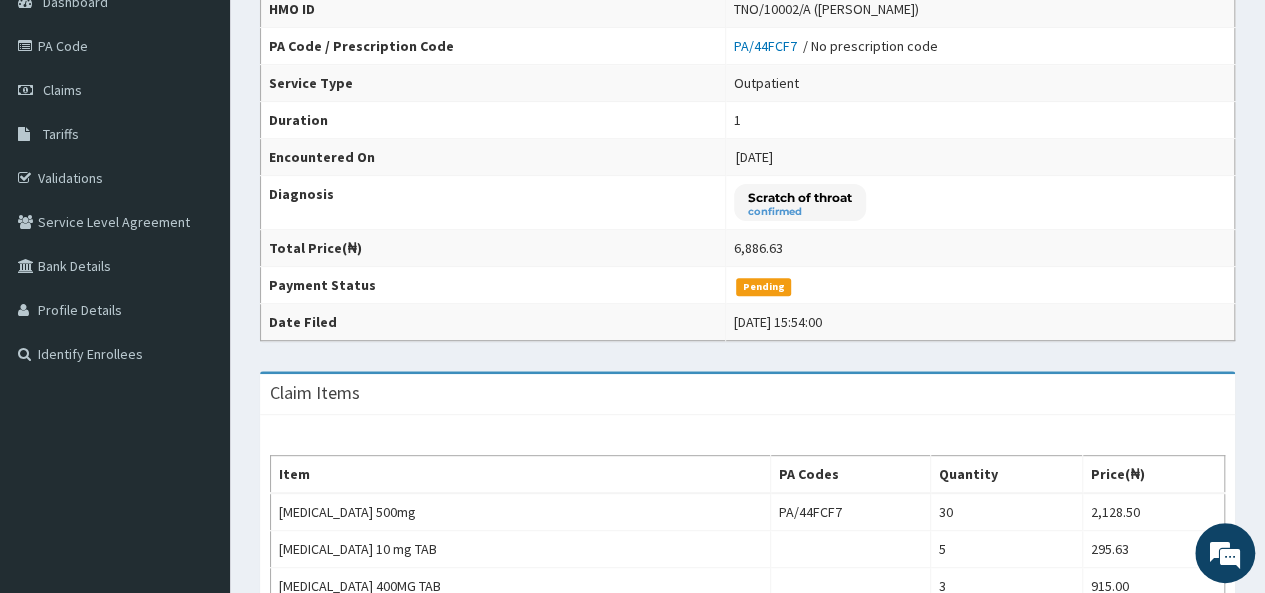 drag, startPoint x: 1262, startPoint y: 258, endPoint x: 1272, endPoint y: 225, distance: 34.48188 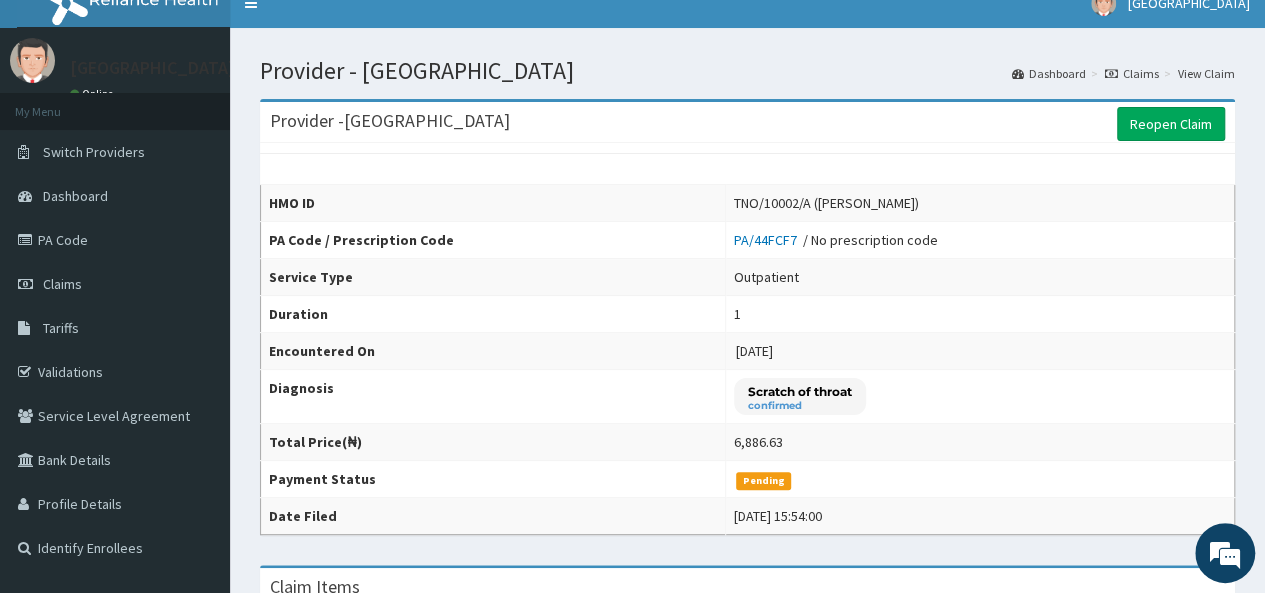 scroll, scrollTop: 0, scrollLeft: 0, axis: both 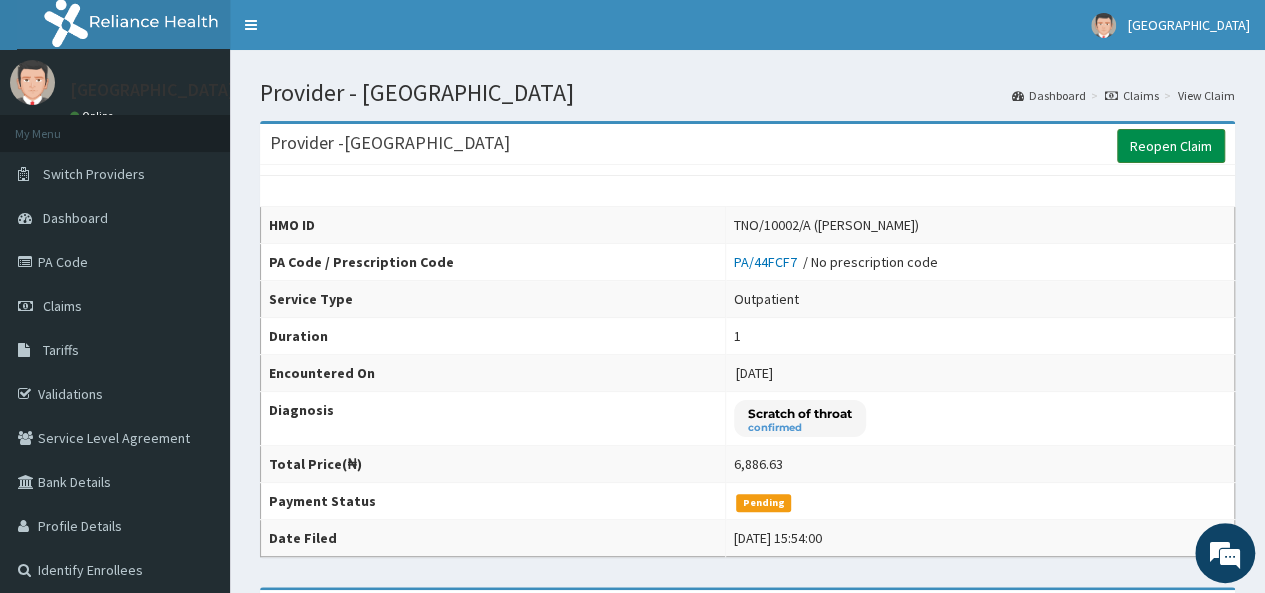 click on "Reopen Claim" at bounding box center (1171, 146) 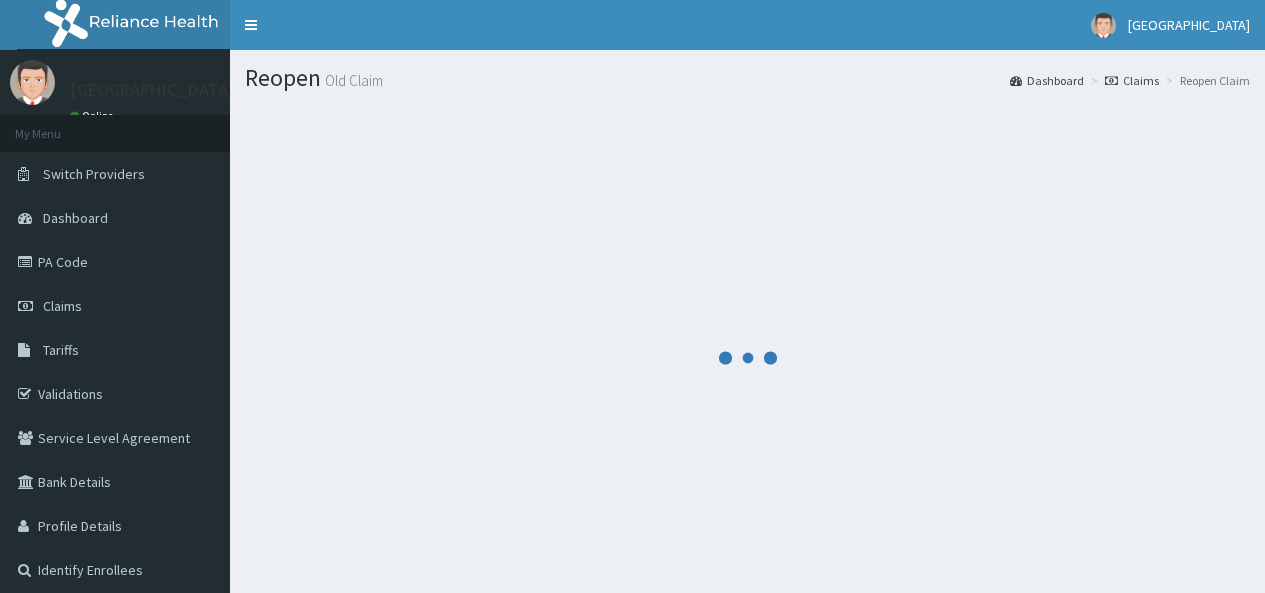scroll, scrollTop: 0, scrollLeft: 0, axis: both 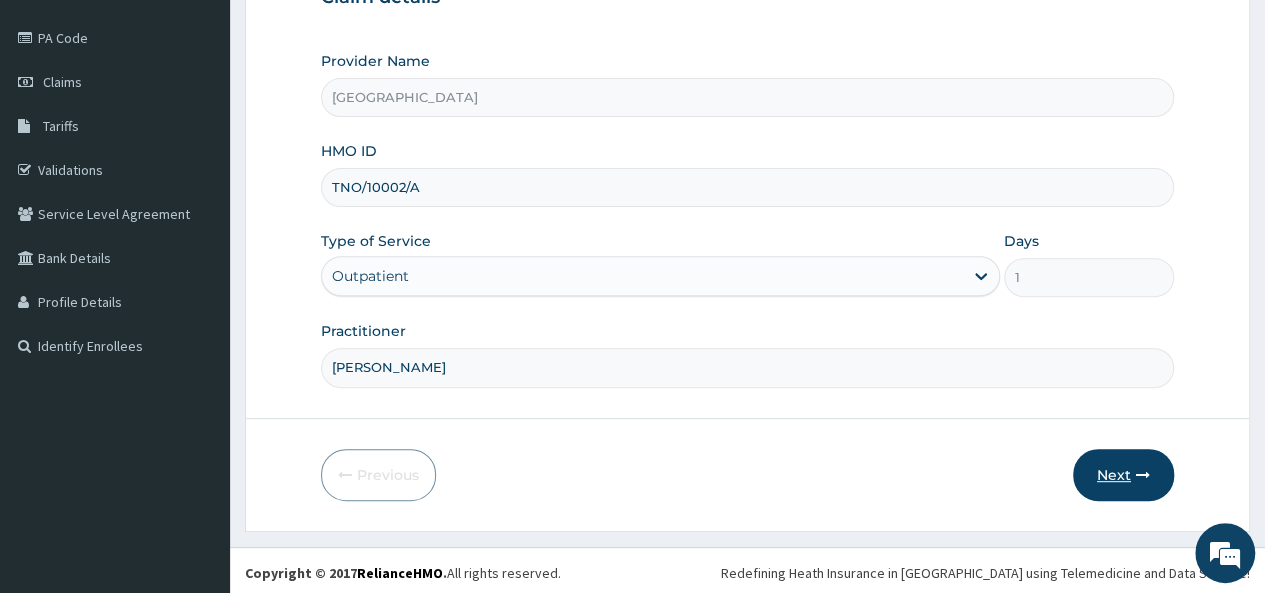 click on "Next" at bounding box center (1123, 475) 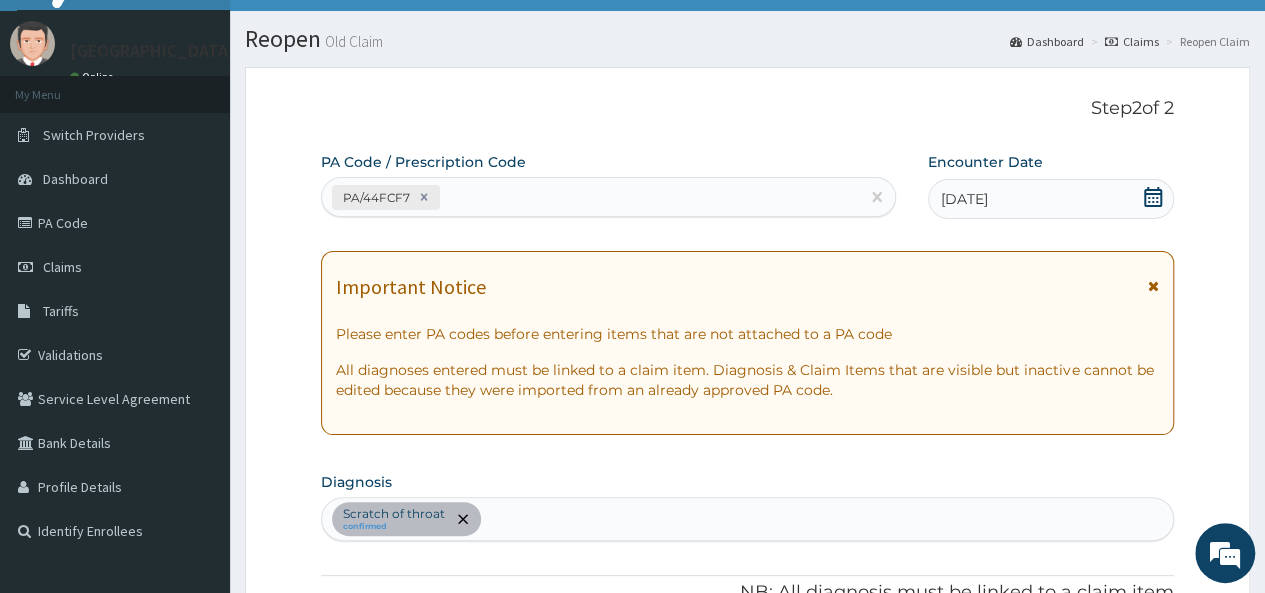 scroll, scrollTop: 37, scrollLeft: 0, axis: vertical 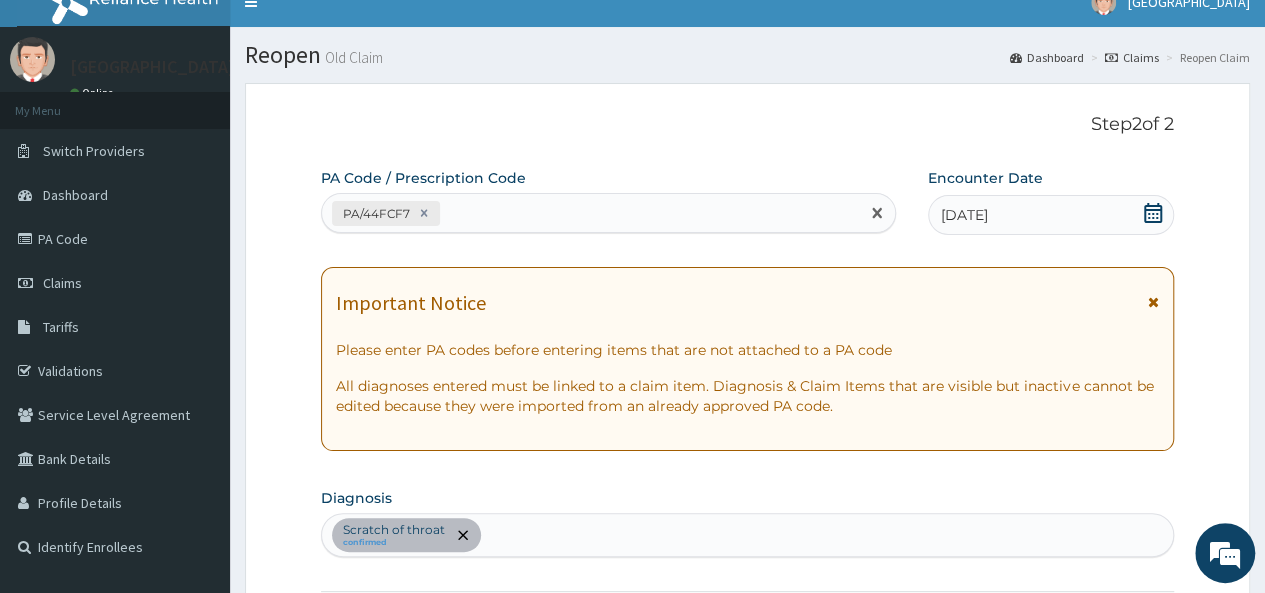 click on "PA/44FCF7" at bounding box center [590, 213] 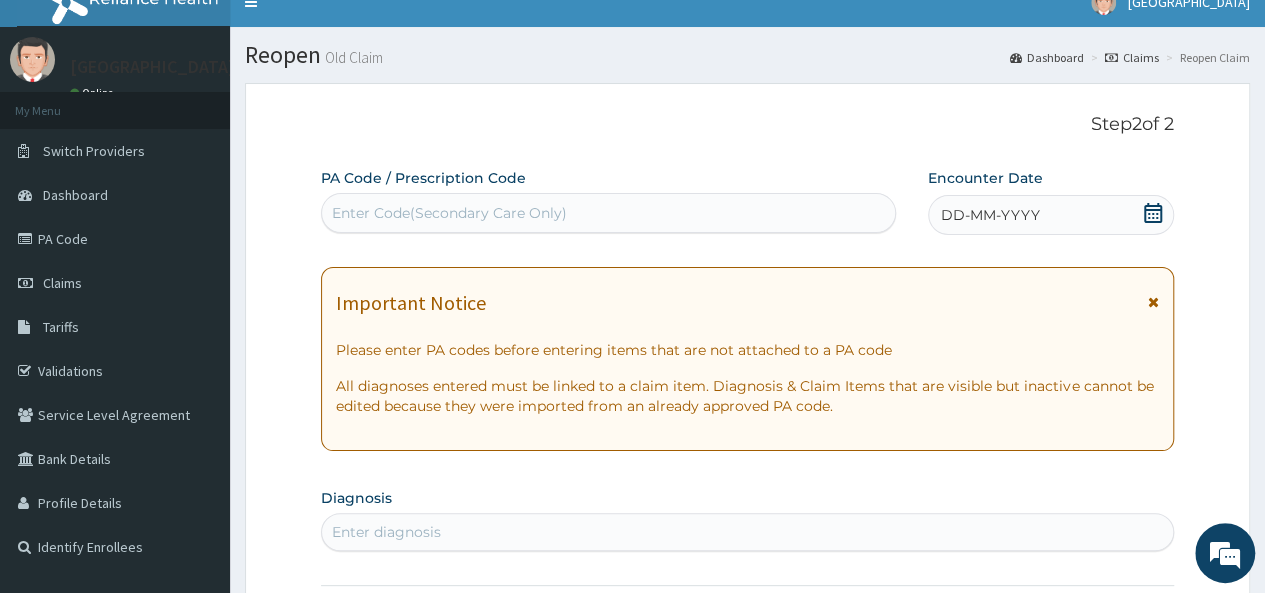 scroll, scrollTop: 742, scrollLeft: 0, axis: vertical 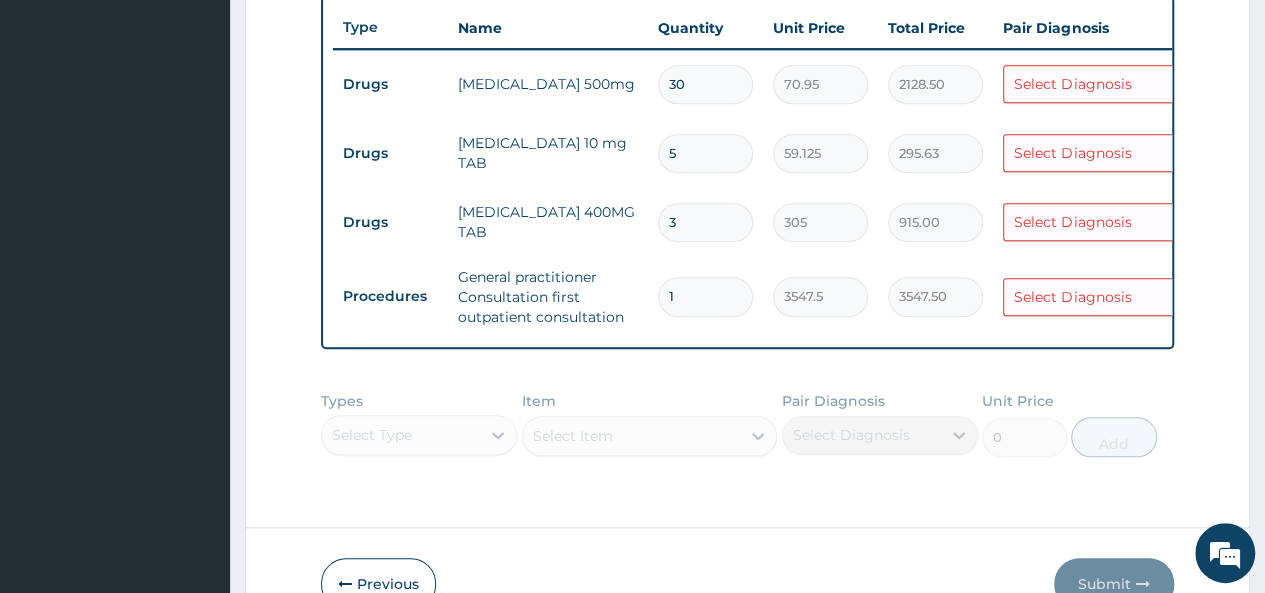 type 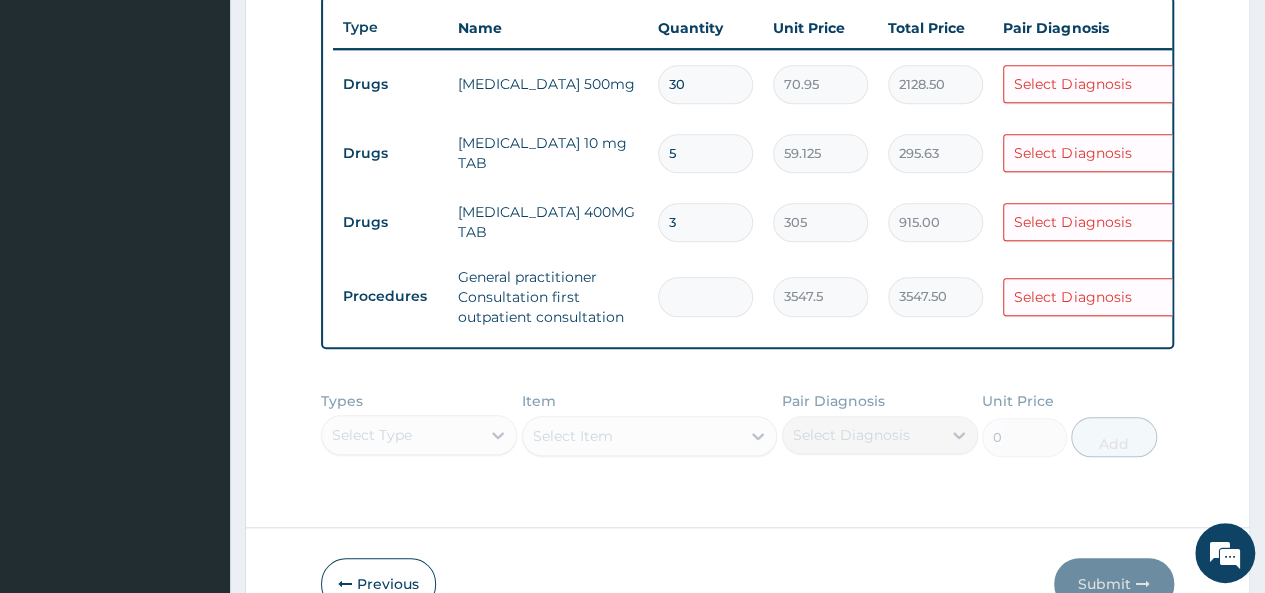 type on "0.00" 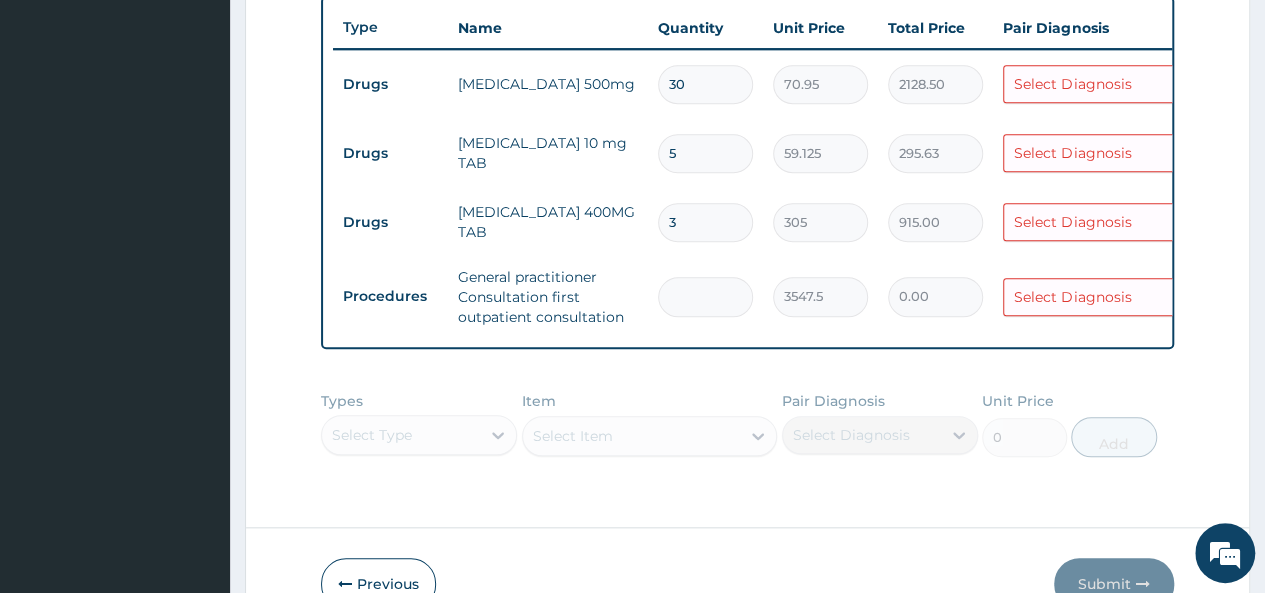 type 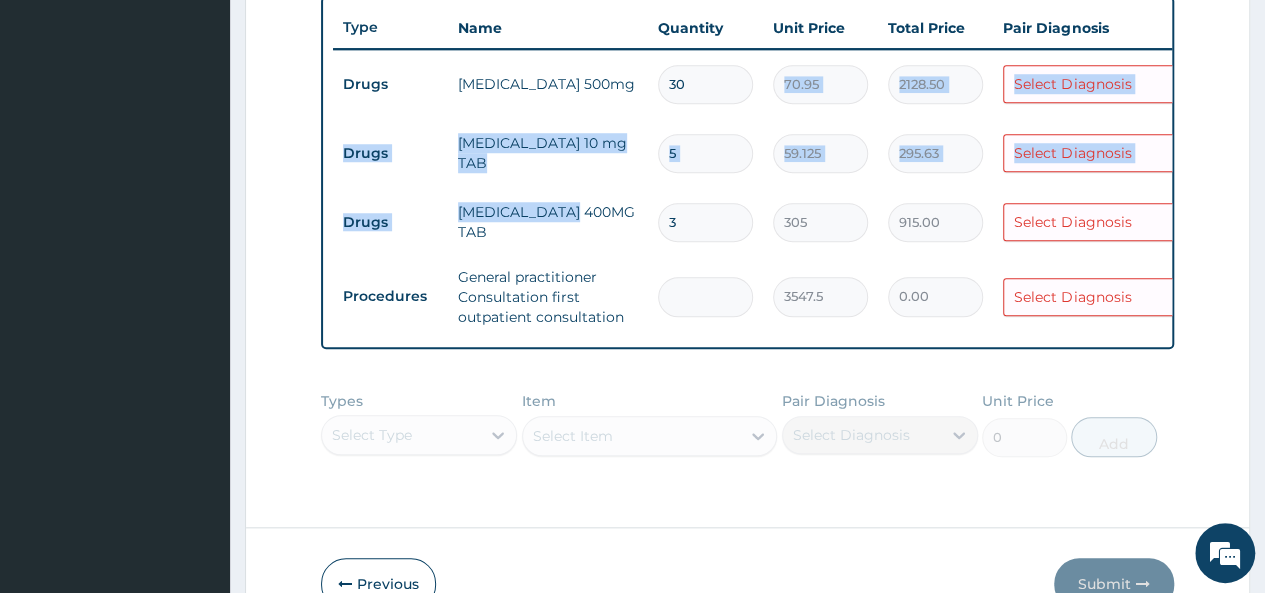 drag, startPoint x: 593, startPoint y: 214, endPoint x: 767, endPoint y: 78, distance: 220.84384 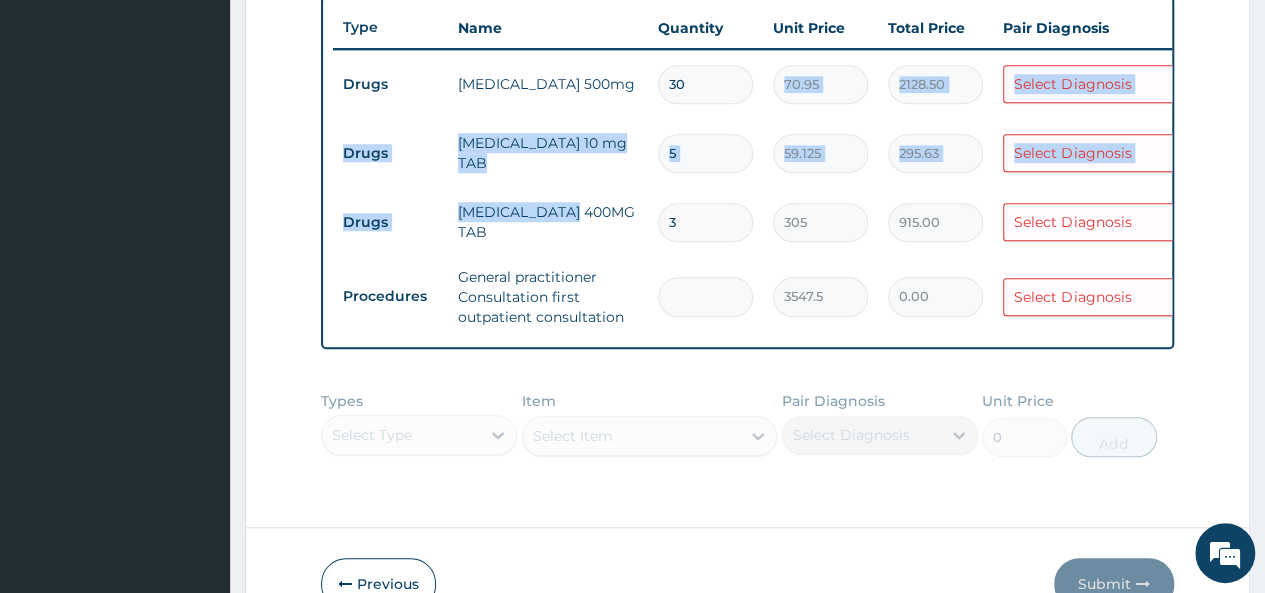 click on "Drugs amoxicillin 500mg 30 70.95 2128.50 Select Diagnosis Delete Drugs LORATADINE 10 mg TAB 5 59.125 295.63 Select Diagnosis Delete Drugs ALBENDAZOLE 400MG TAB 3 305 915.00 Select Diagnosis Delete Procedures General practitioner Consultation first outpatient consultation 3547.5 0.00 Select Diagnosis Delete" at bounding box center (823, 193) 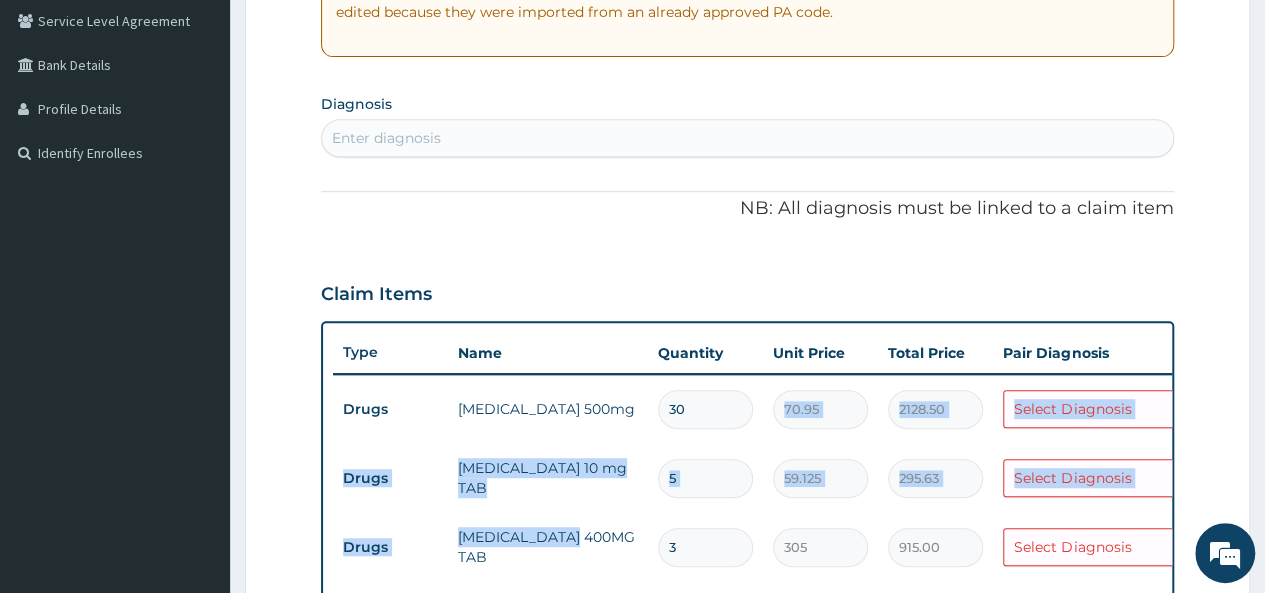 scroll, scrollTop: 414, scrollLeft: 0, axis: vertical 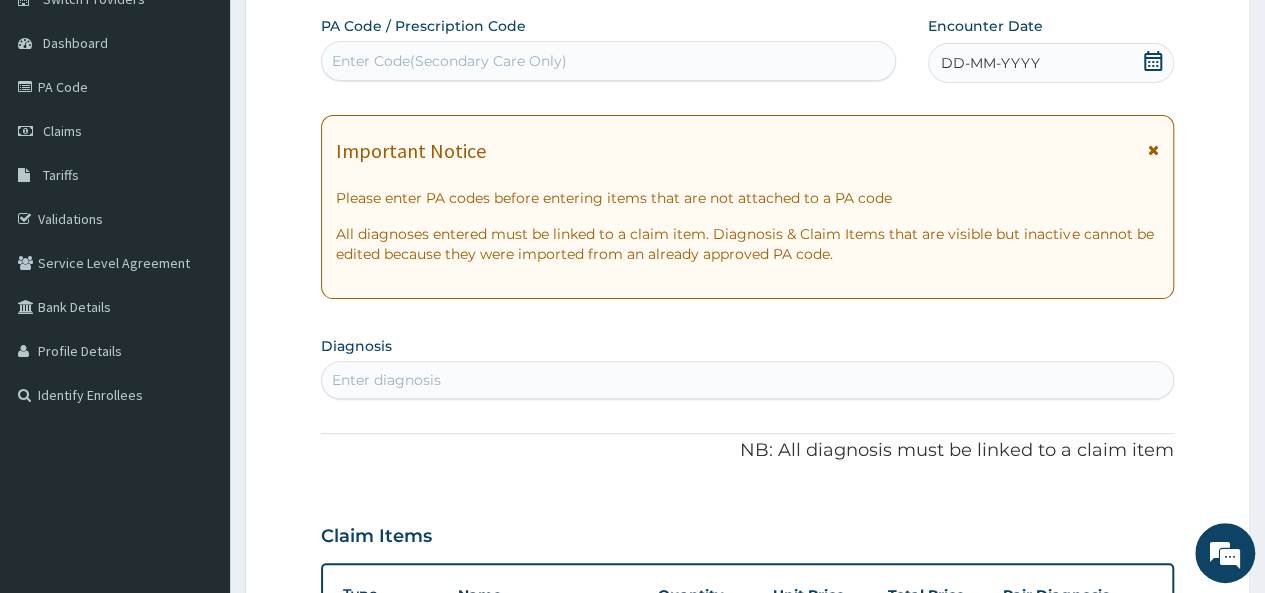 click on "Enter Code(Secondary Care Only)" at bounding box center (608, 61) 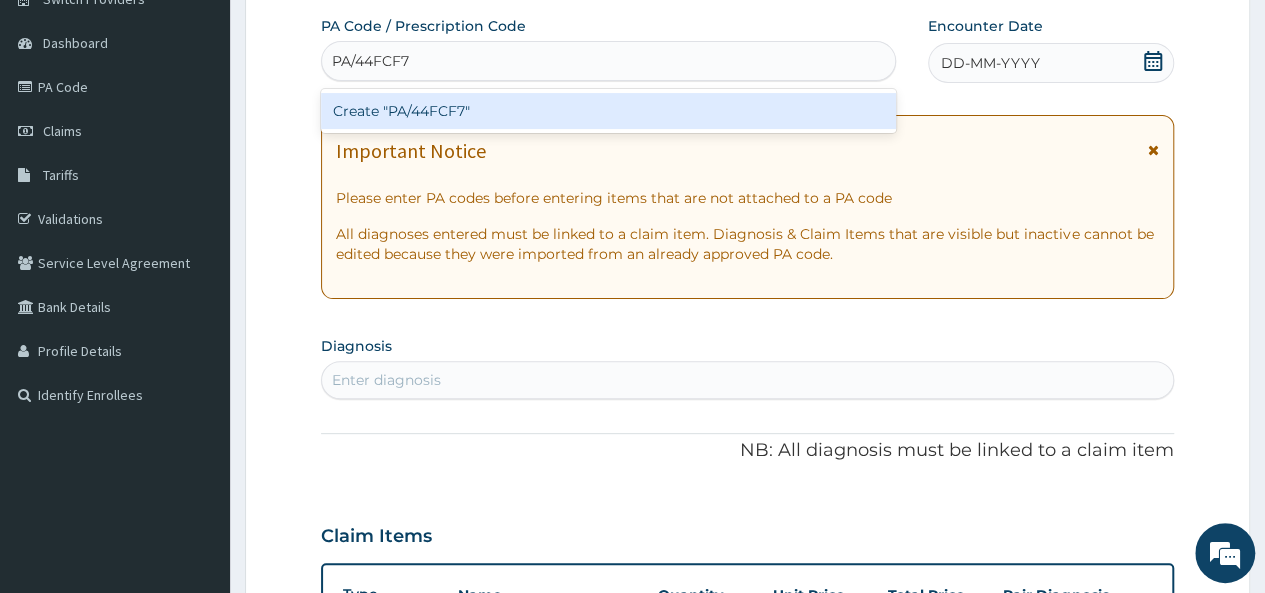 click on "Create "PA/44FCF7"" at bounding box center (608, 111) 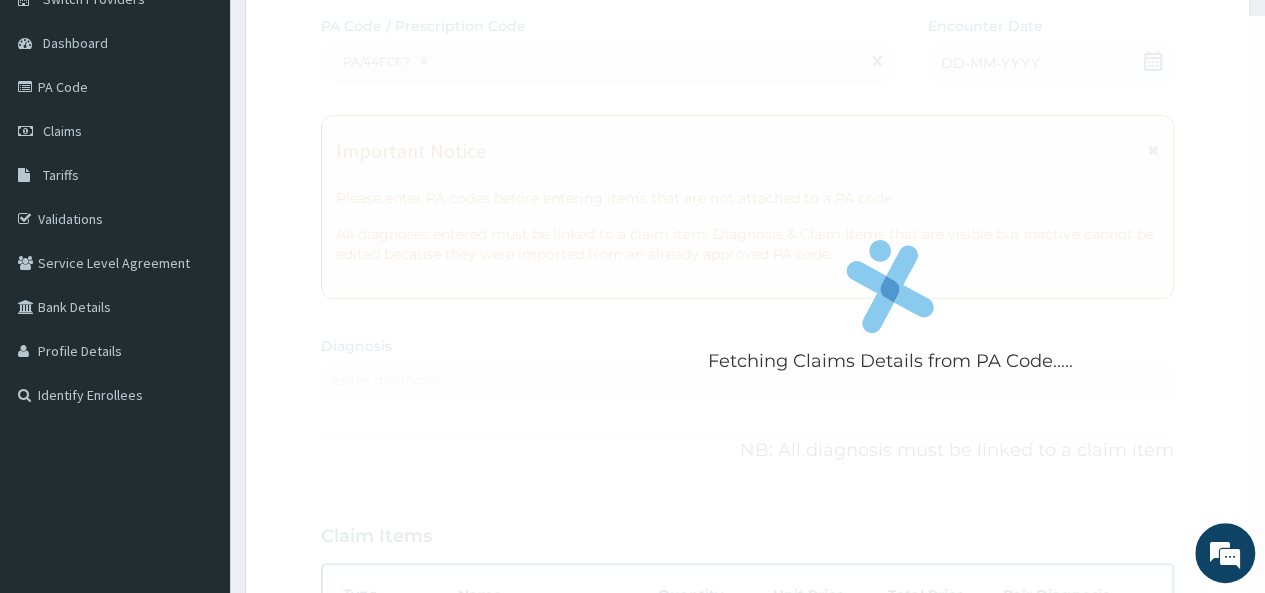 scroll, scrollTop: 760, scrollLeft: 0, axis: vertical 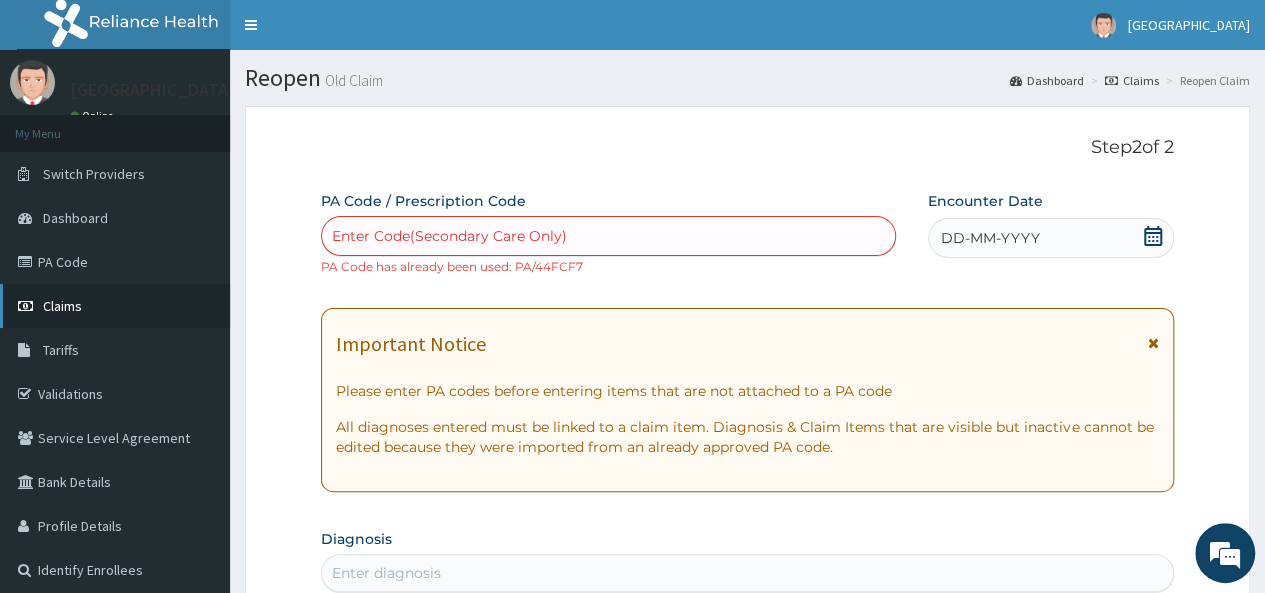 click on "Claims" at bounding box center (115, 306) 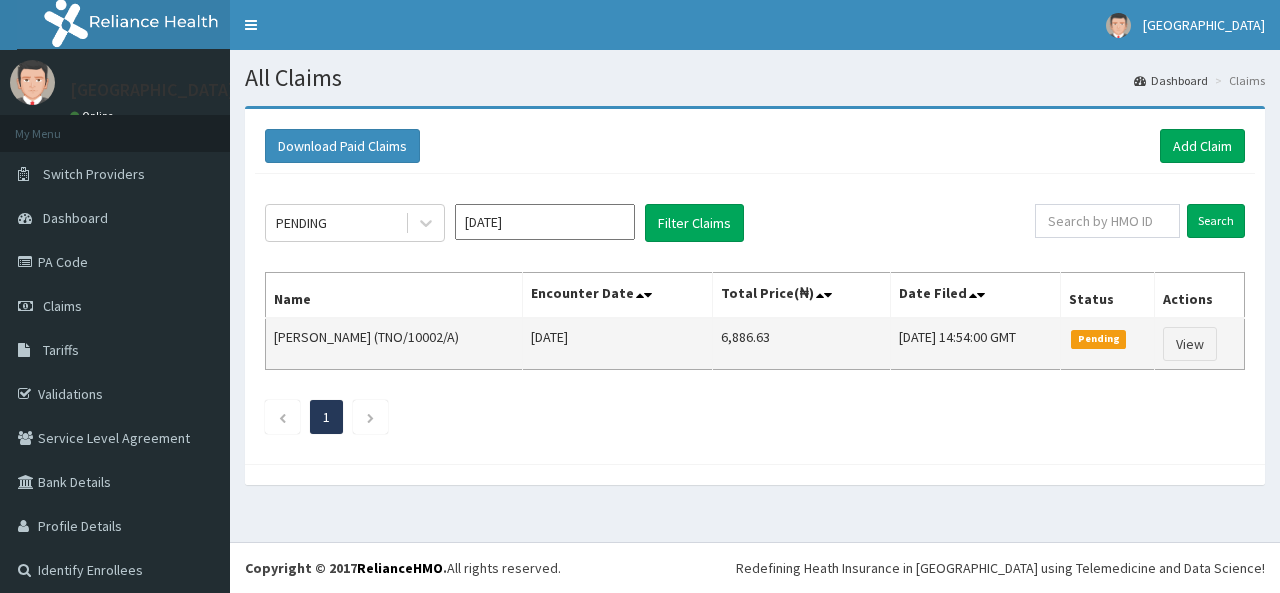 scroll, scrollTop: 0, scrollLeft: 0, axis: both 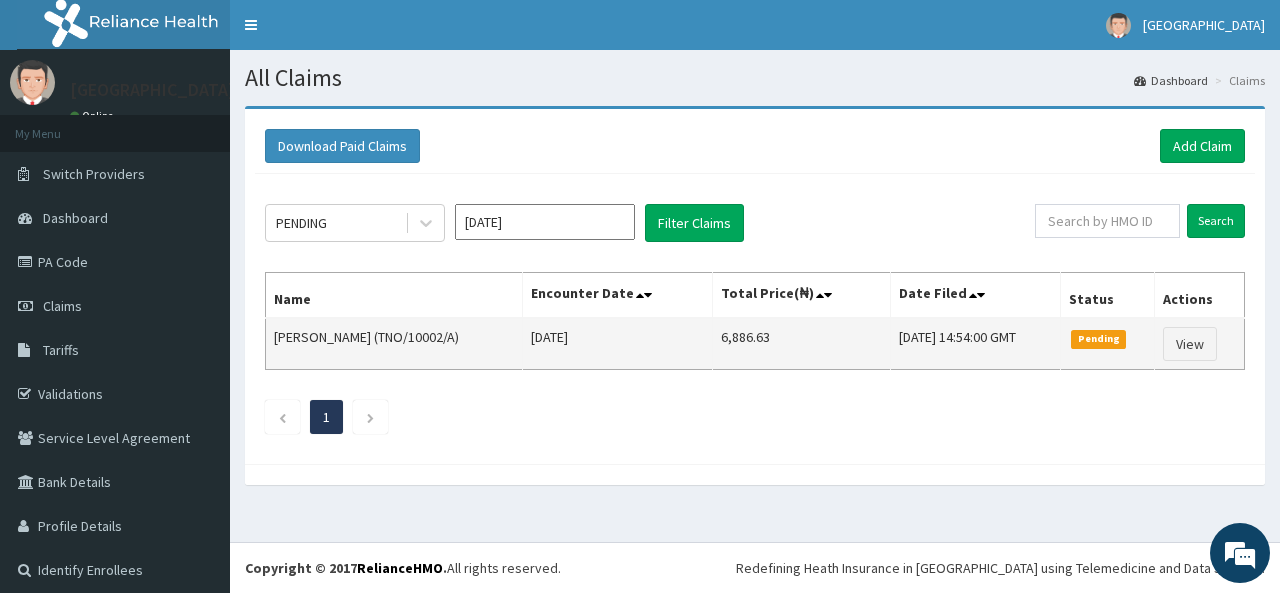 click on "Thu, 10 Jul 2025 14:54:00 GMT" at bounding box center (976, 344) 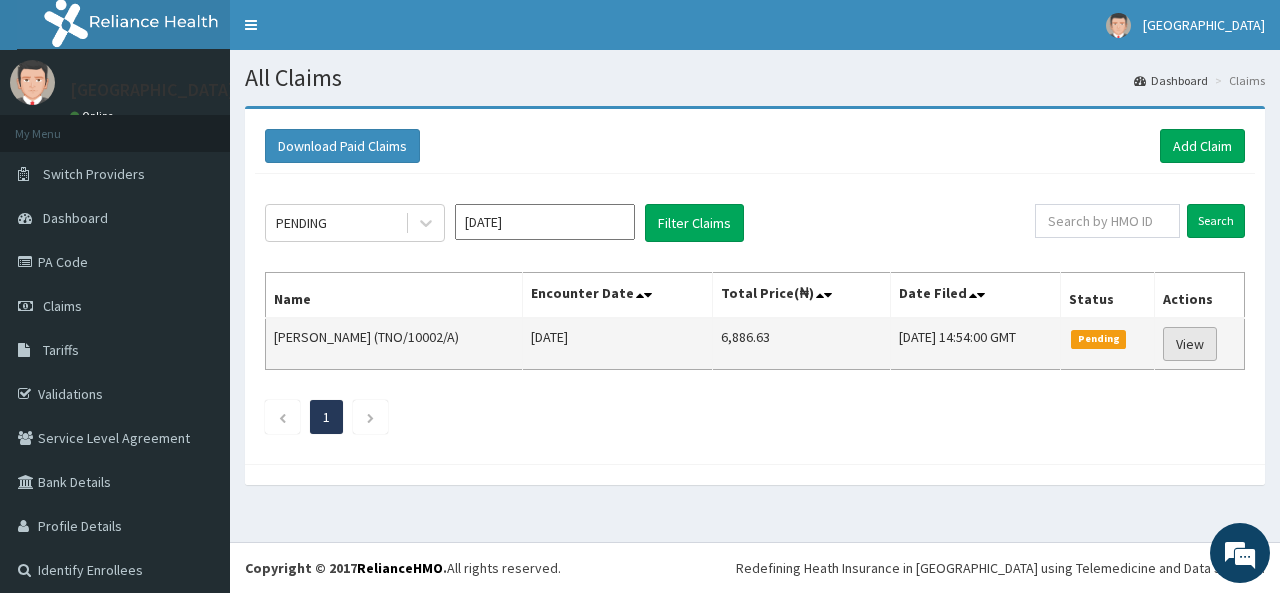 click on "View" at bounding box center [1190, 344] 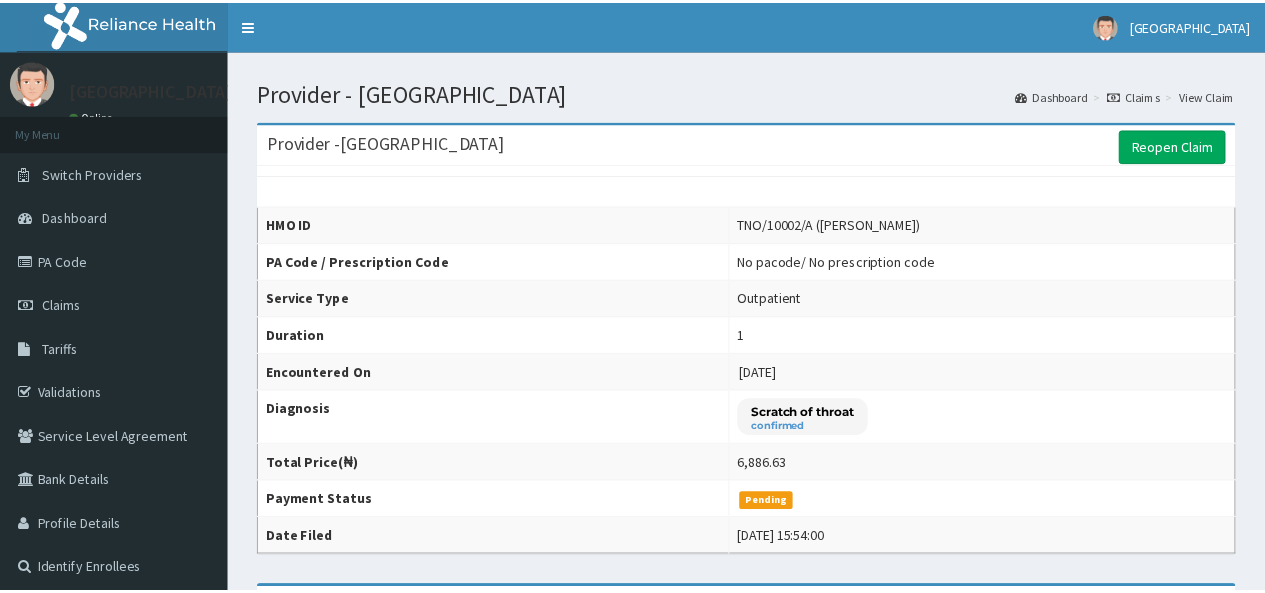 scroll, scrollTop: 0, scrollLeft: 0, axis: both 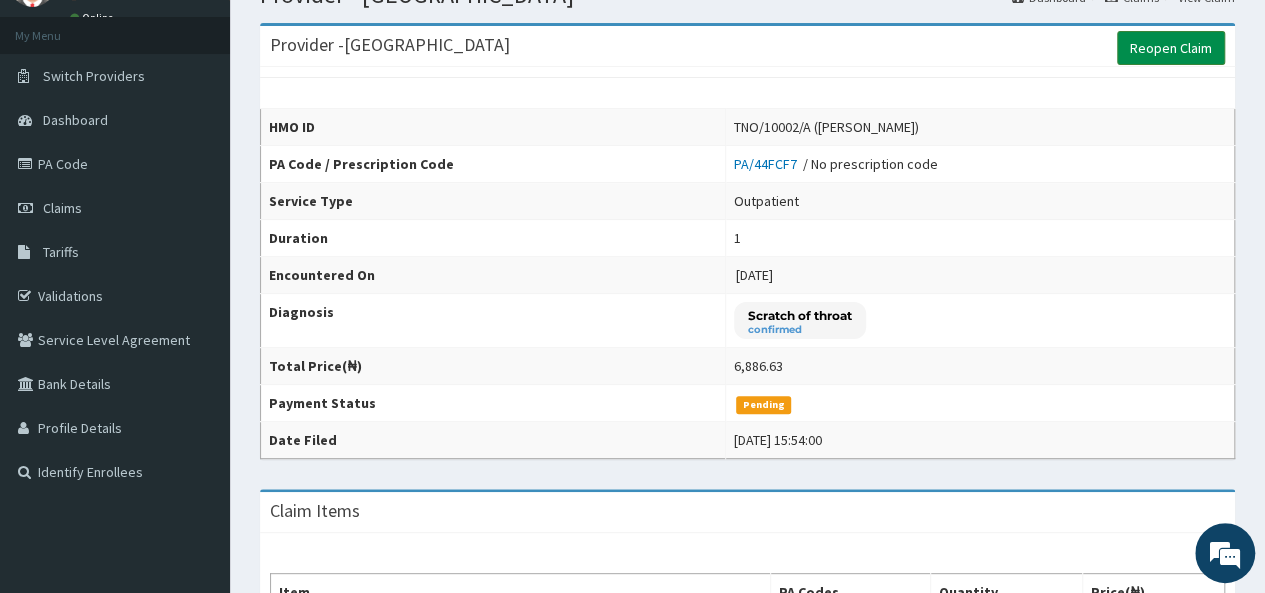 click on "Reopen Claim" at bounding box center (1171, 48) 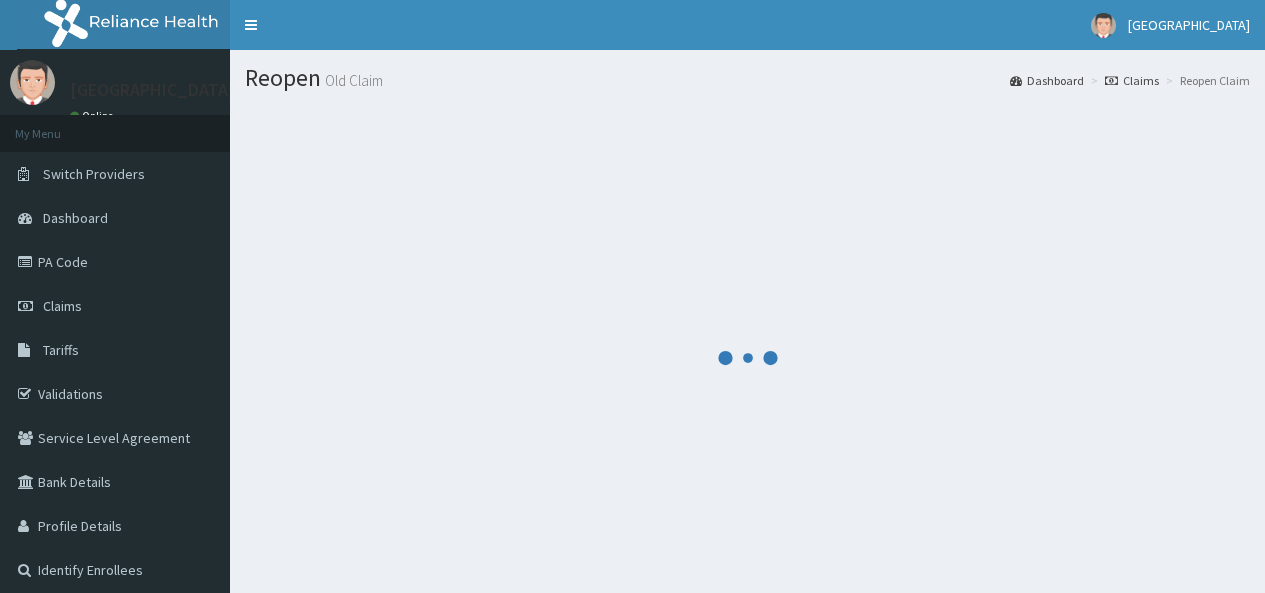 scroll, scrollTop: 0, scrollLeft: 0, axis: both 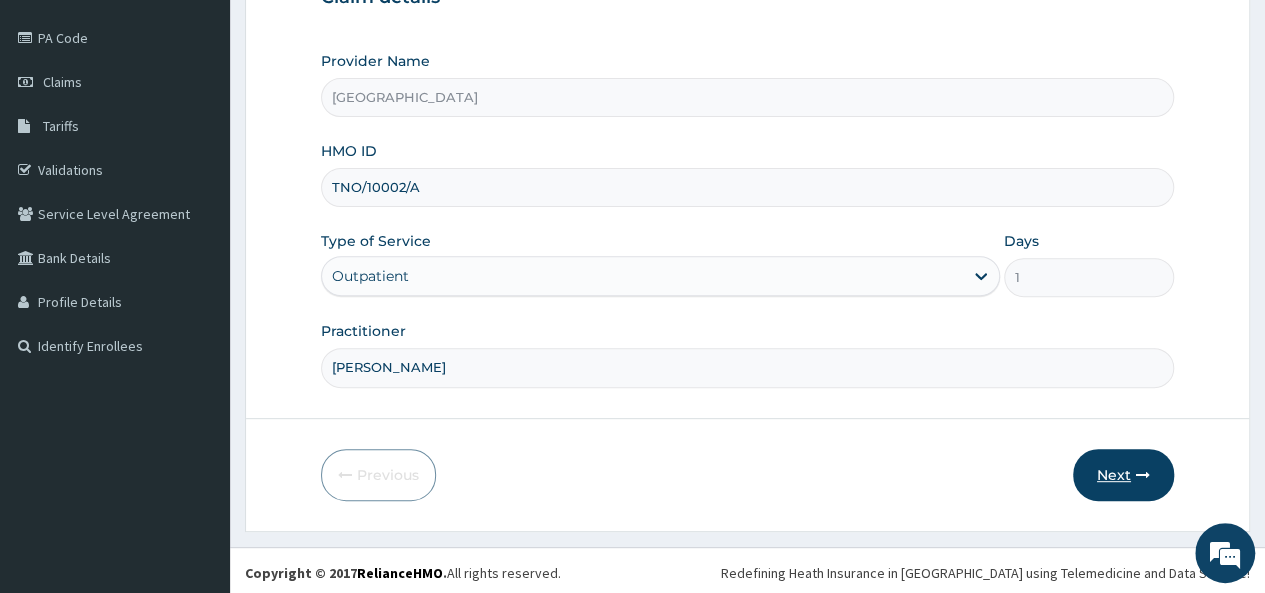 click on "Next" at bounding box center (1123, 475) 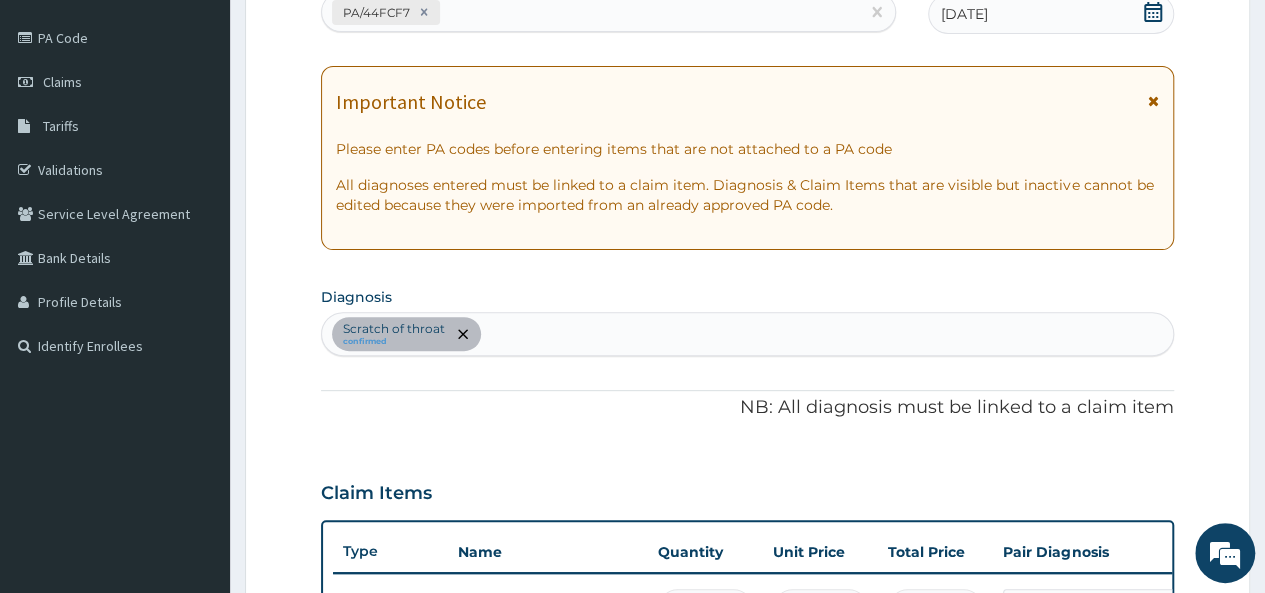 scroll, scrollTop: 0, scrollLeft: 0, axis: both 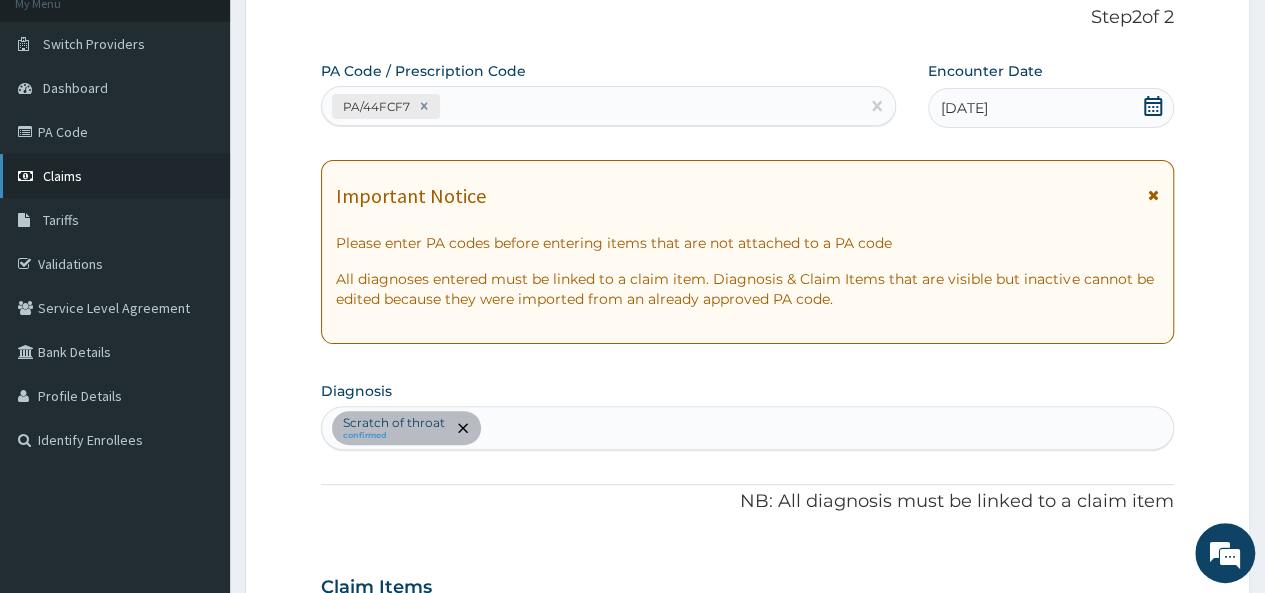 click on "Claims" at bounding box center [115, 176] 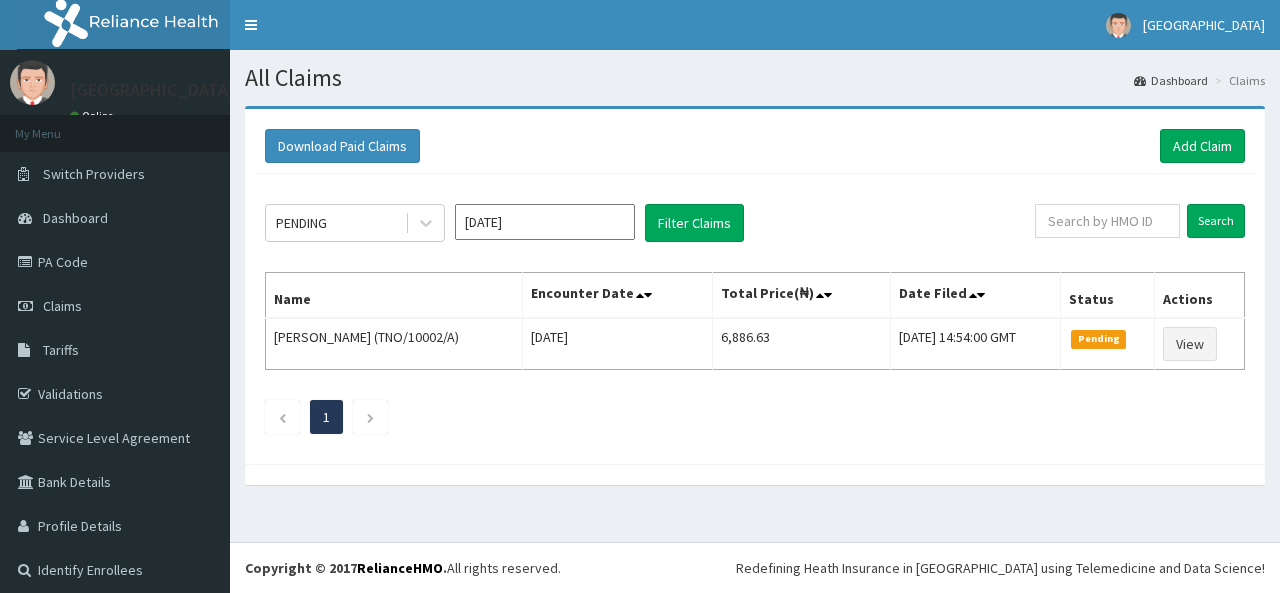 scroll, scrollTop: 0, scrollLeft: 0, axis: both 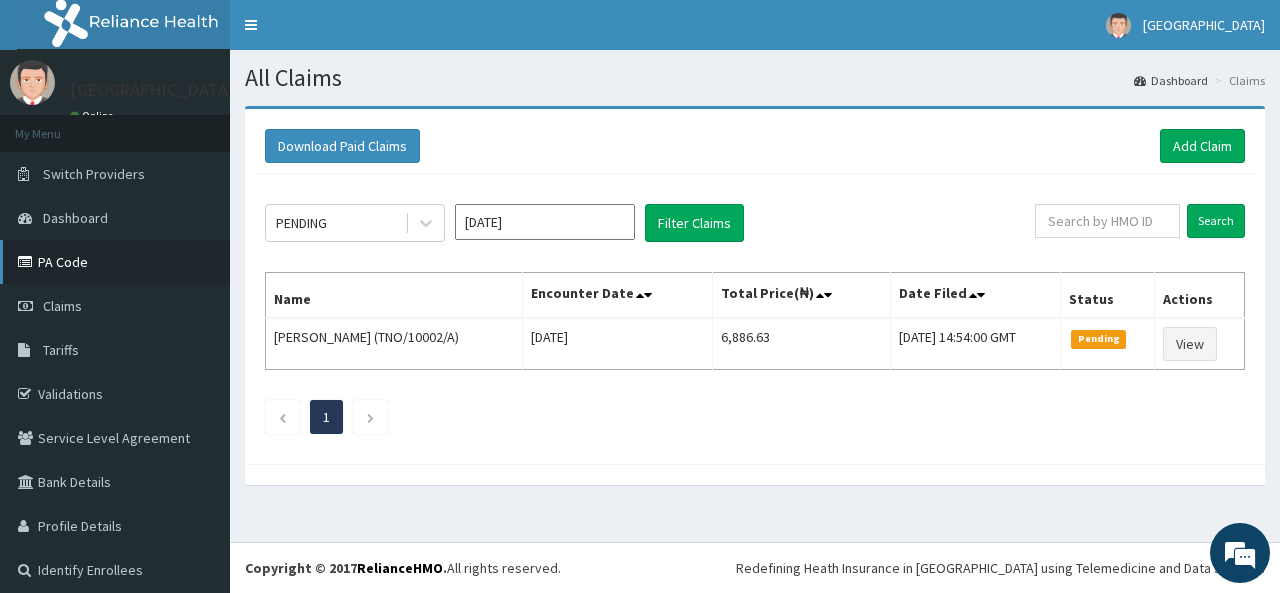 click on "PA Code" at bounding box center [115, 262] 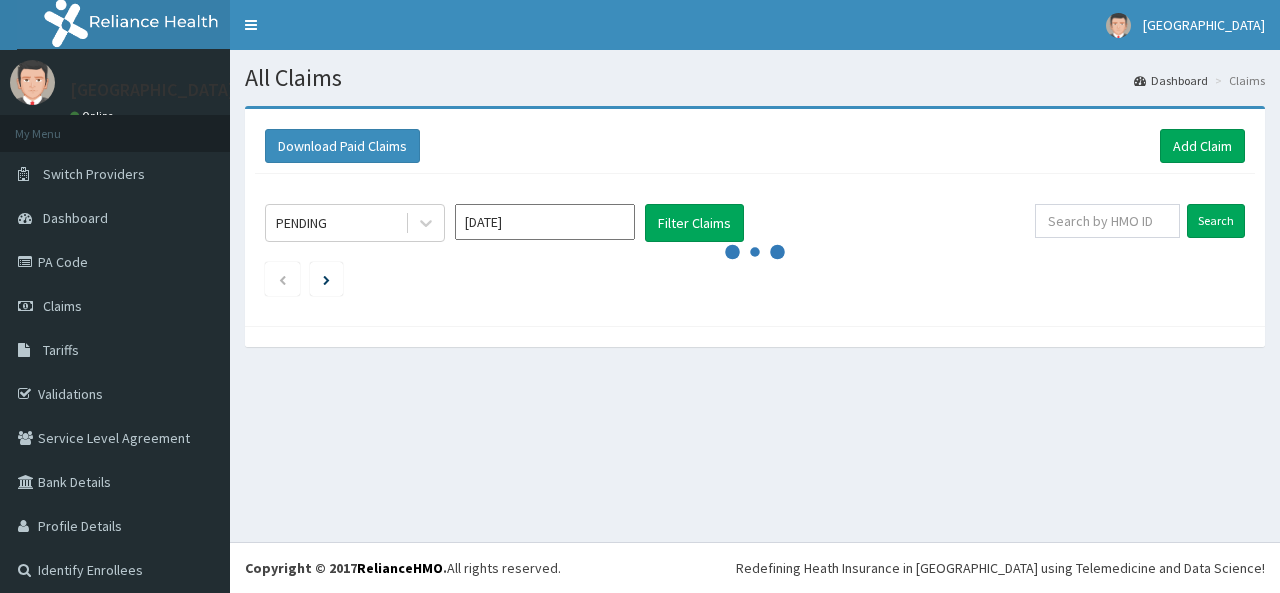 scroll, scrollTop: 0, scrollLeft: 0, axis: both 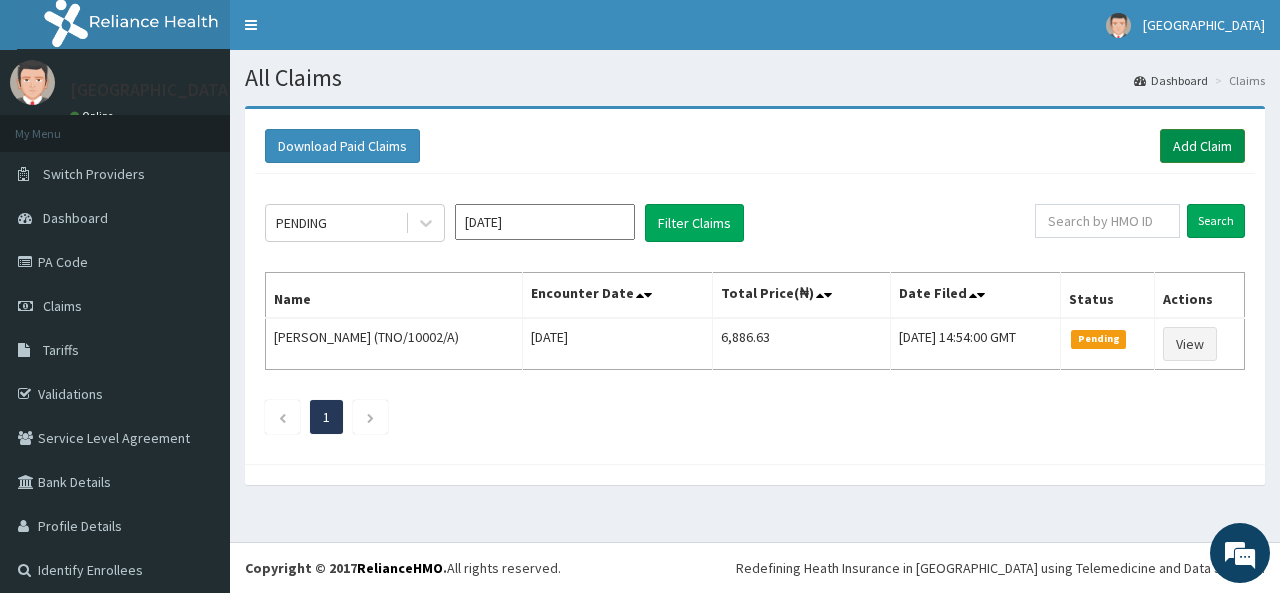 click on "Add Claim" at bounding box center (1202, 146) 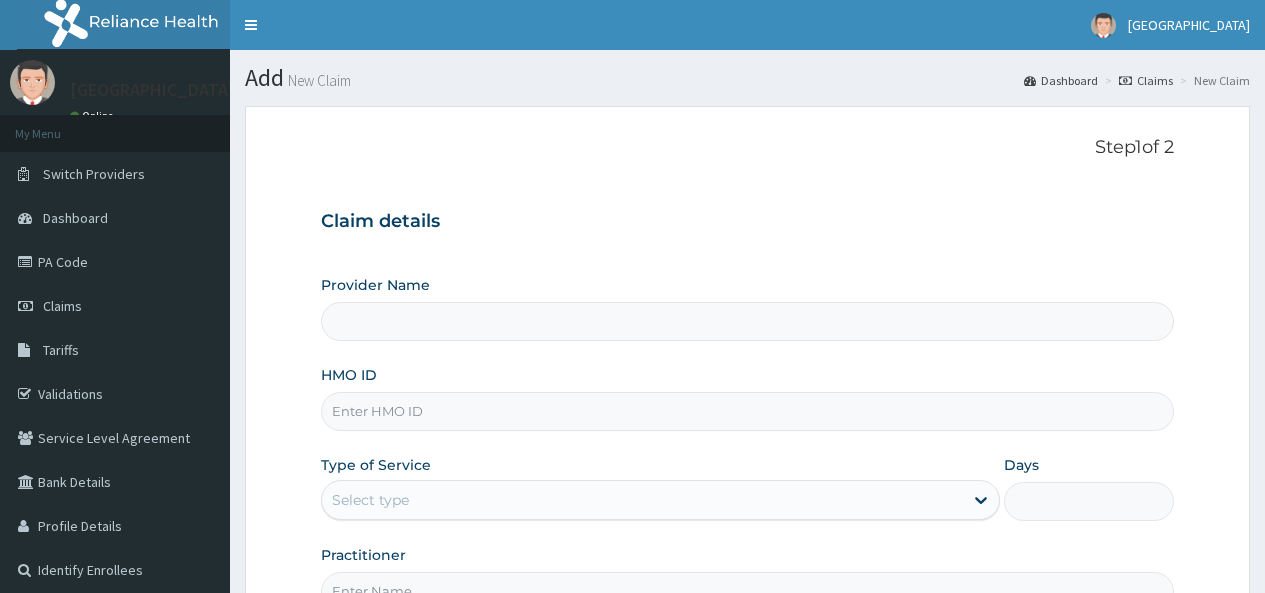 scroll, scrollTop: 0, scrollLeft: 0, axis: both 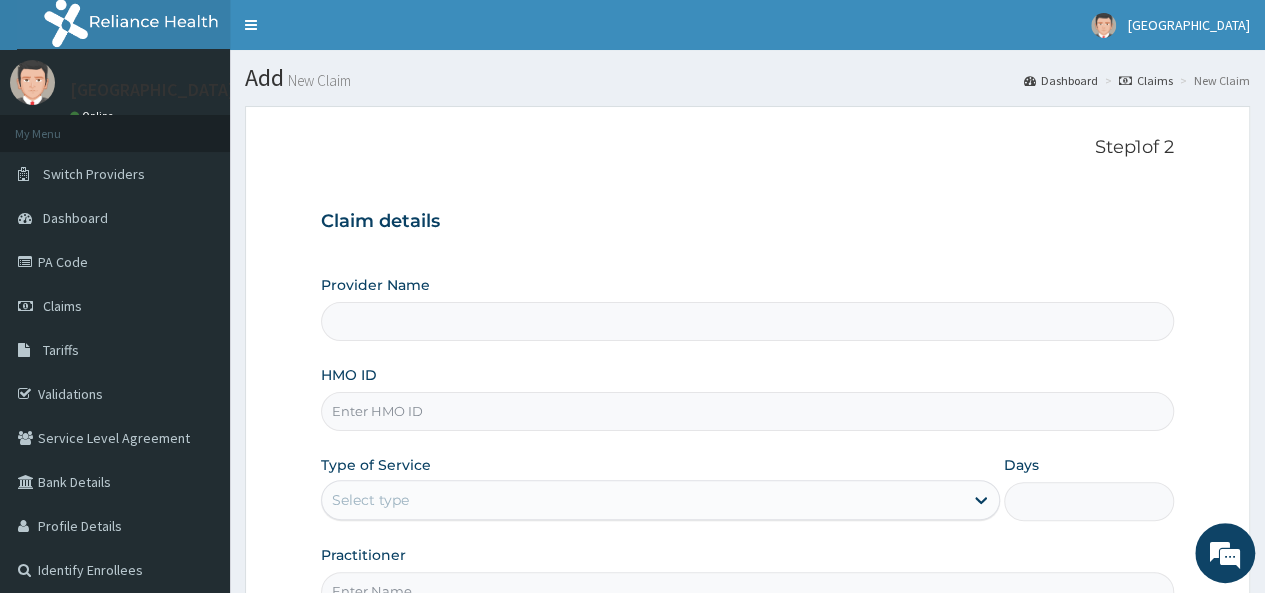 type on "[GEOGRAPHIC_DATA]" 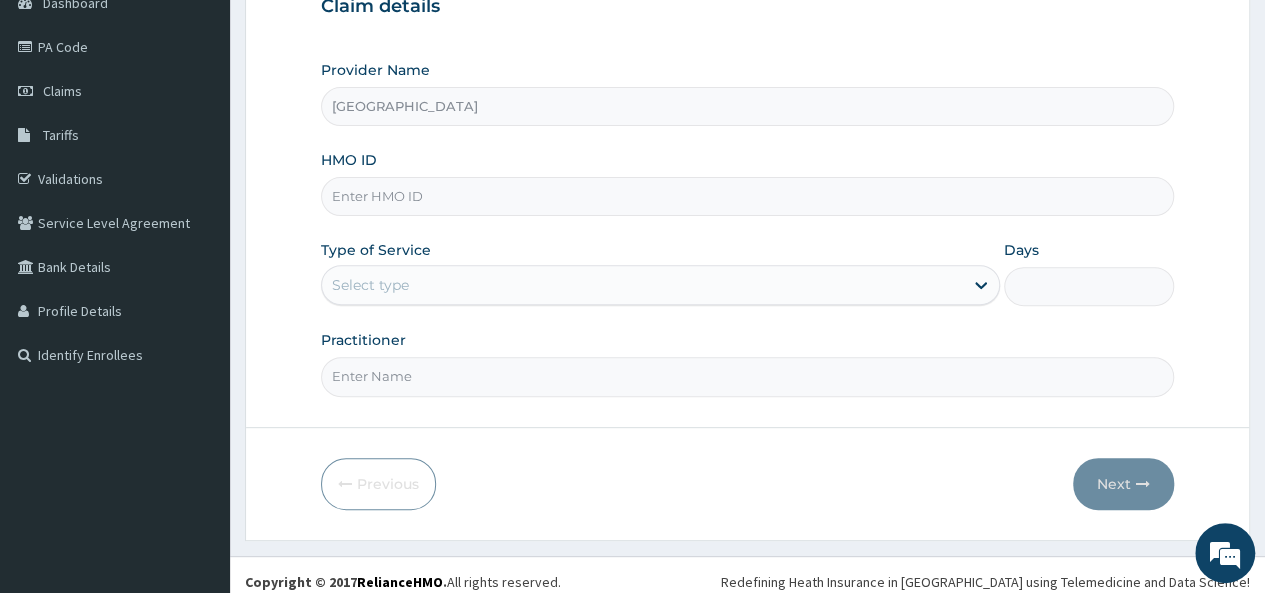 scroll, scrollTop: 224, scrollLeft: 0, axis: vertical 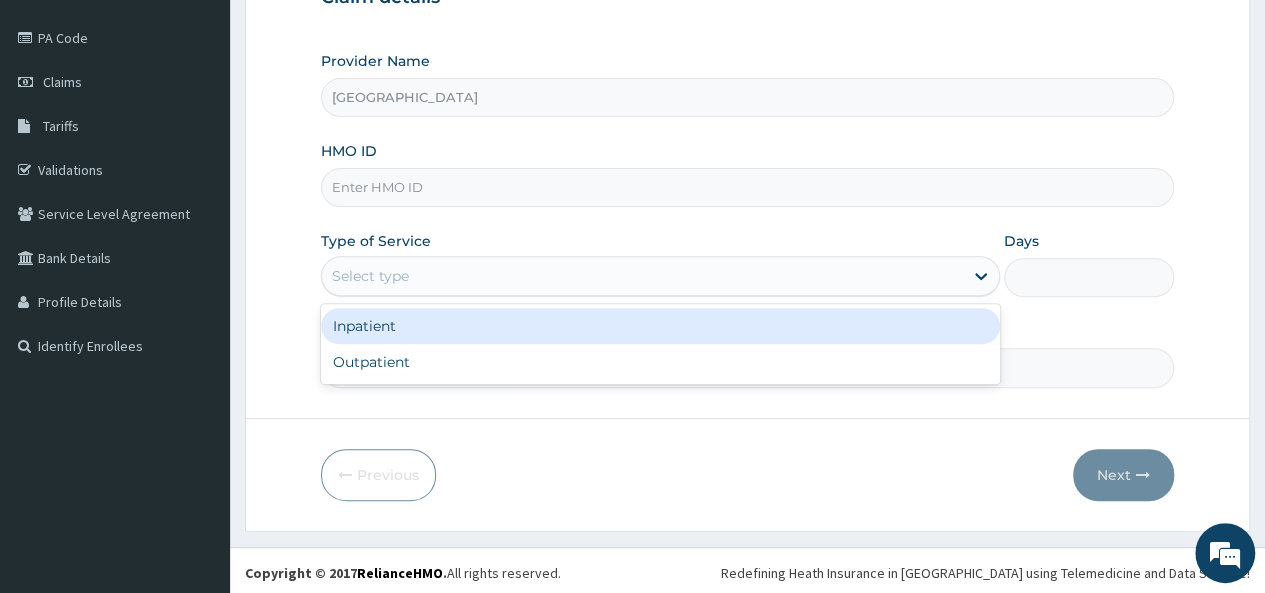 click on "Select type" at bounding box center [642, 276] 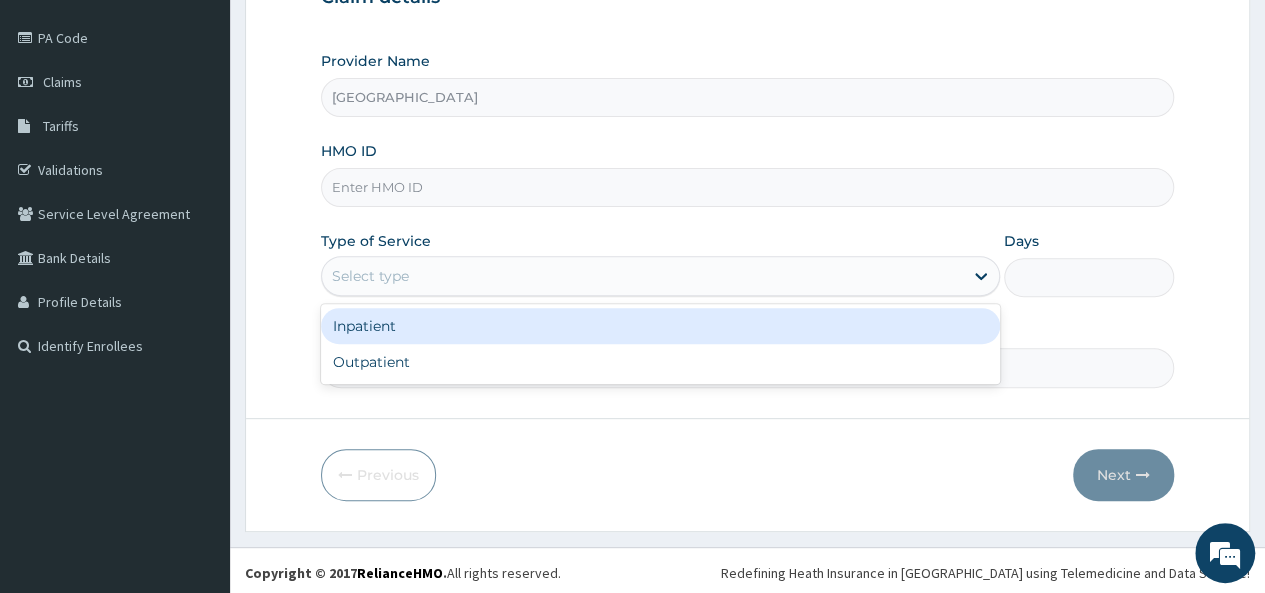 scroll, scrollTop: 0, scrollLeft: 0, axis: both 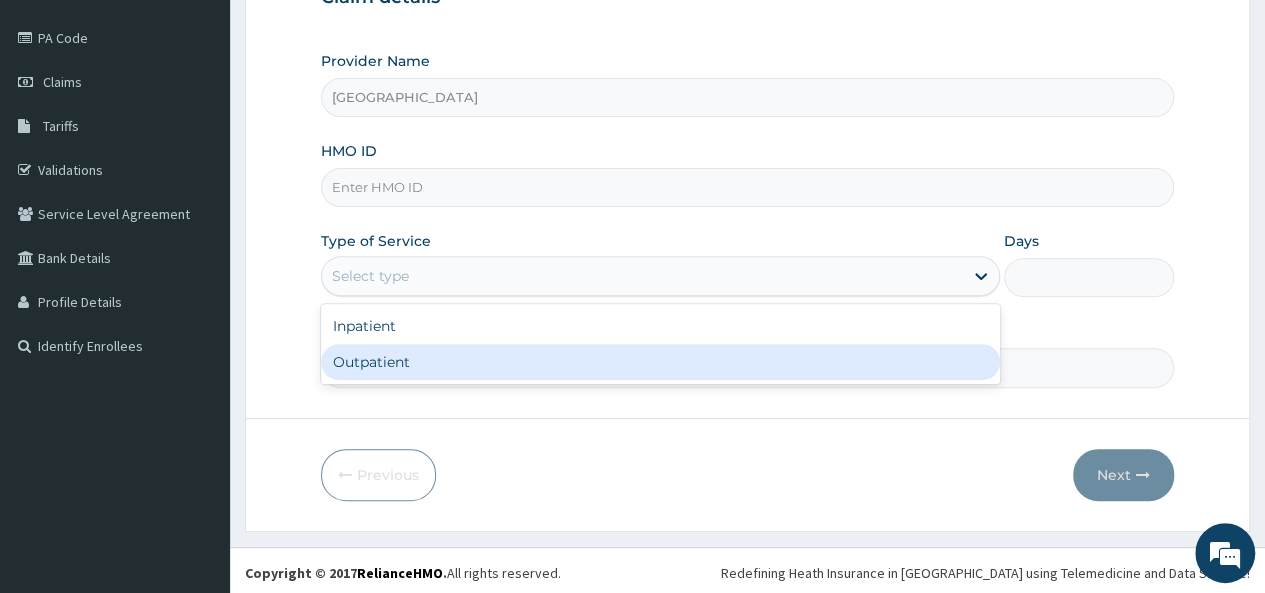 click on "Outpatient" at bounding box center [660, 362] 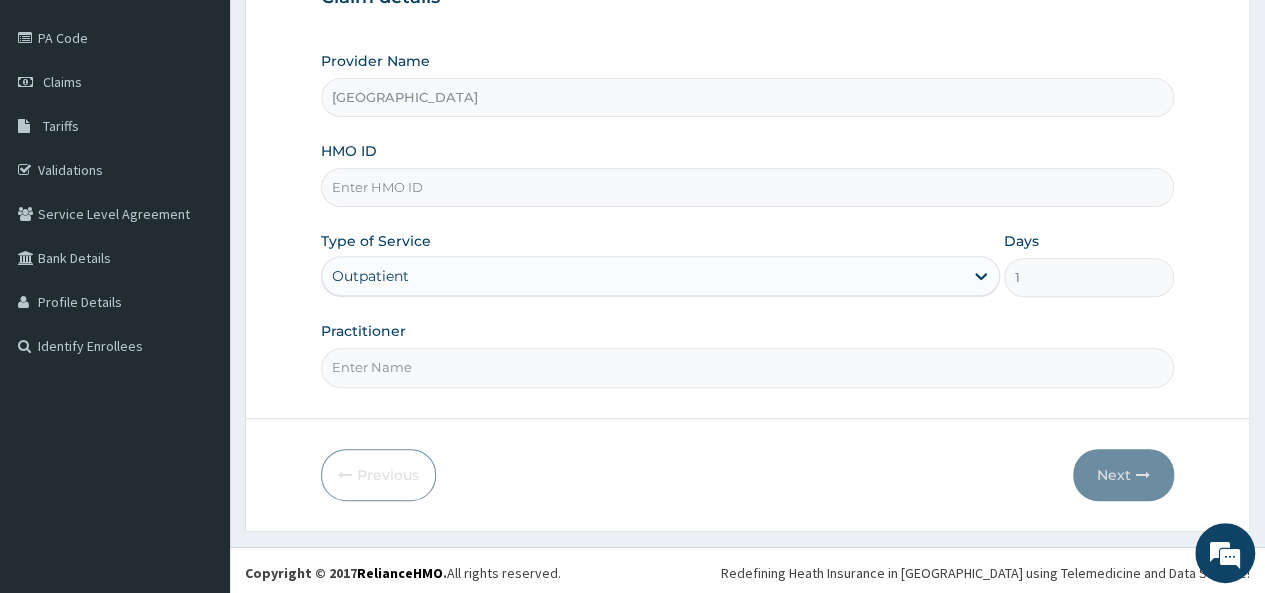 click on "HMO ID" at bounding box center (747, 187) 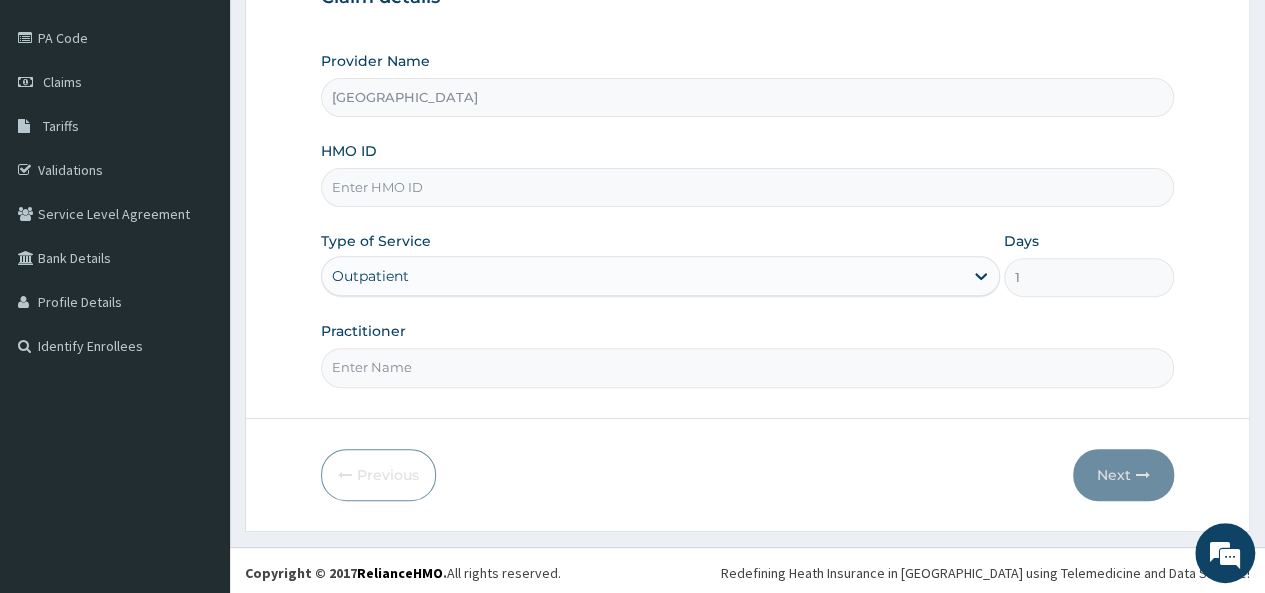 type on "FMC/11176/B" 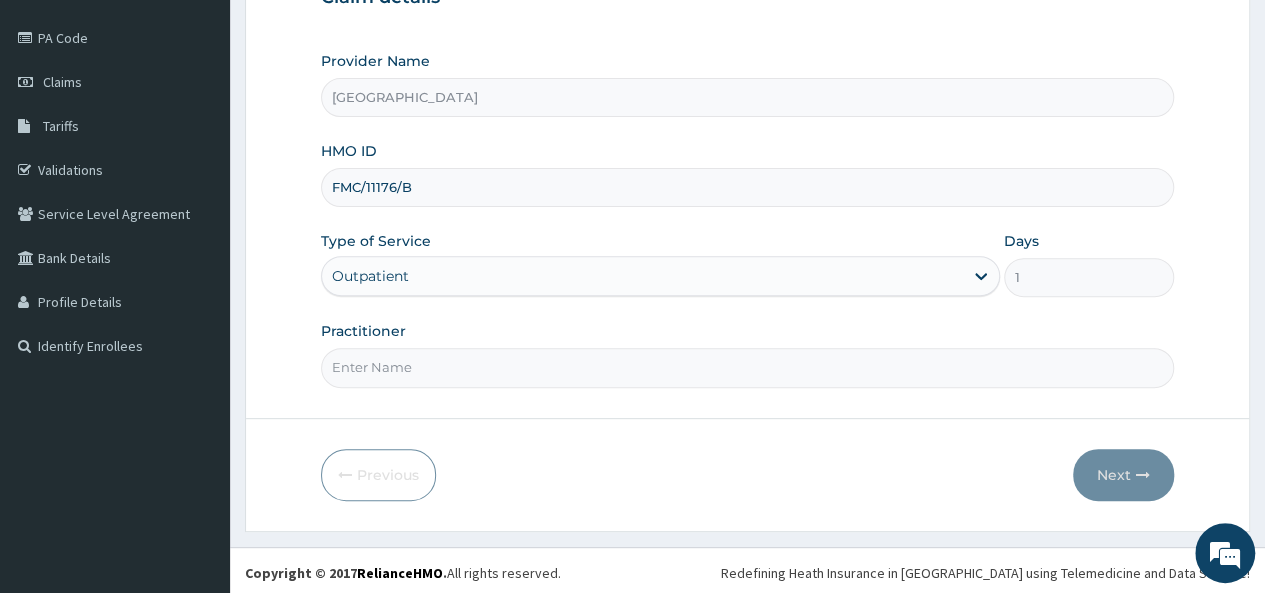 click on "Practitioner" at bounding box center [747, 367] 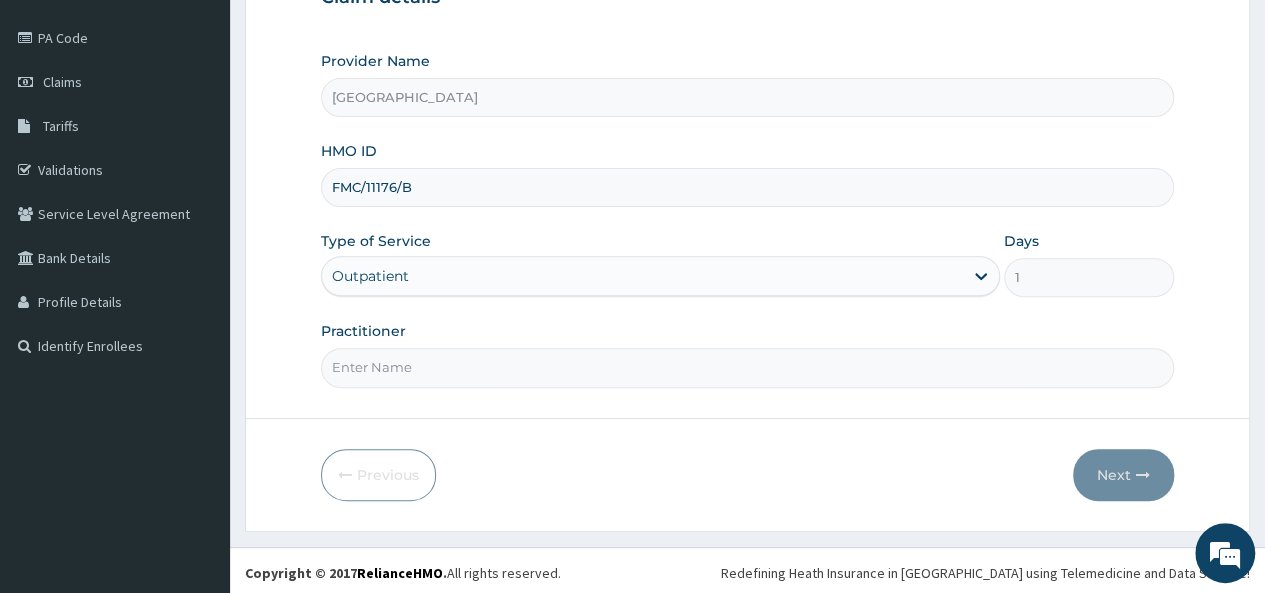 type on "Dr. Sylvester" 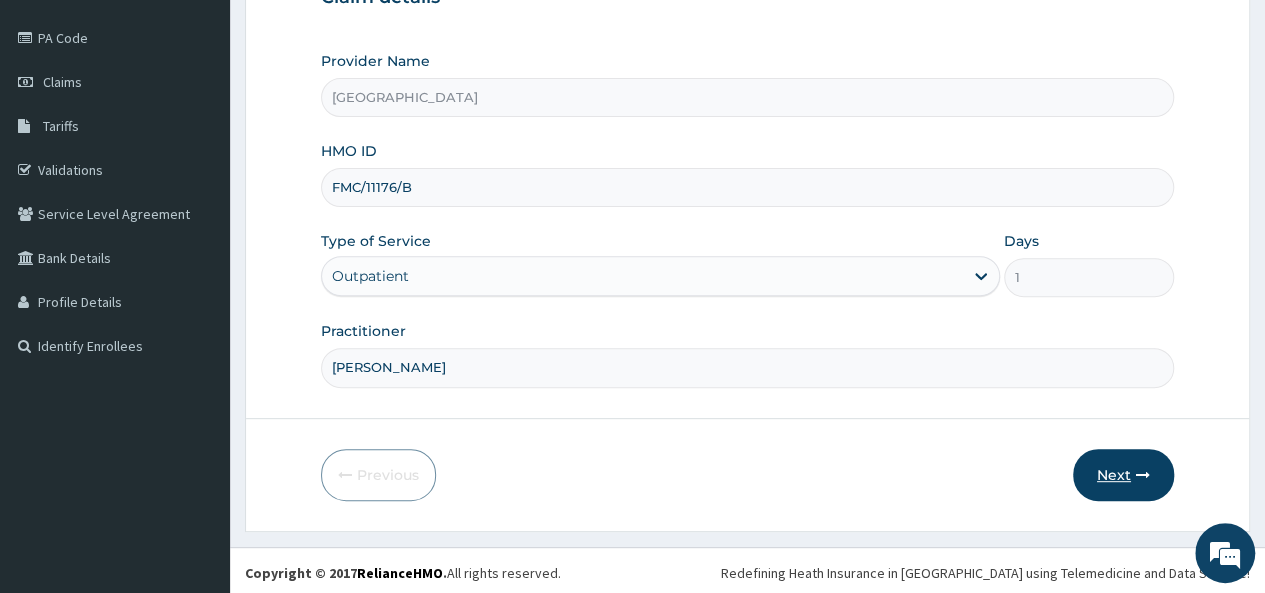 click at bounding box center [1143, 475] 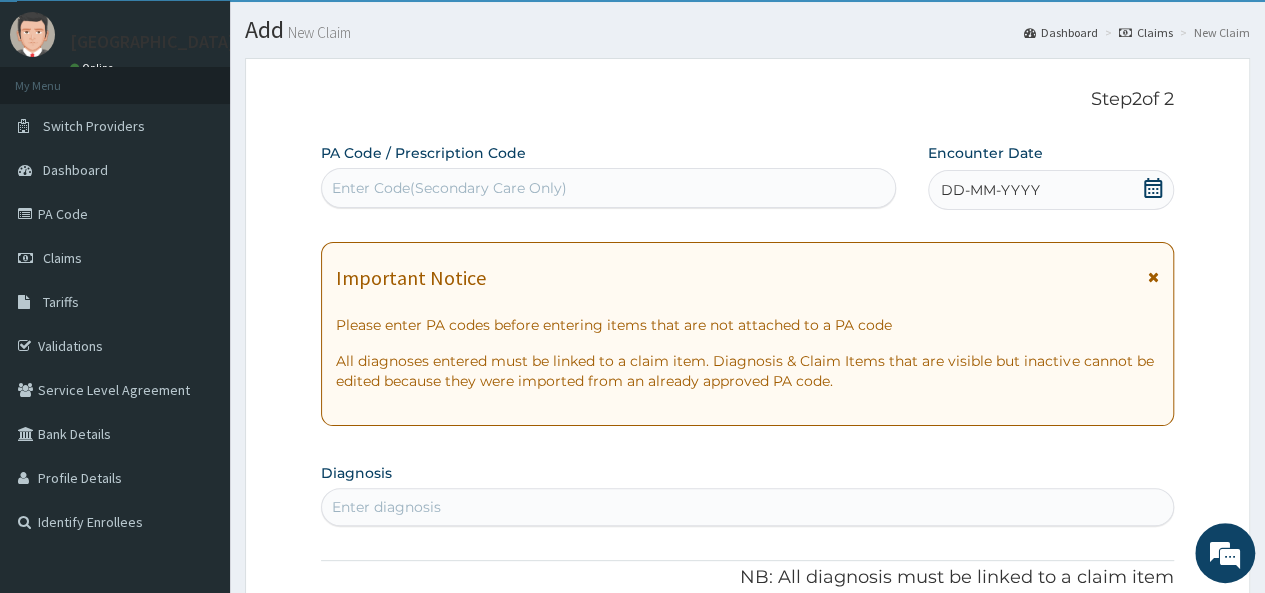 scroll, scrollTop: 0, scrollLeft: 0, axis: both 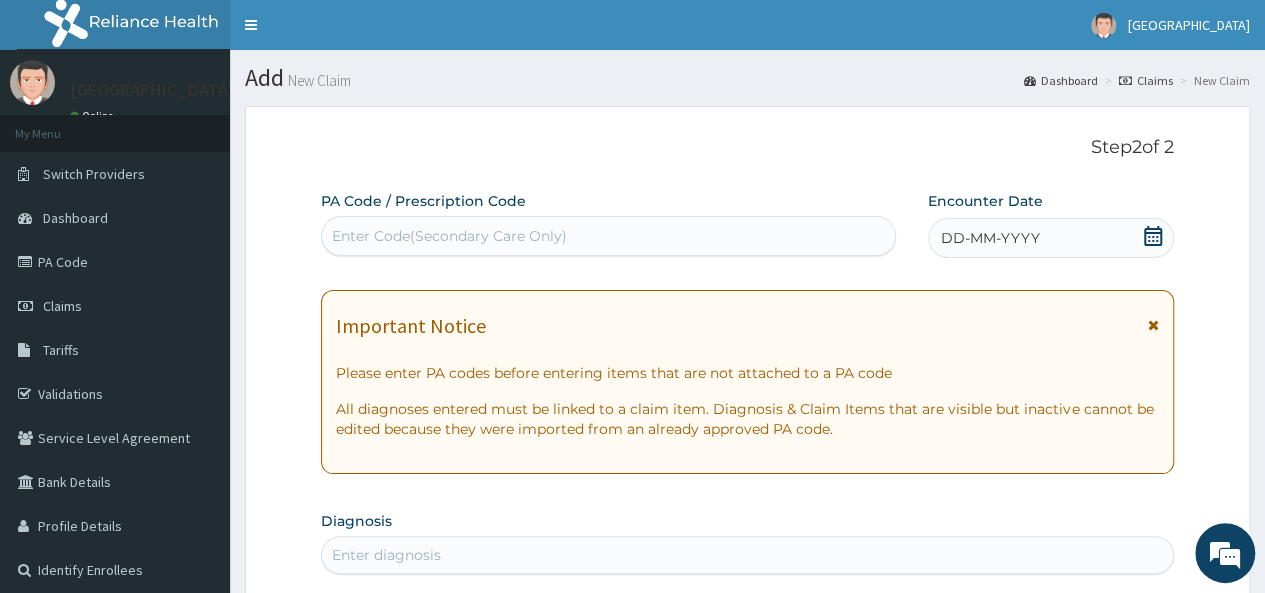 click on "Enter Code(Secondary Care Only)" at bounding box center [608, 236] 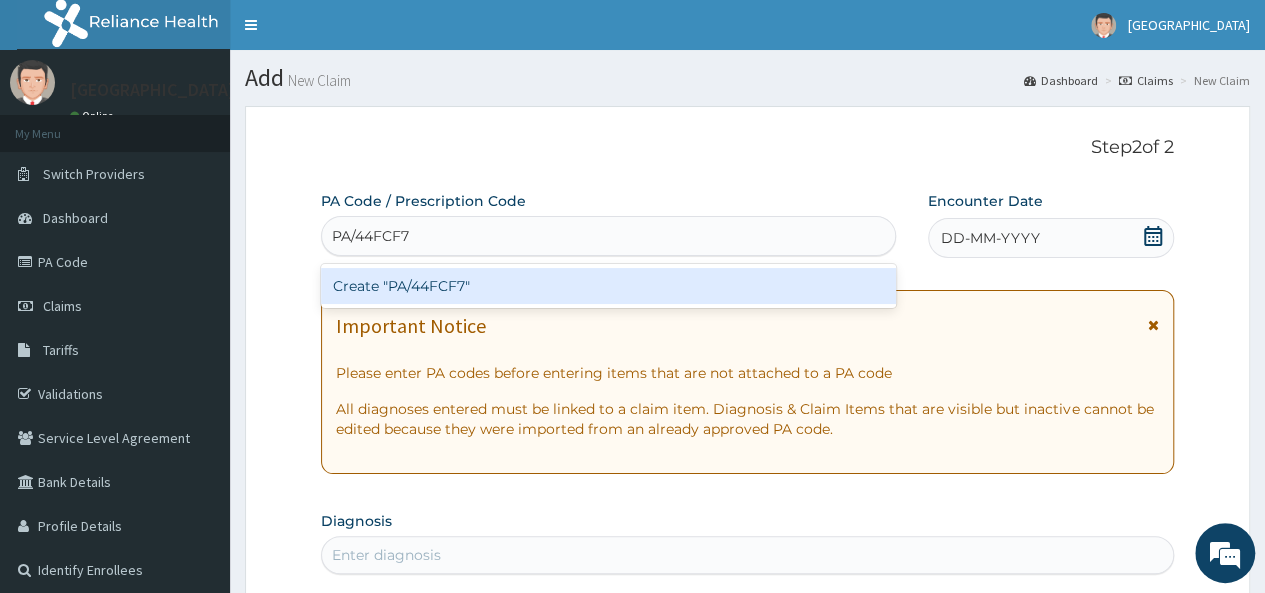 click on "Create "PA/44FCF7"" at bounding box center (608, 286) 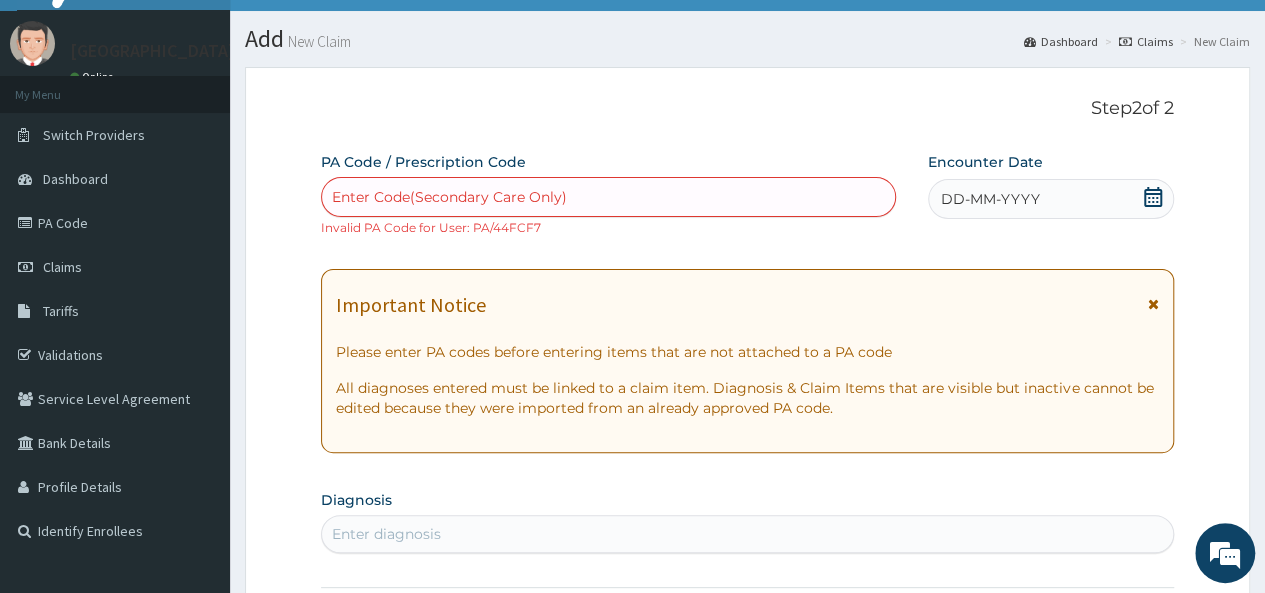 scroll, scrollTop: 0, scrollLeft: 0, axis: both 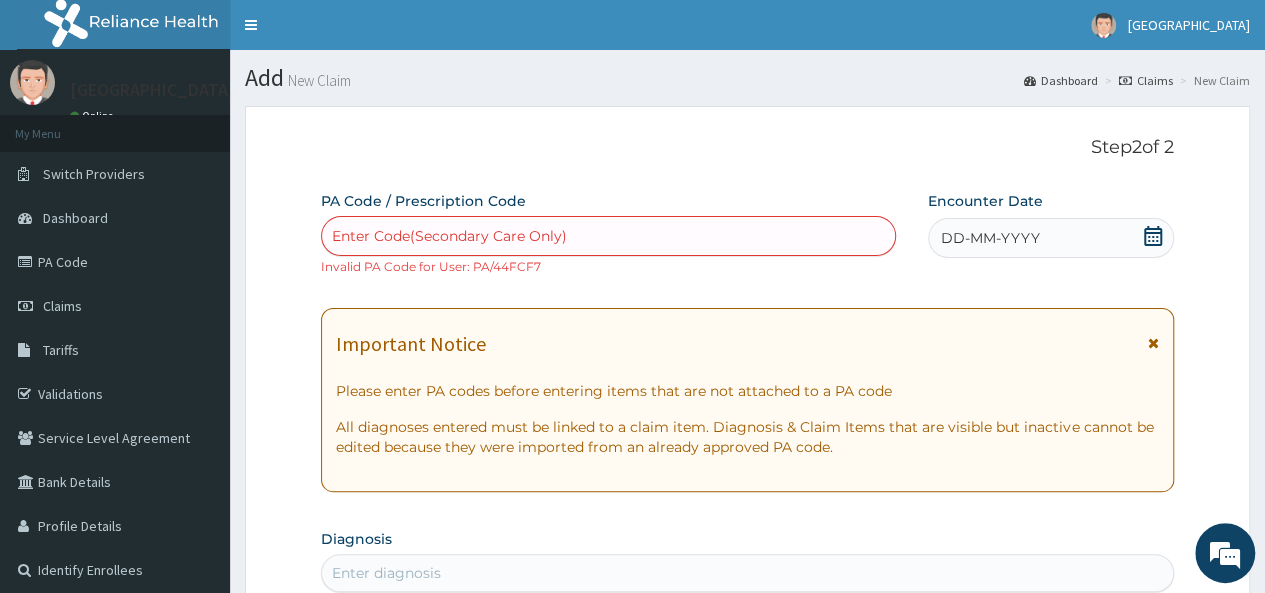 paste on "PA/44FCF7" 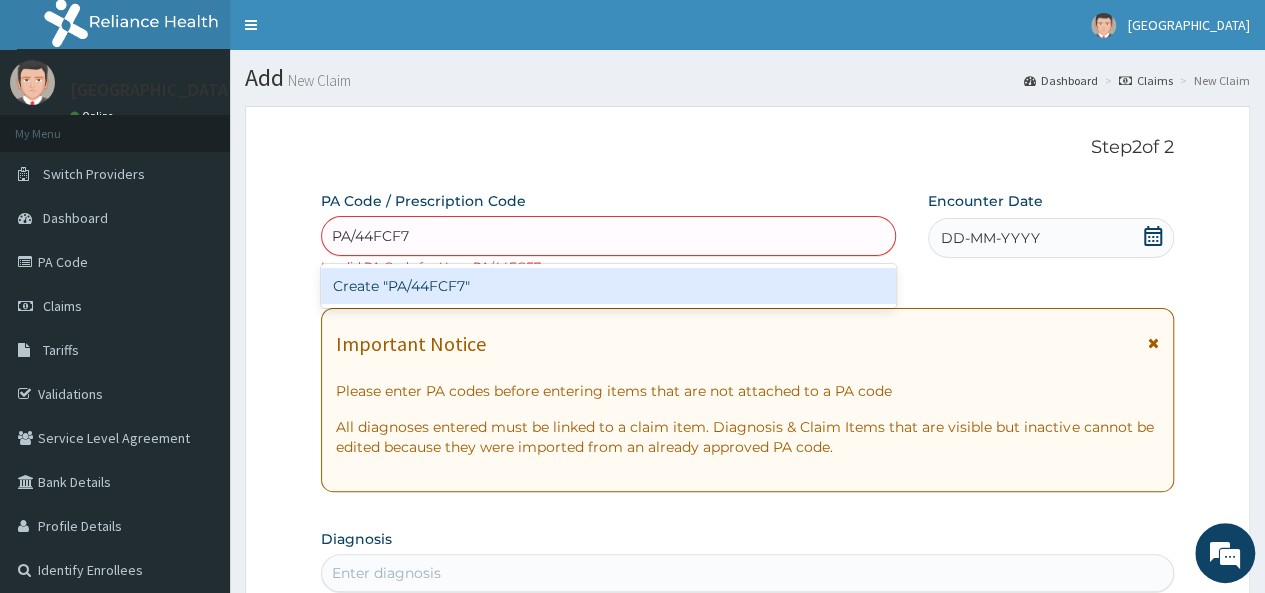 type on "PA/44FCF7" 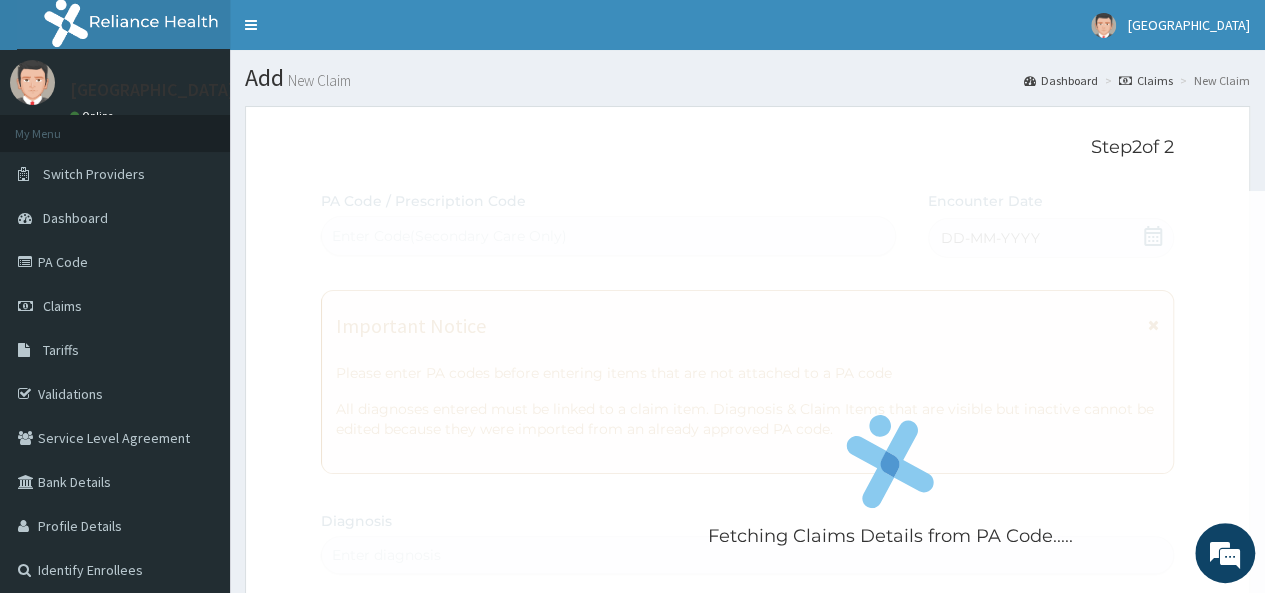 click on "Fetching Claims Details from PA Code..... PA Code / Prescription Code Enter Code(Secondary Care Only) Encounter Date DD-MM-YYYY Important Notice Please enter PA codes before entering items that are not attached to a PA code   All diagnoses entered must be linked to a claim item. Diagnosis & Claim Items that are visible but inactive cannot be edited because they were imported from an already approved PA code. Diagnosis Enter diagnosis NB: All diagnosis must be linked to a claim item Claim Items No claim item Types Select Type Item Select Item Pair Diagnosis Select Diagnosis Unit Price 0 Add Comment" at bounding box center (747, 708) 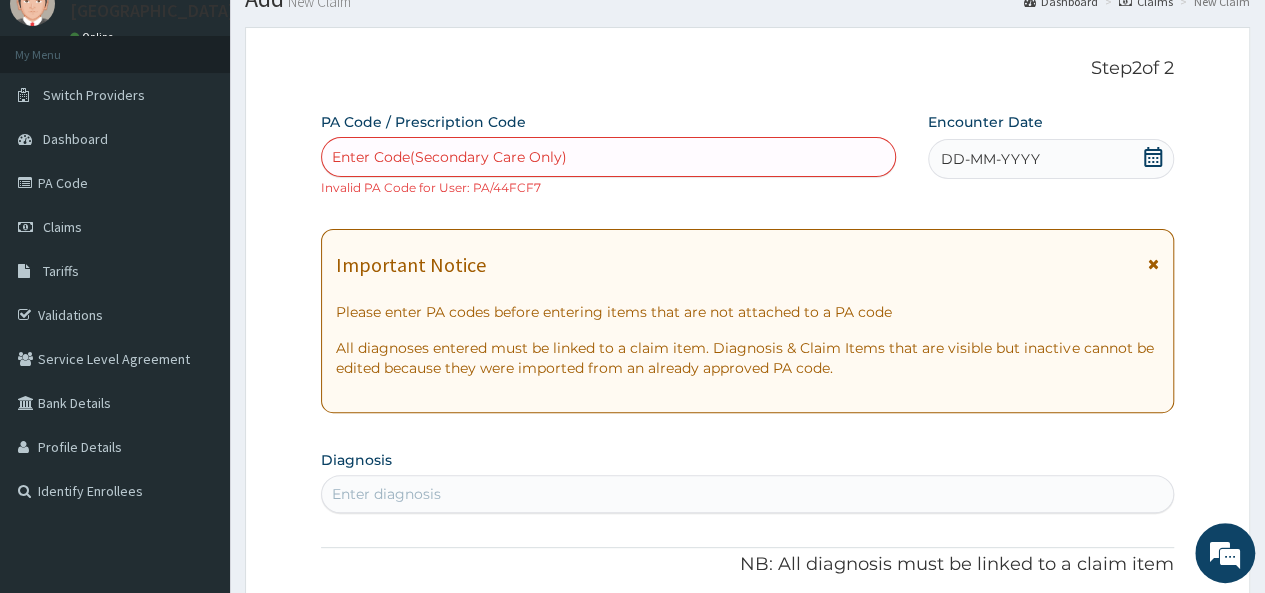 scroll, scrollTop: 0, scrollLeft: 0, axis: both 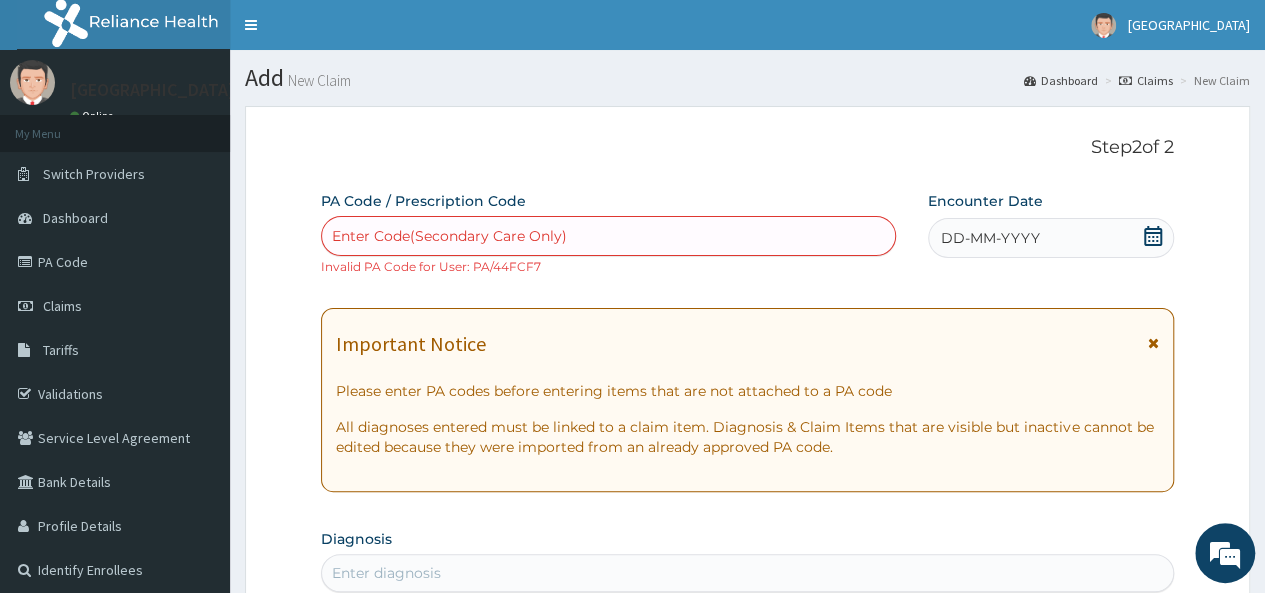 click on "My Menu" at bounding box center (115, 133) 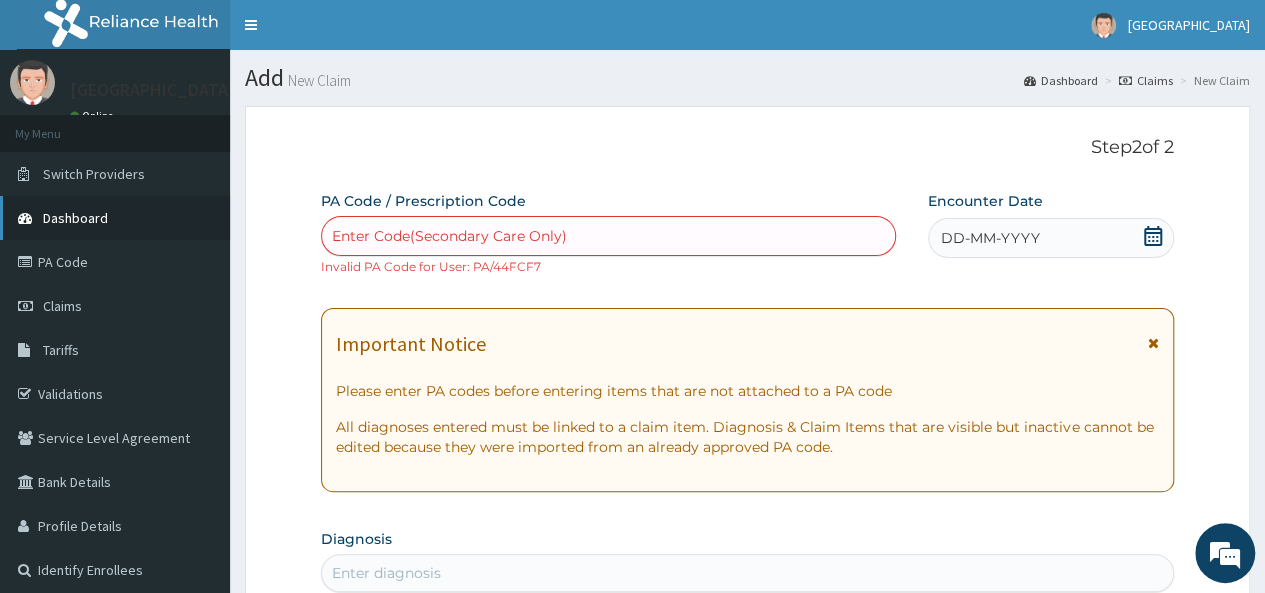 drag, startPoint x: 1062, startPoint y: 3, endPoint x: 217, endPoint y: 204, distance: 868.577 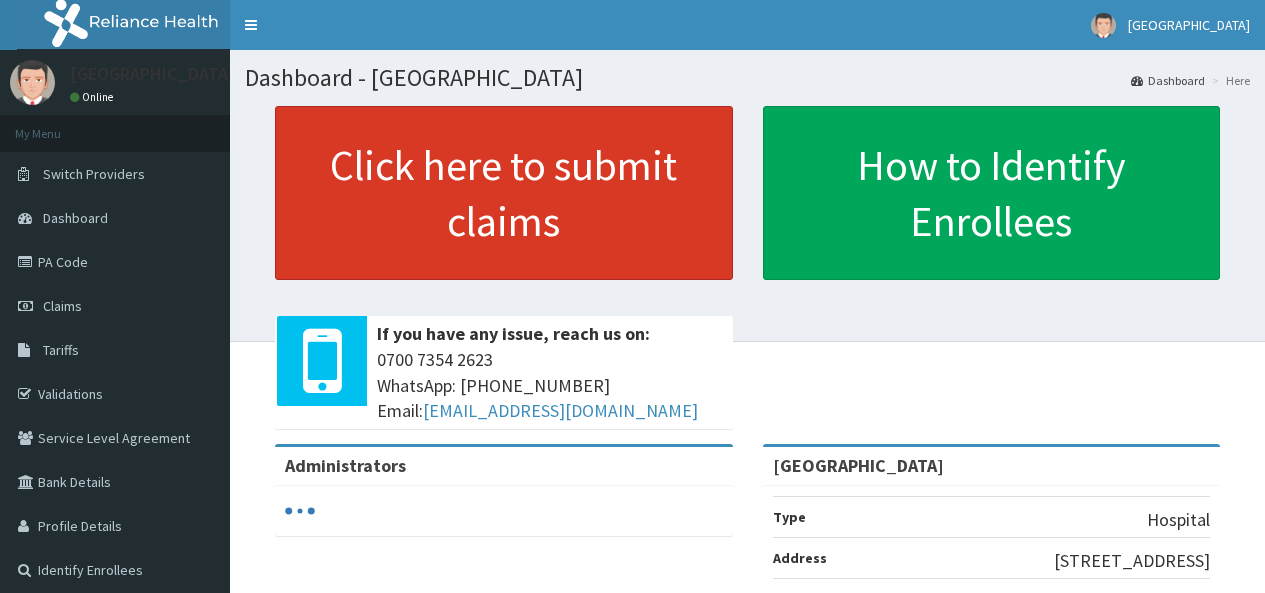 scroll, scrollTop: 0, scrollLeft: 0, axis: both 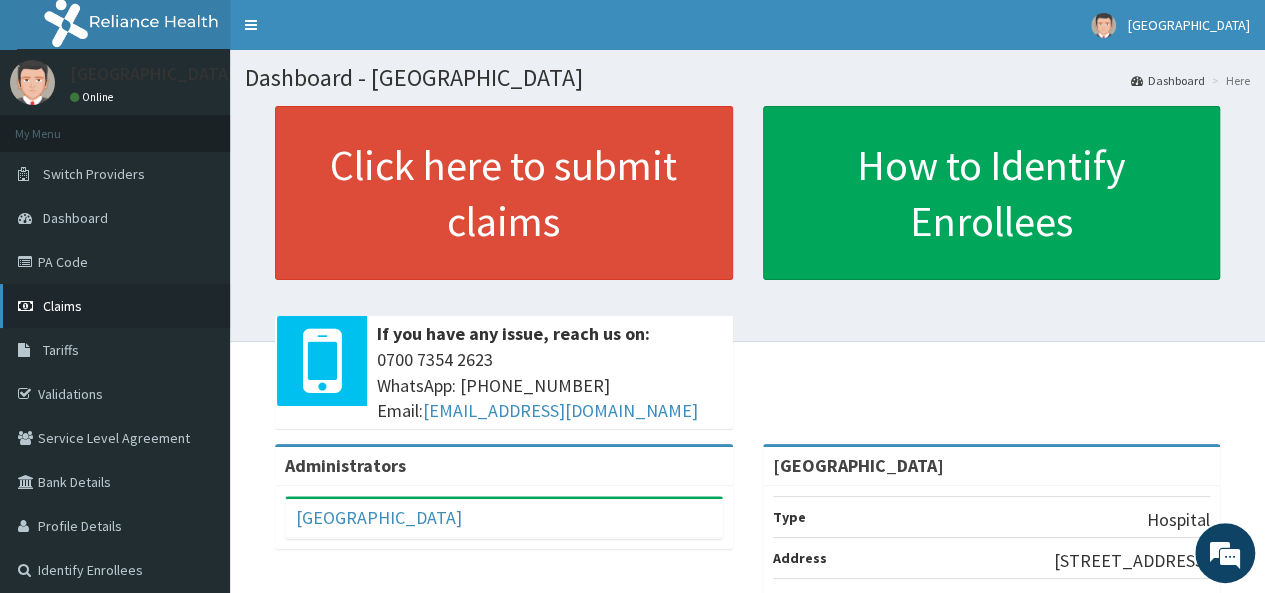 click on "Claims" at bounding box center (62, 306) 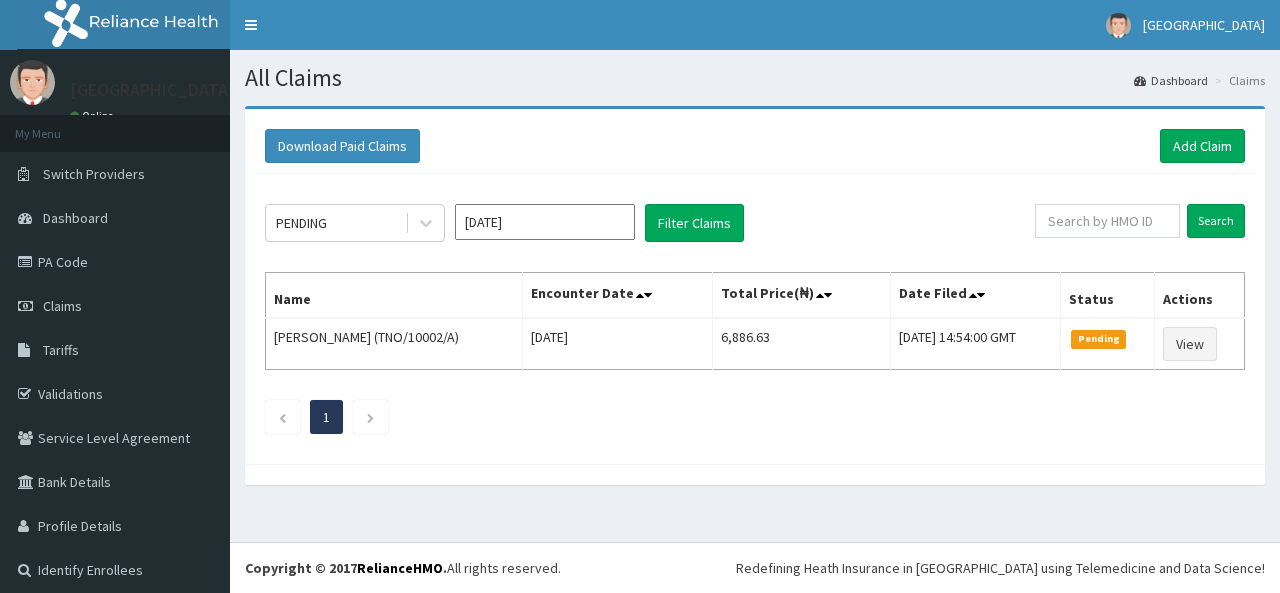 scroll, scrollTop: 0, scrollLeft: 0, axis: both 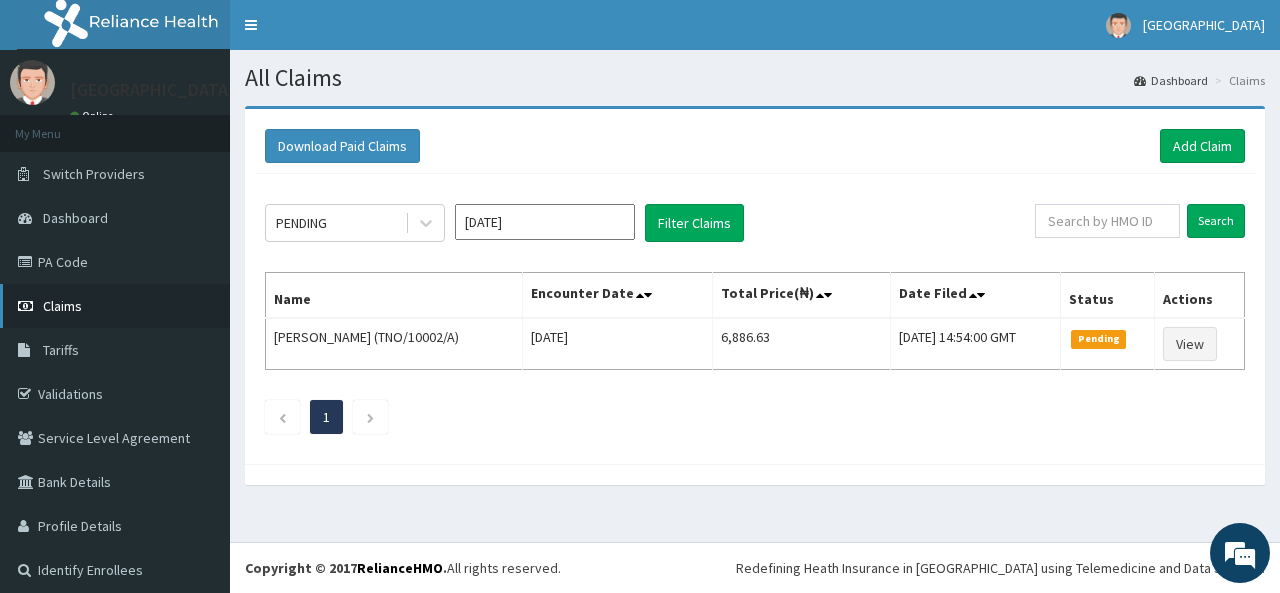 click on "Claims" at bounding box center [115, 306] 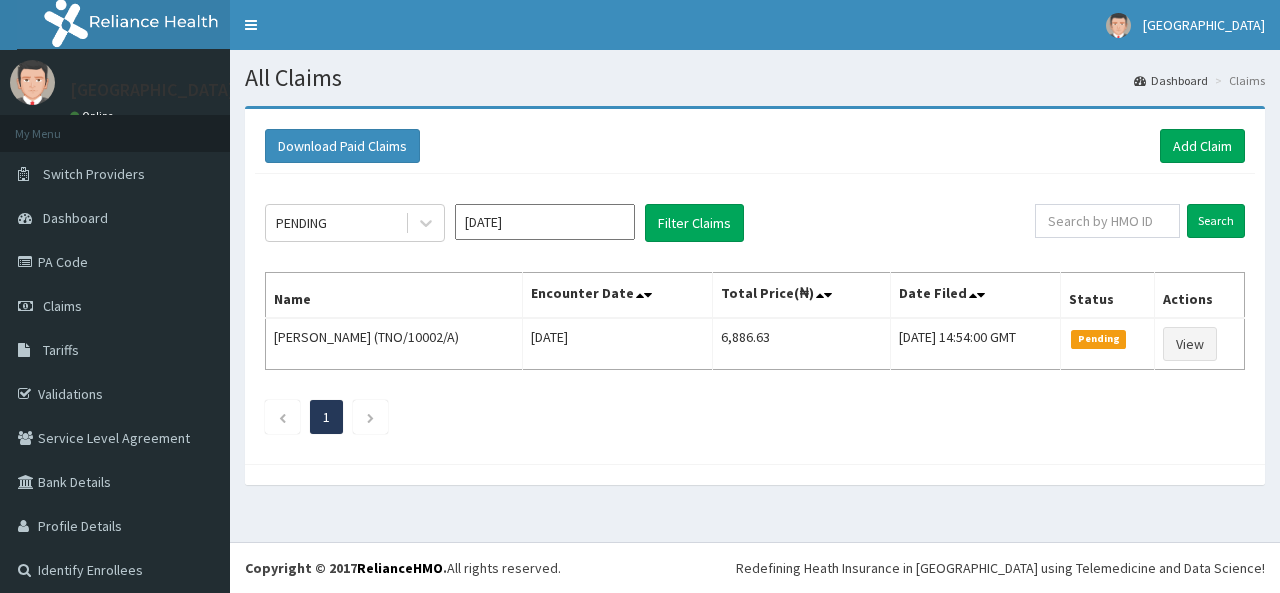 scroll, scrollTop: 0, scrollLeft: 0, axis: both 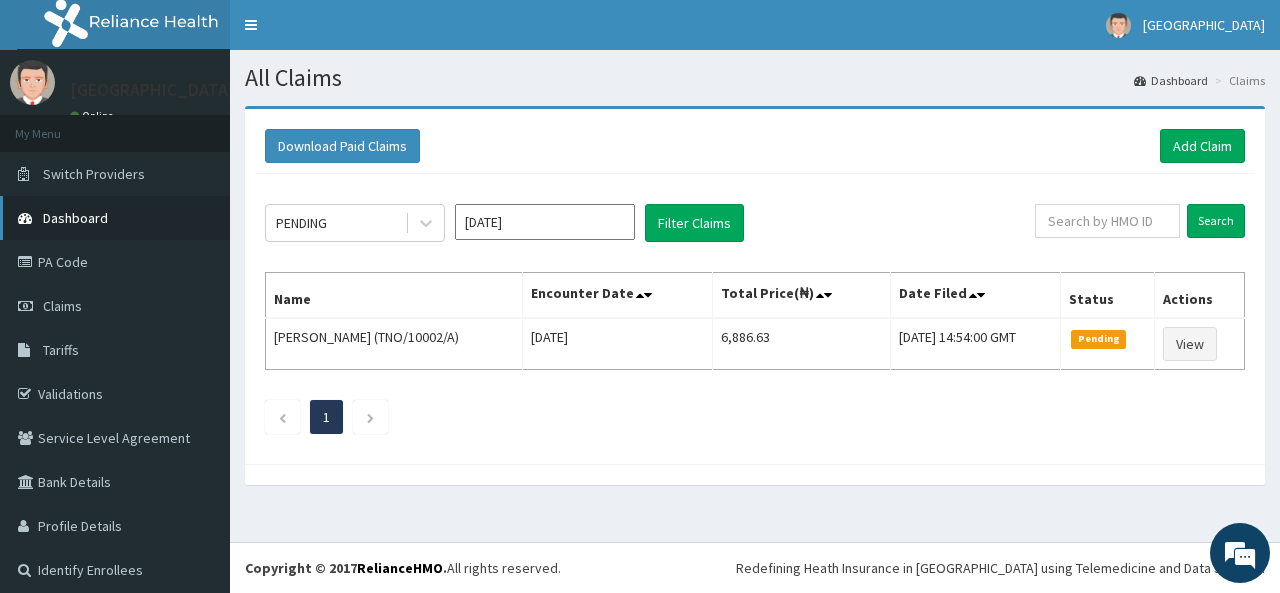 click on "Dashboard" at bounding box center [115, 218] 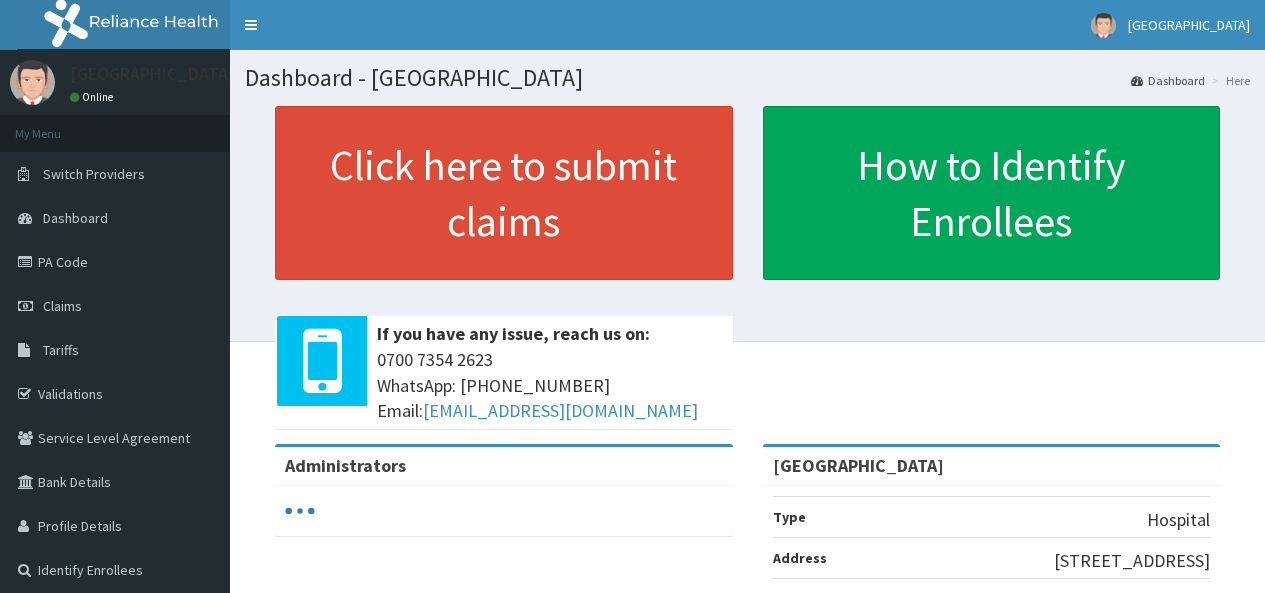 click on "PA Code" at bounding box center (115, 262) 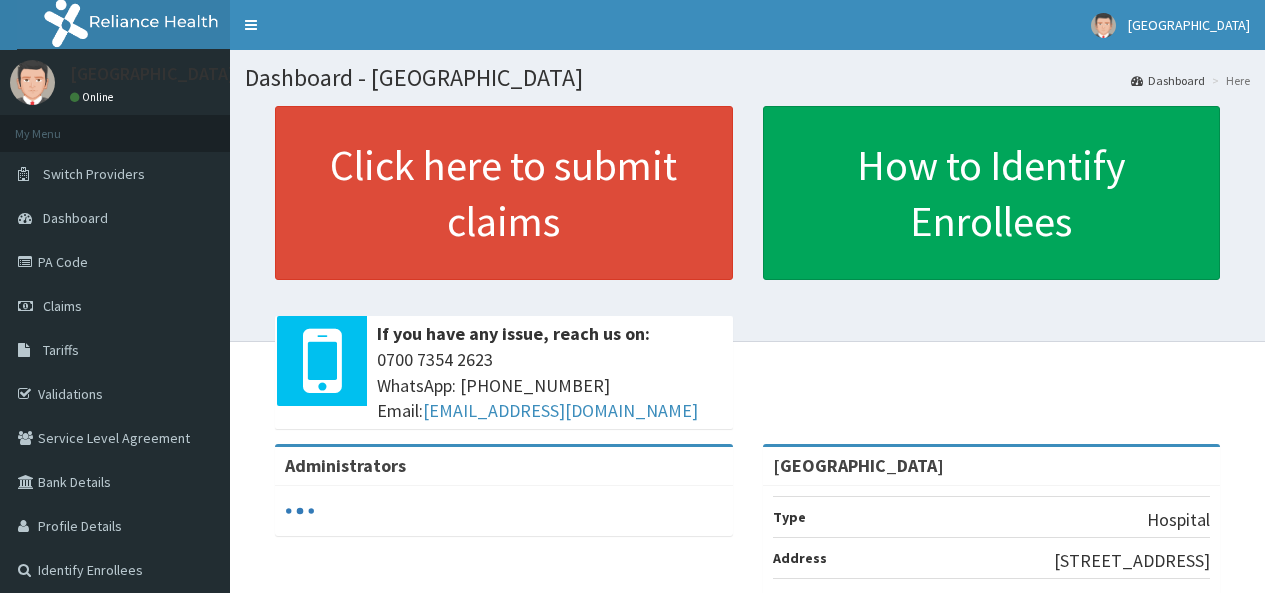 scroll, scrollTop: 0, scrollLeft: 0, axis: both 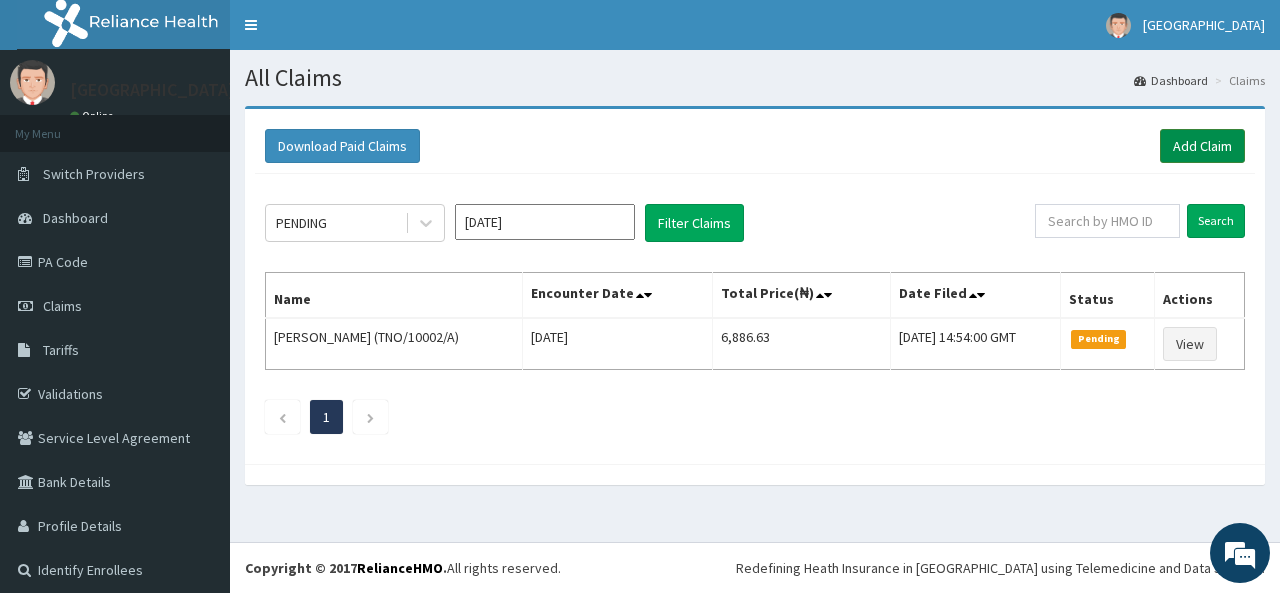 click on "Add Claim" at bounding box center [1202, 146] 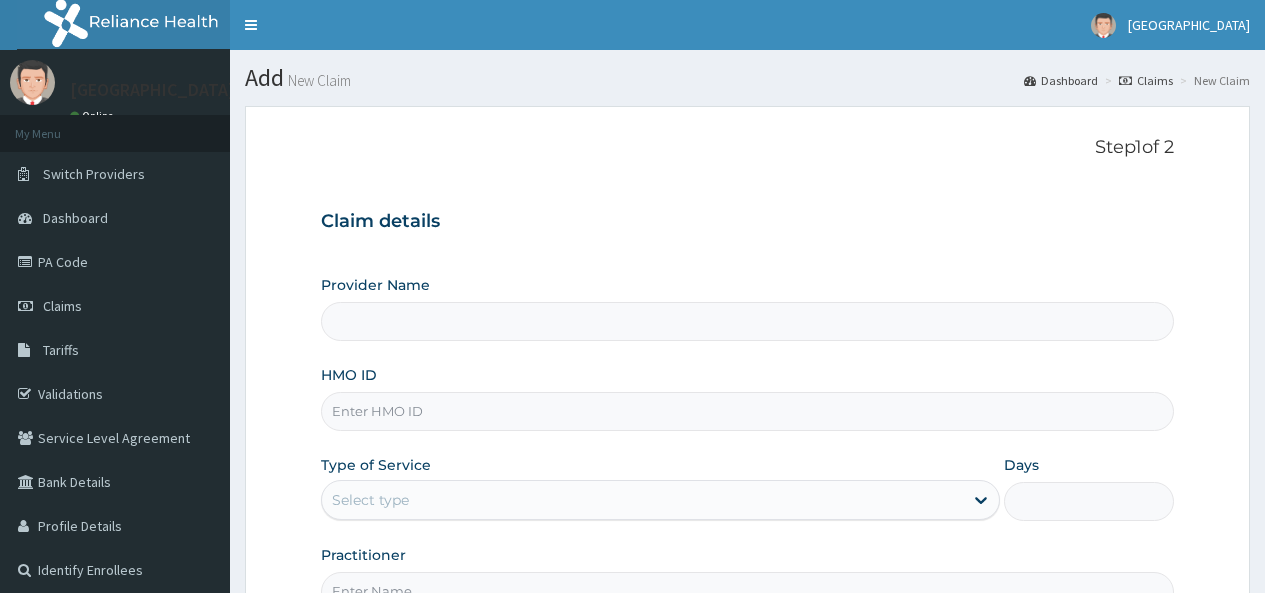 scroll, scrollTop: 0, scrollLeft: 0, axis: both 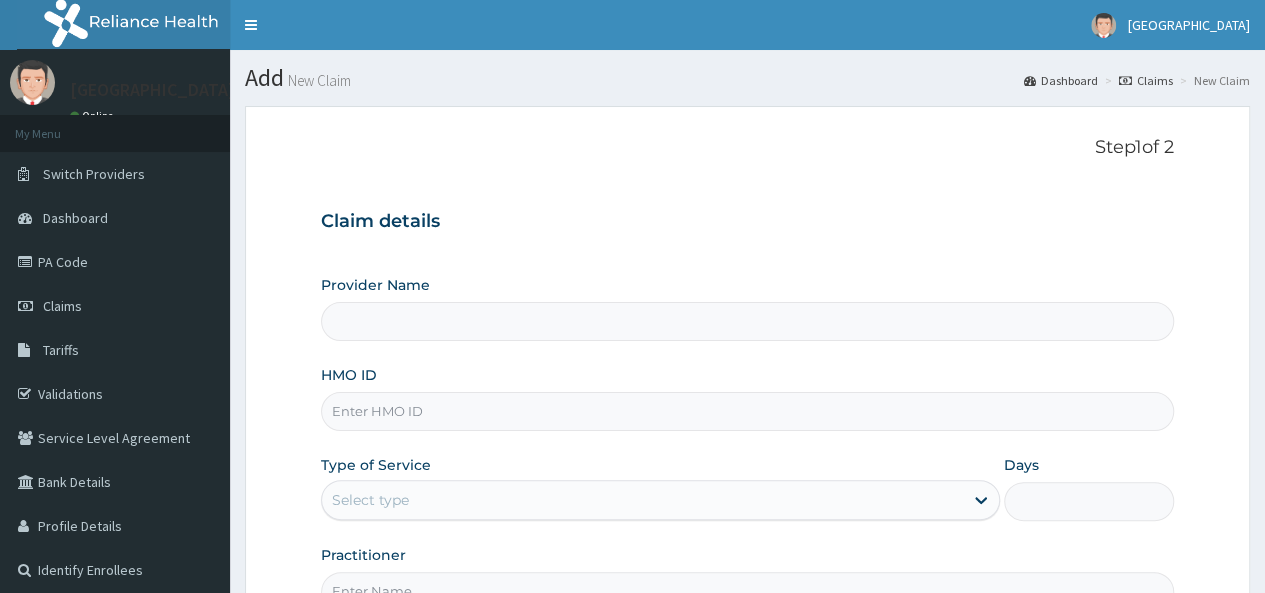type on "[GEOGRAPHIC_DATA]" 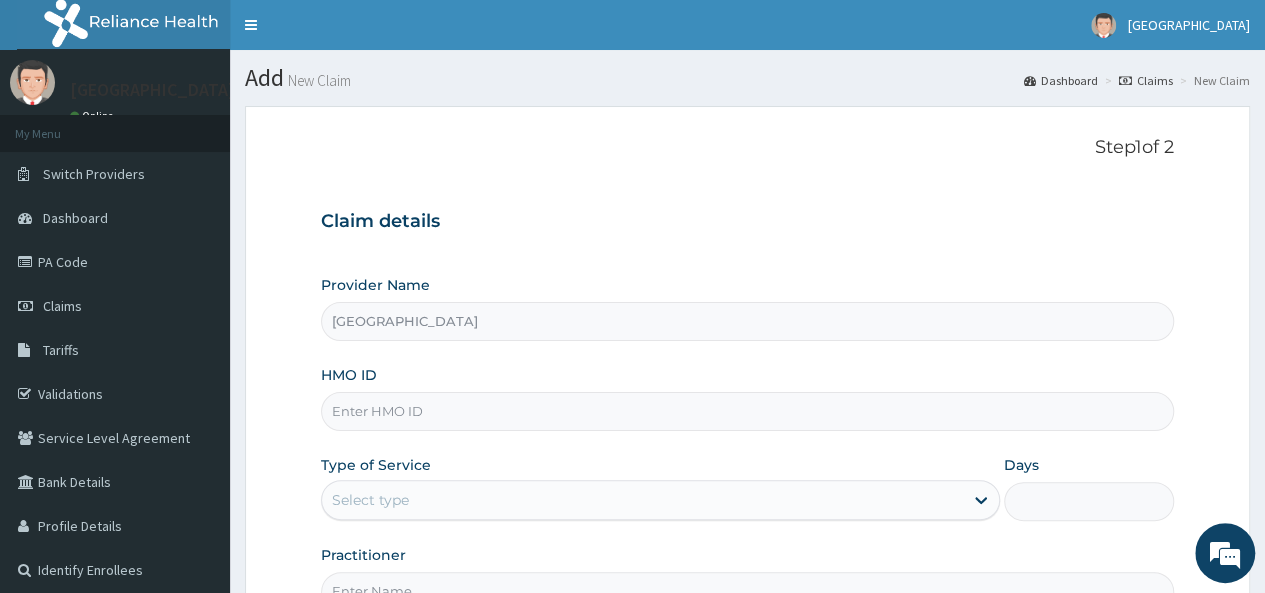 scroll, scrollTop: 0, scrollLeft: 0, axis: both 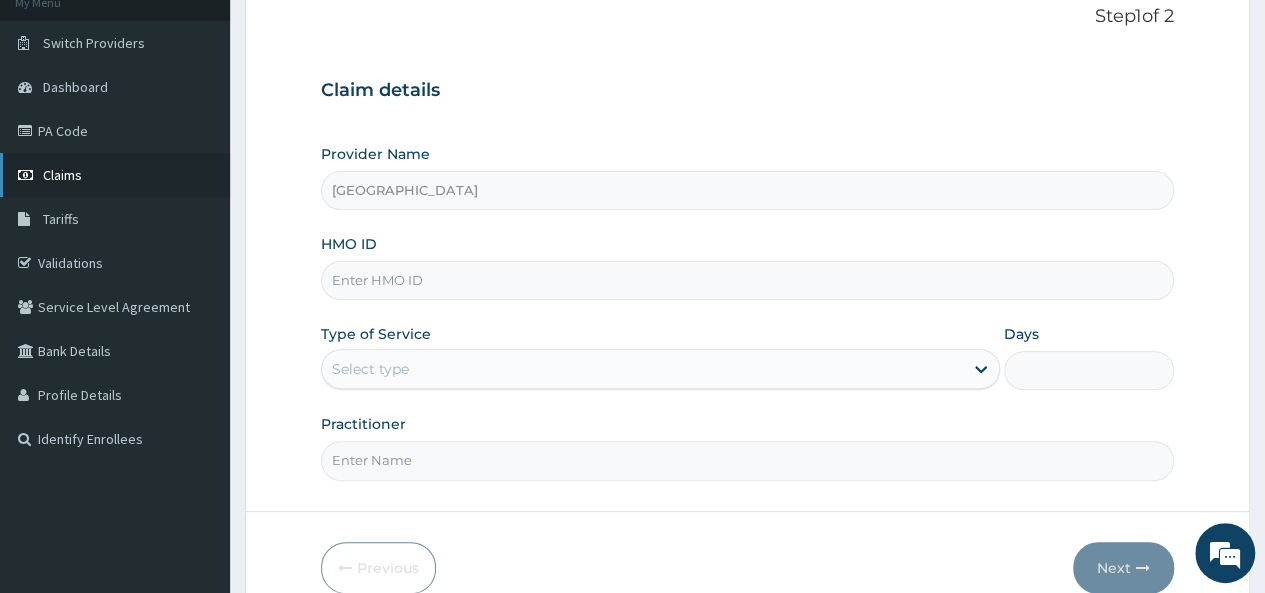 click on "Claims" at bounding box center (115, 175) 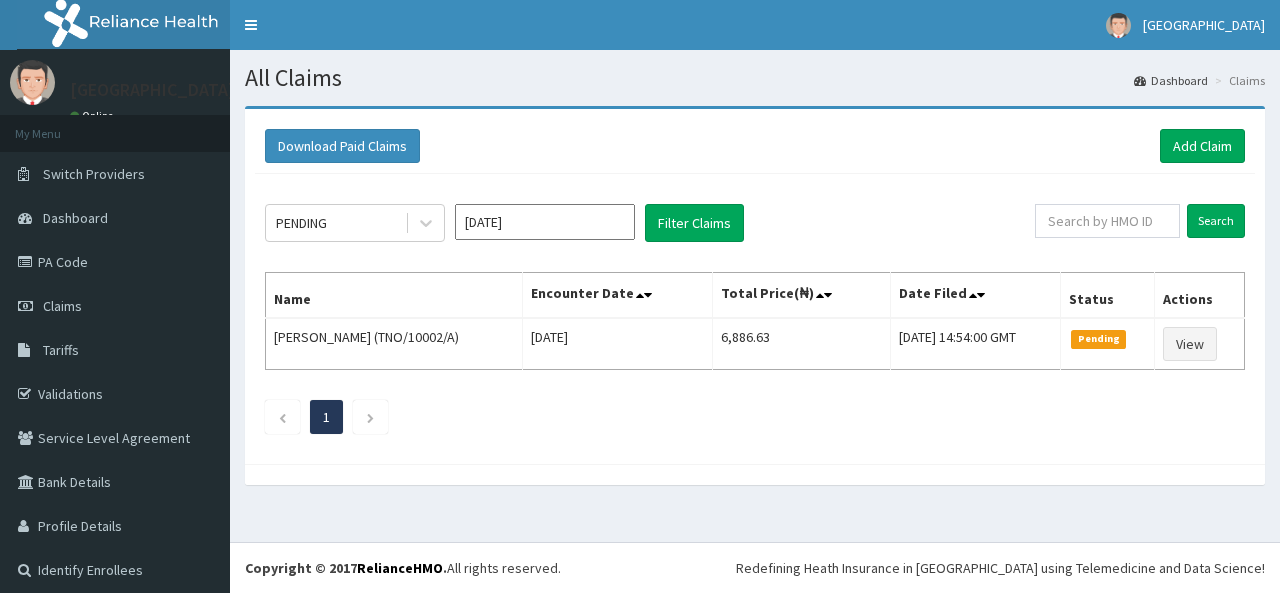 scroll, scrollTop: 0, scrollLeft: 0, axis: both 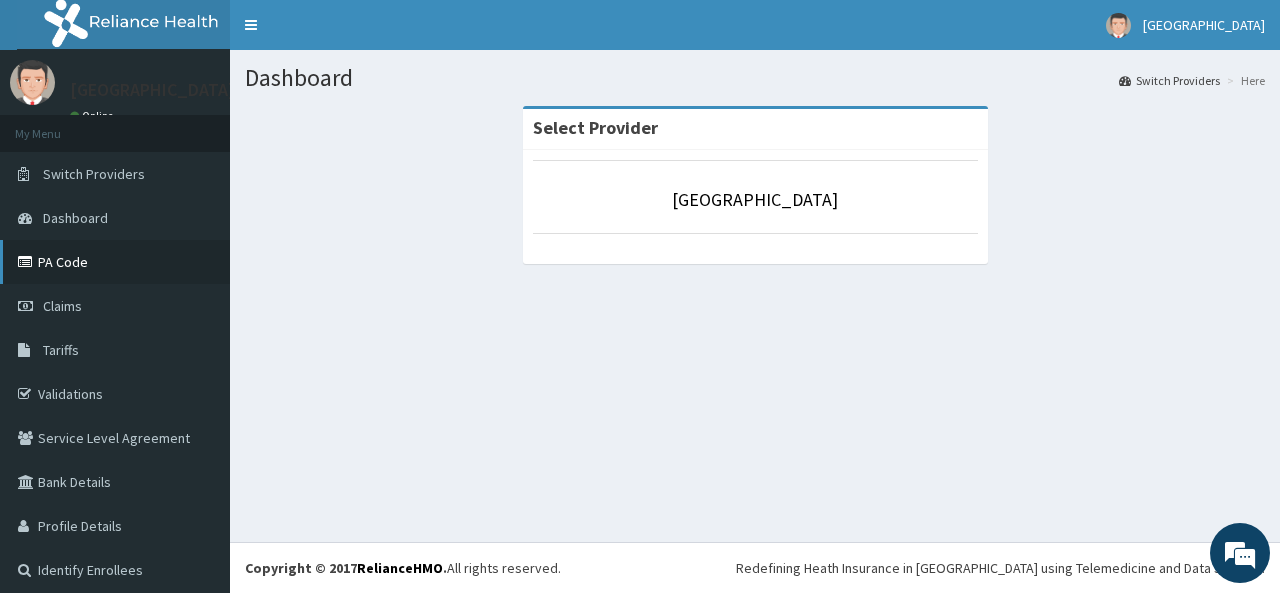 click on "PA Code" at bounding box center (115, 262) 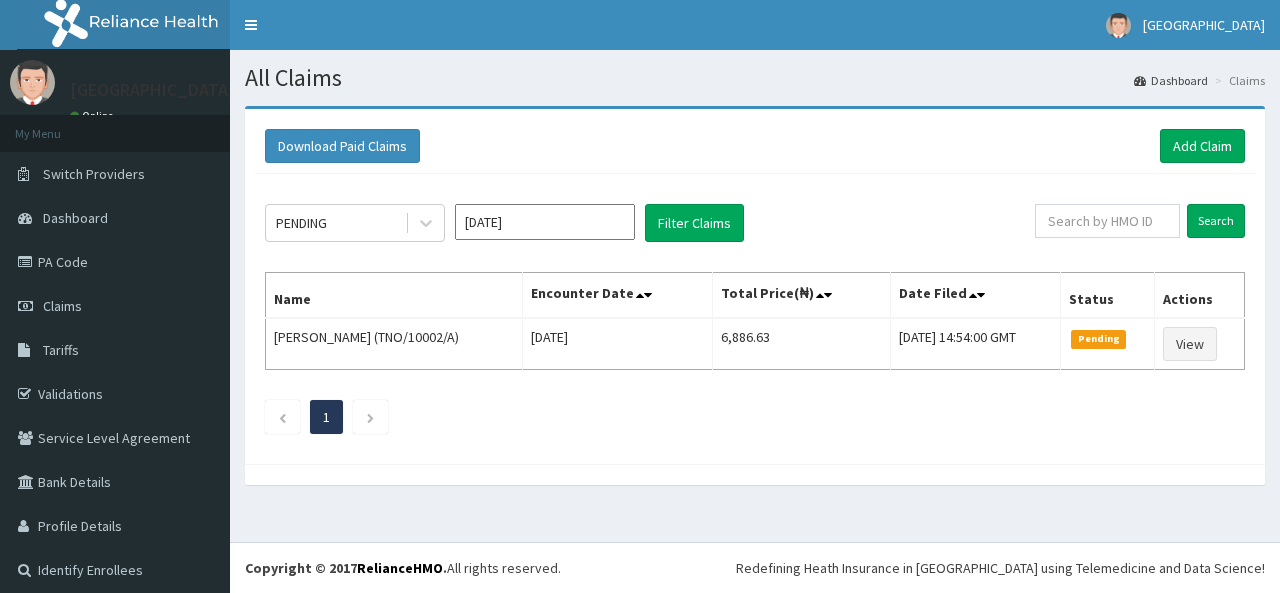 scroll, scrollTop: 0, scrollLeft: 0, axis: both 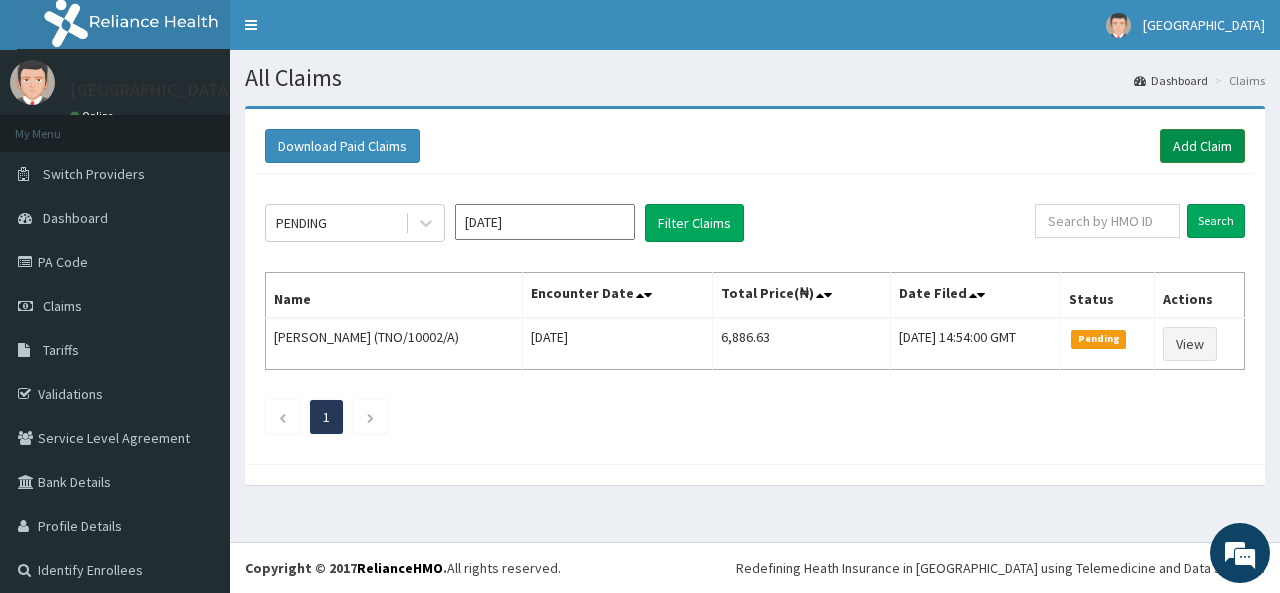 click on "Add Claim" at bounding box center (1202, 146) 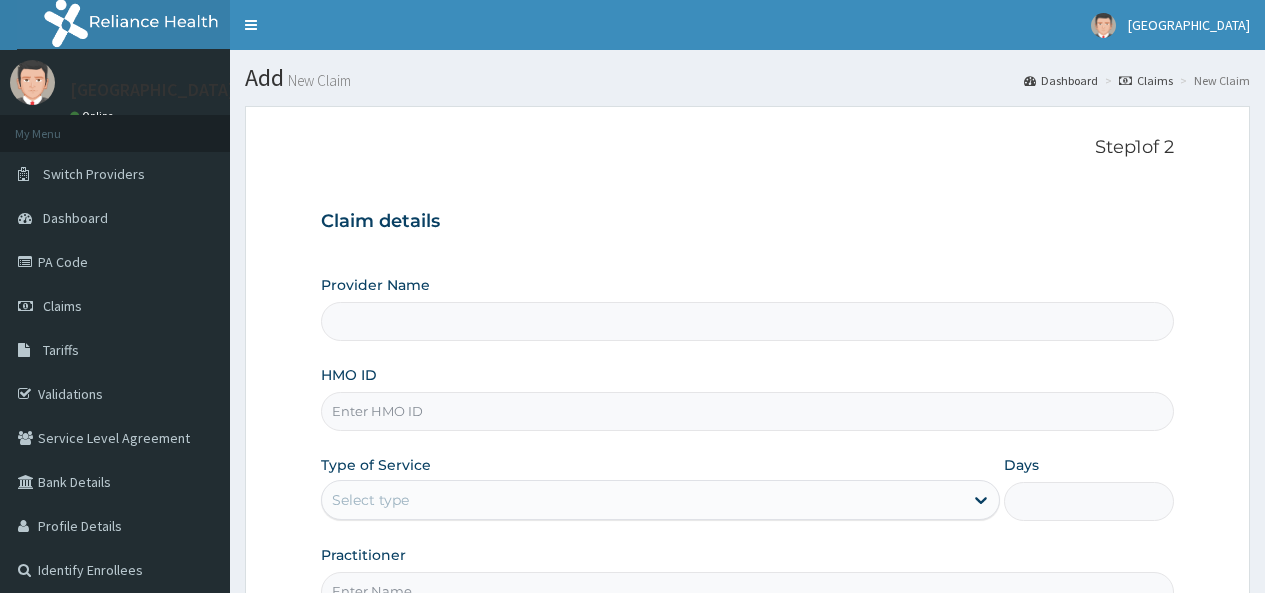 scroll, scrollTop: 0, scrollLeft: 0, axis: both 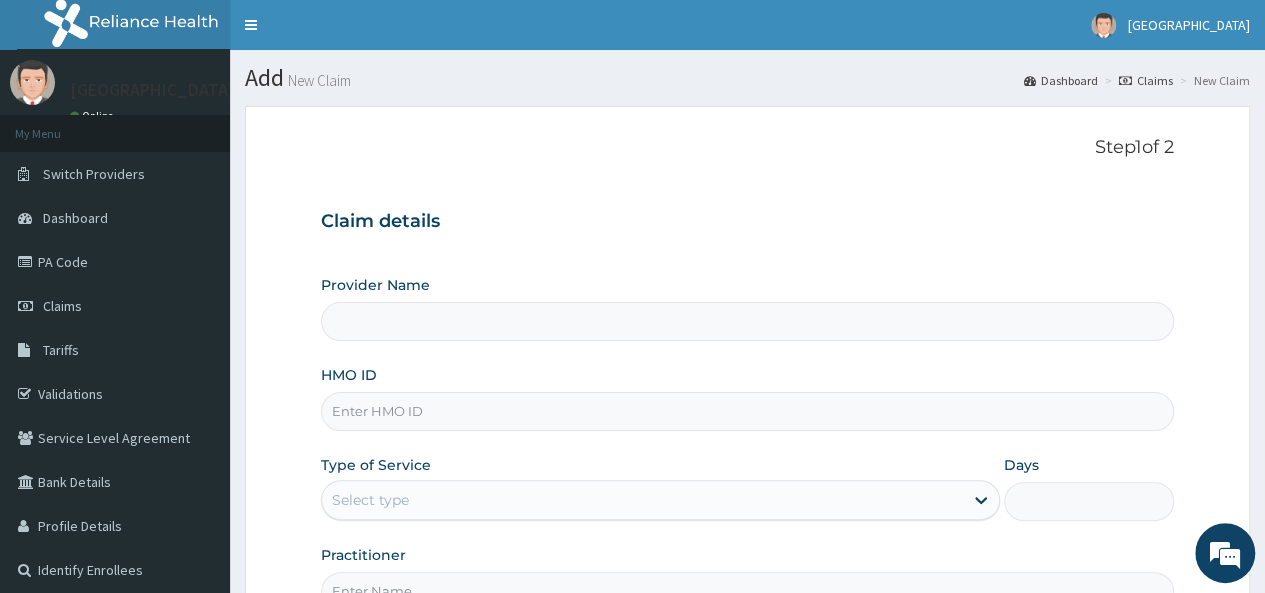type on "[GEOGRAPHIC_DATA]" 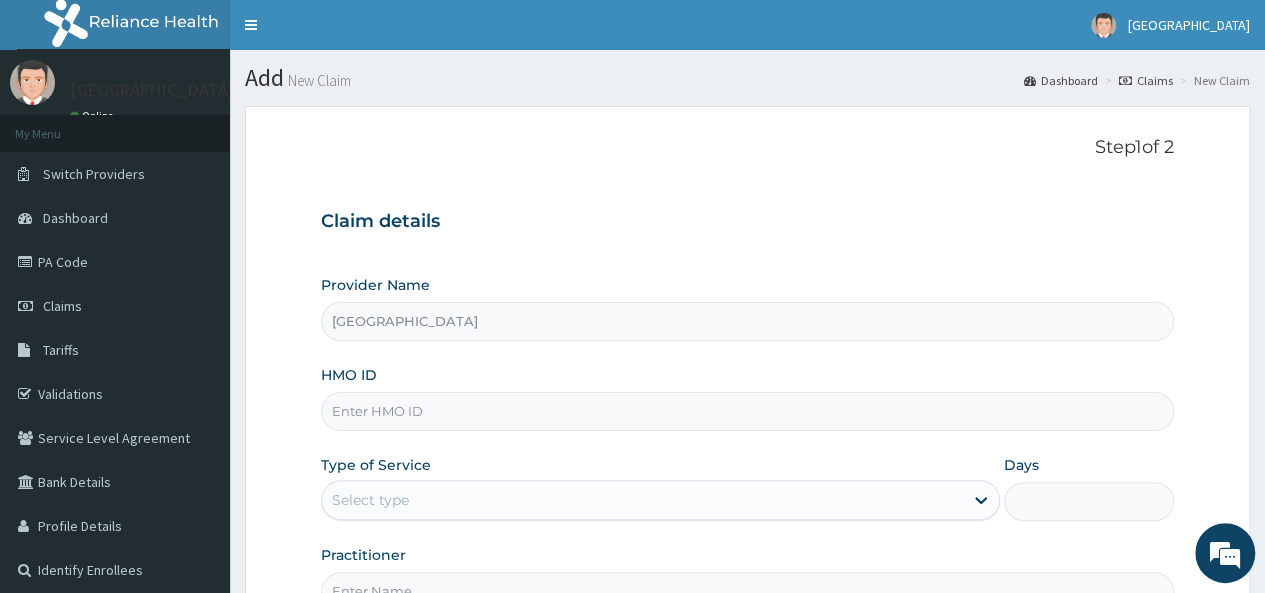 click on "HMO ID" at bounding box center (747, 411) 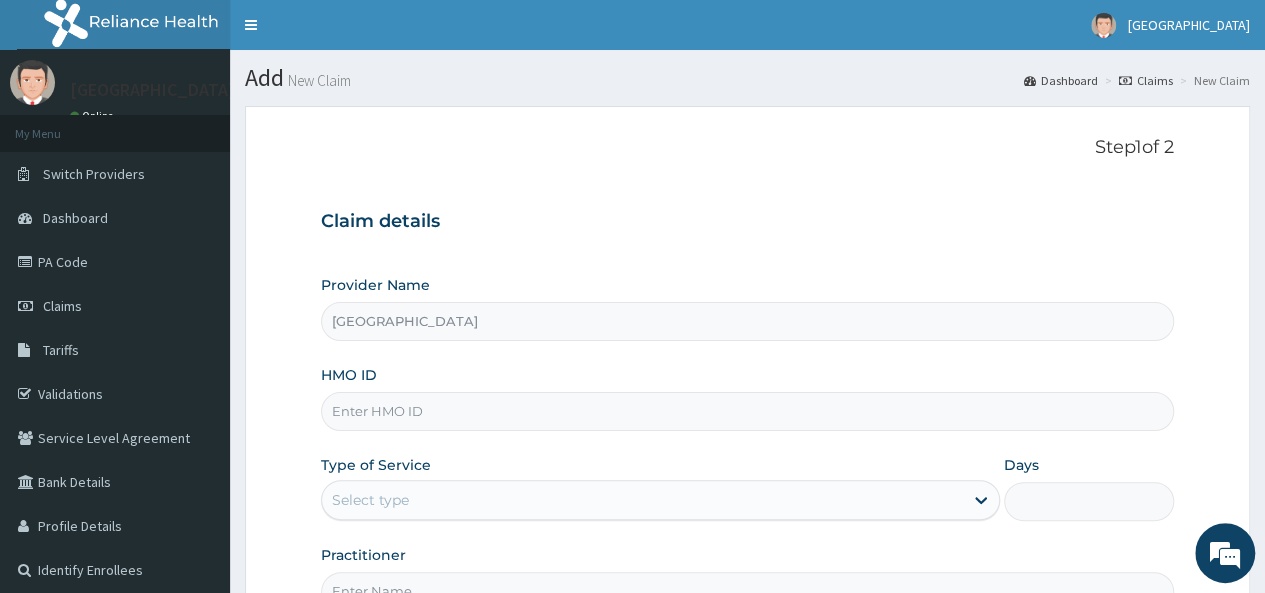 scroll, scrollTop: 0, scrollLeft: 0, axis: both 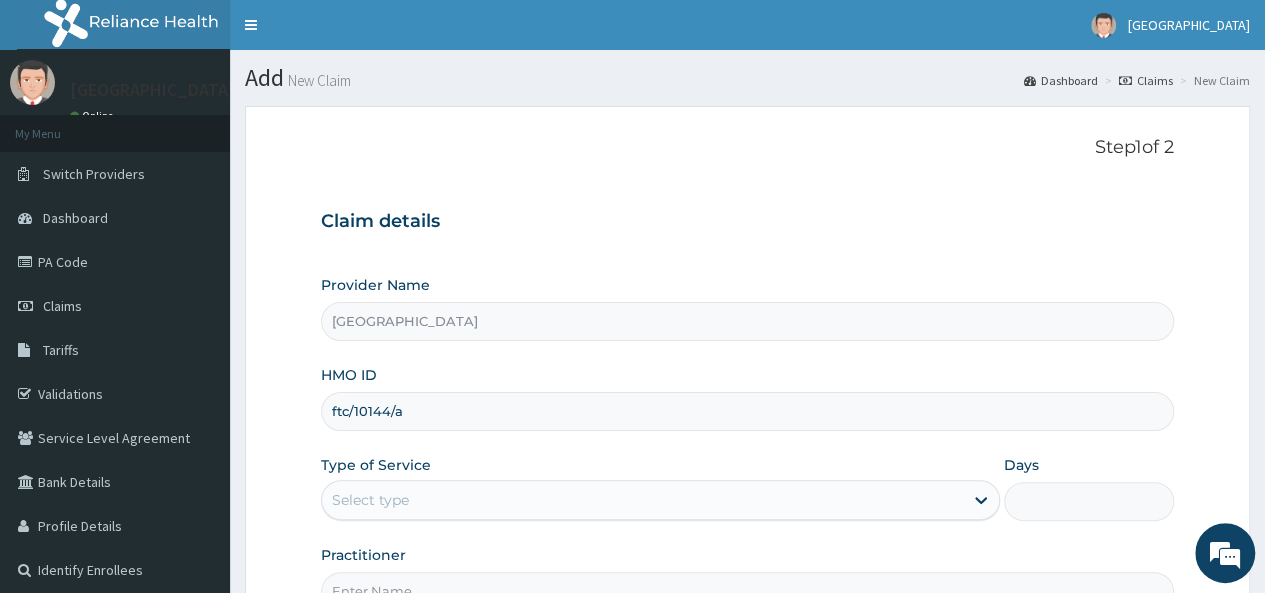 type on "ftc/10144/a" 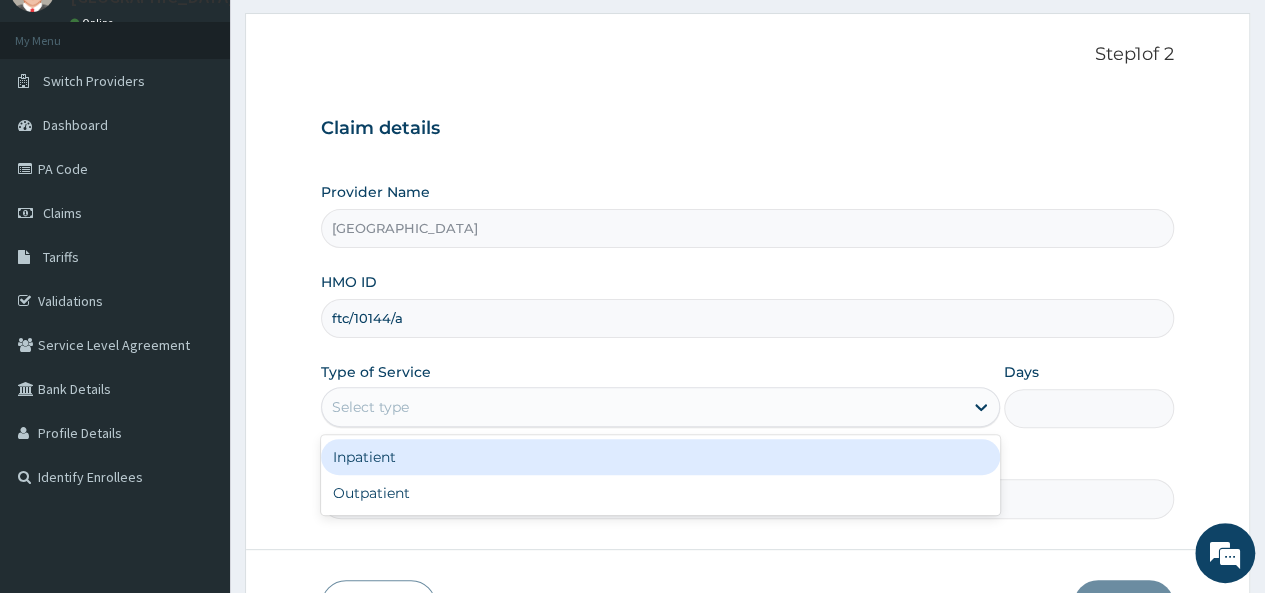 scroll, scrollTop: 94, scrollLeft: 0, axis: vertical 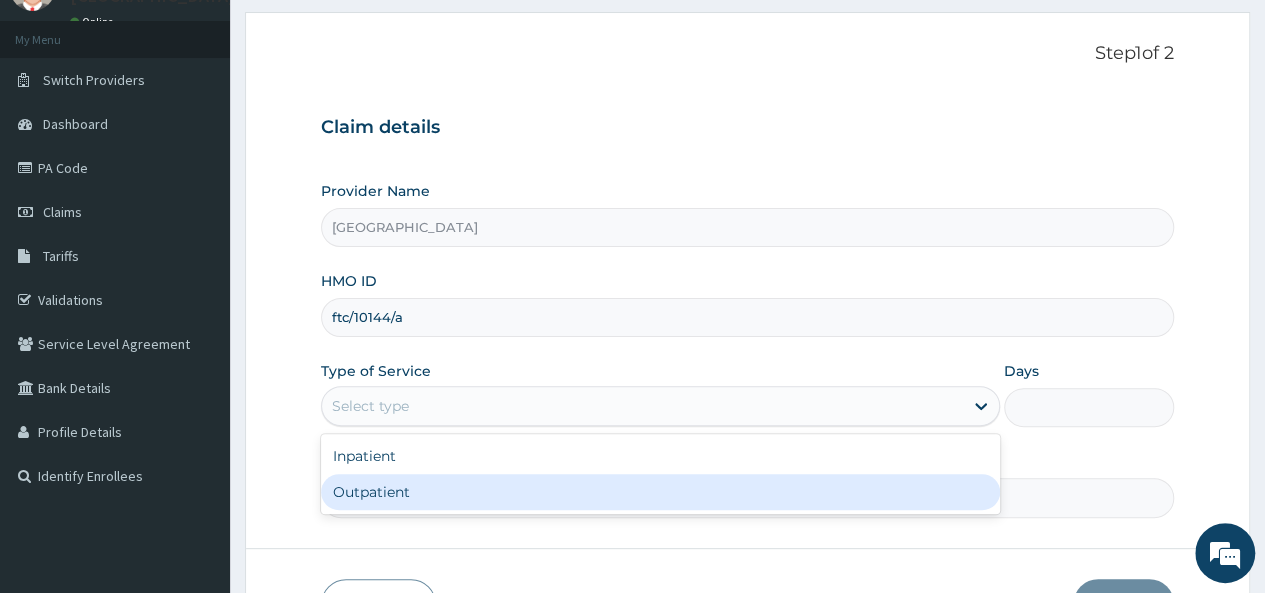 click on "Outpatient" at bounding box center (660, 492) 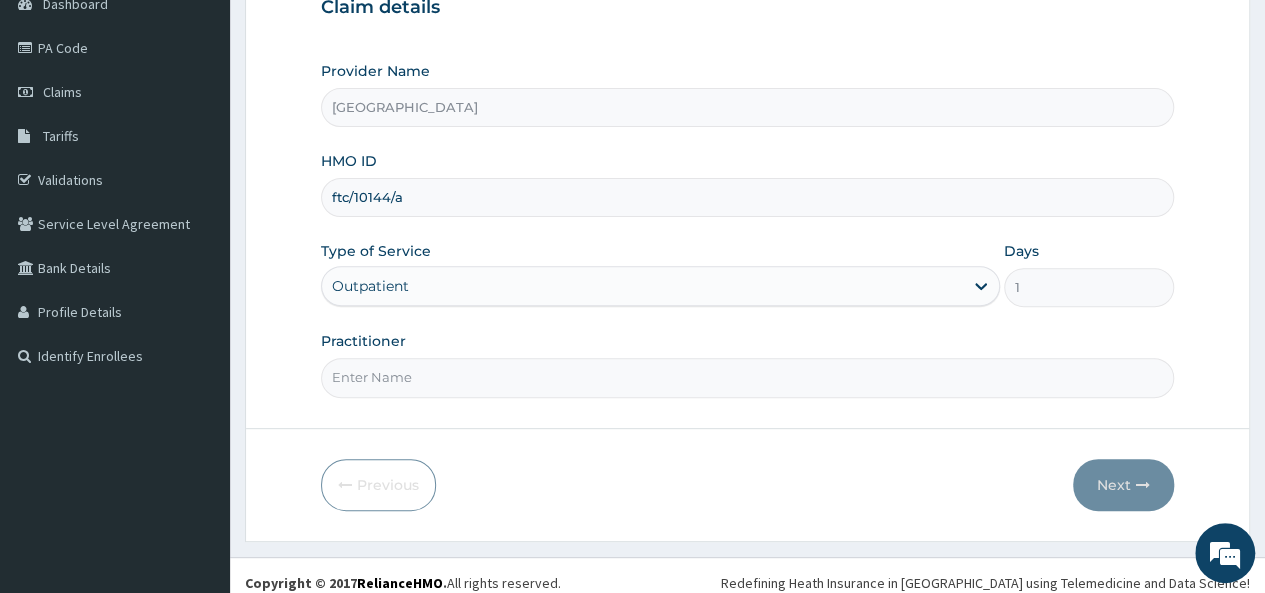 scroll, scrollTop: 222, scrollLeft: 0, axis: vertical 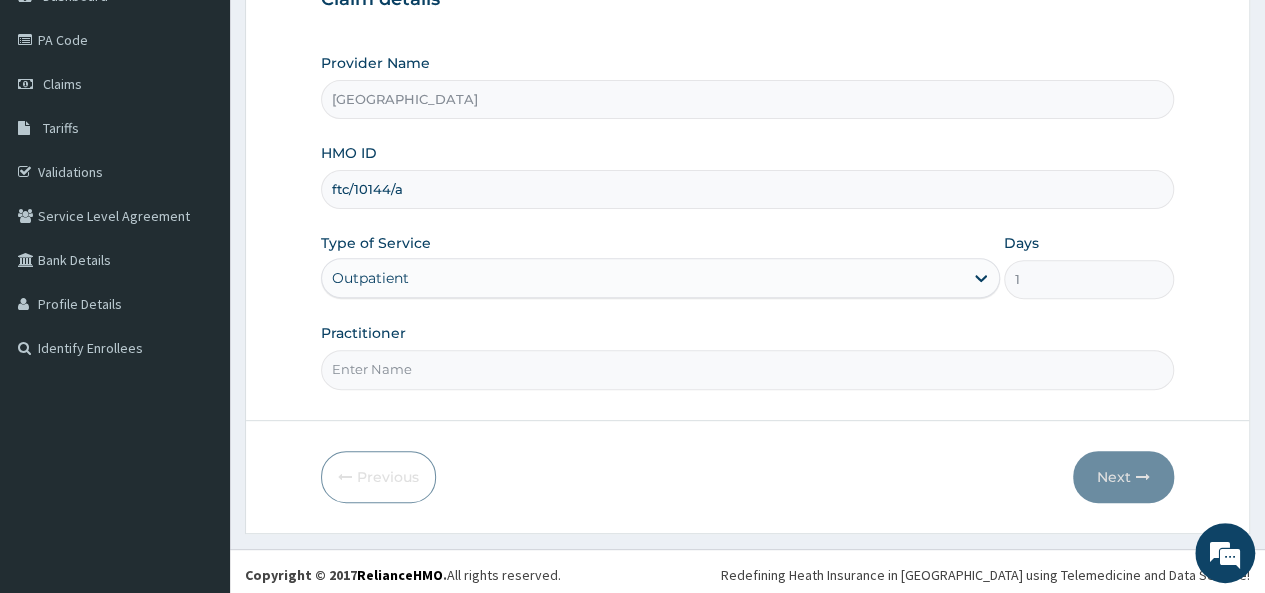 click on "Practitioner" at bounding box center [747, 369] 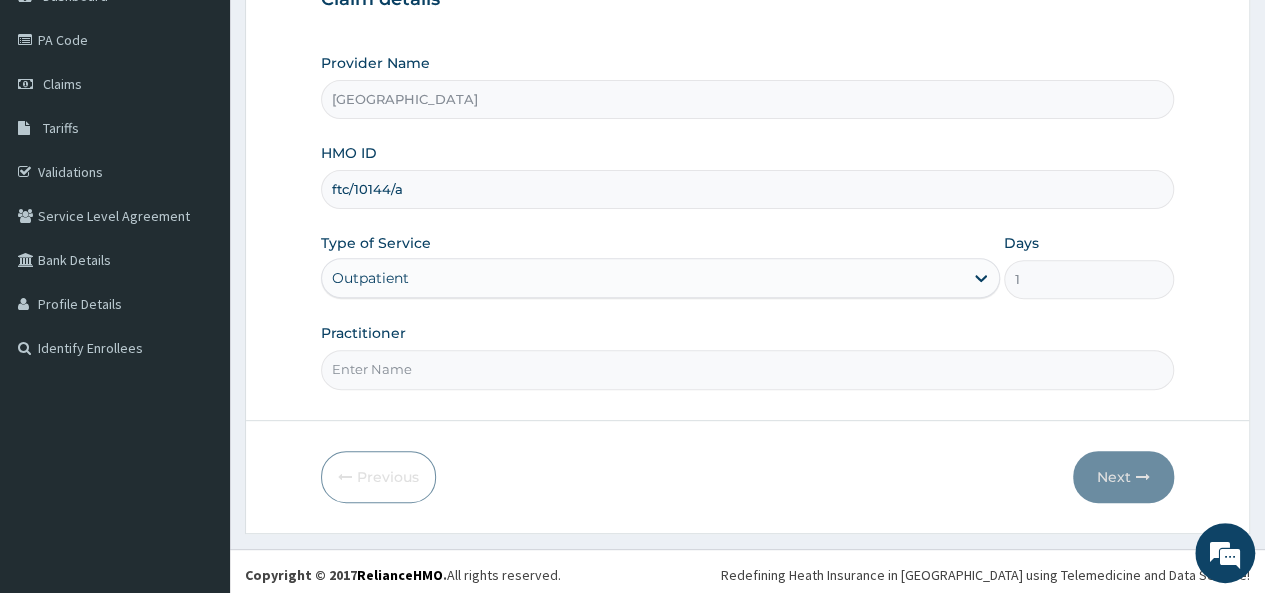 type on "Dr. Sylvester" 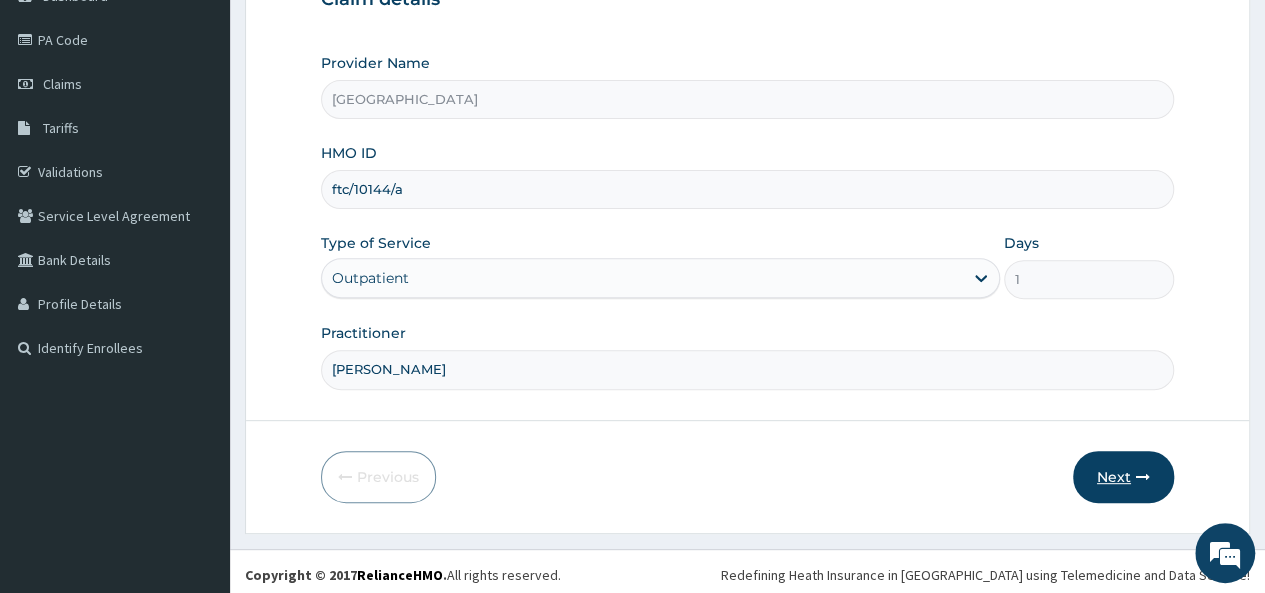 click on "Next" at bounding box center (1123, 477) 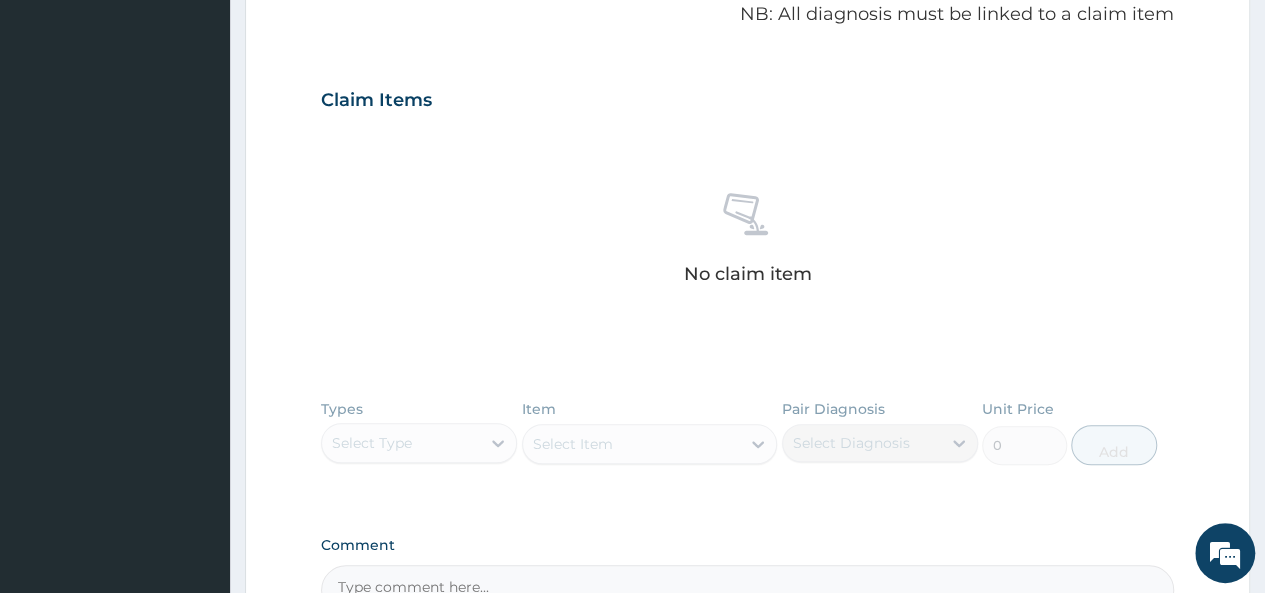 scroll, scrollTop: 618, scrollLeft: 0, axis: vertical 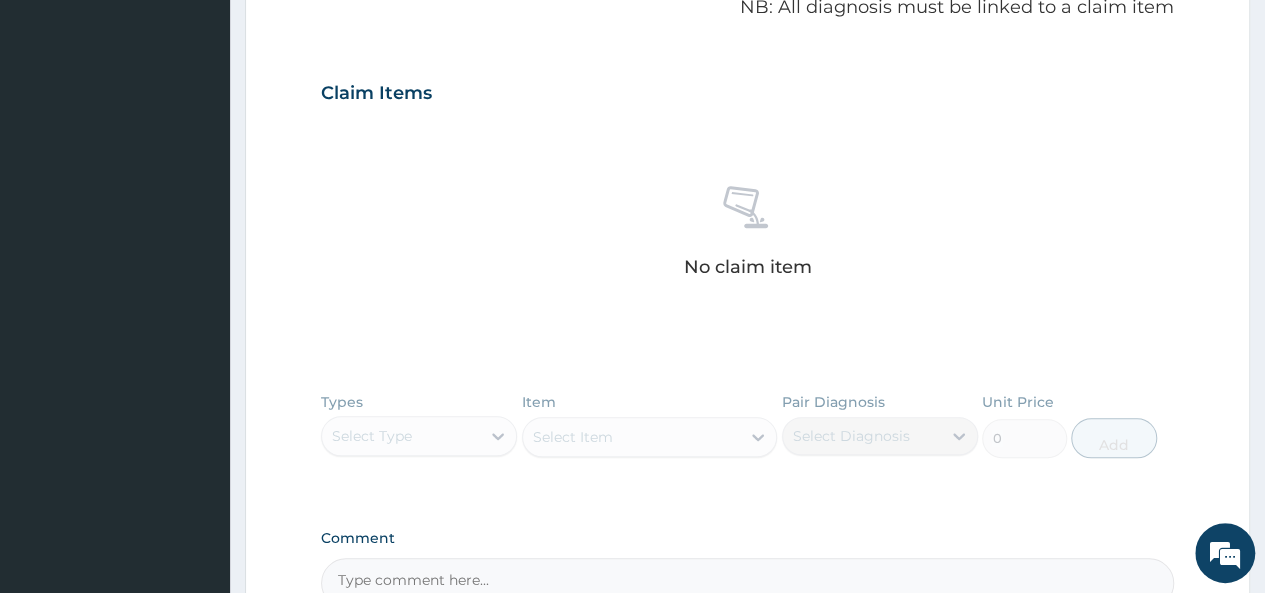 click on "Types Select Type Item Select Item Pair Diagnosis Select Diagnosis Unit Price 0 Add" at bounding box center [747, 440] 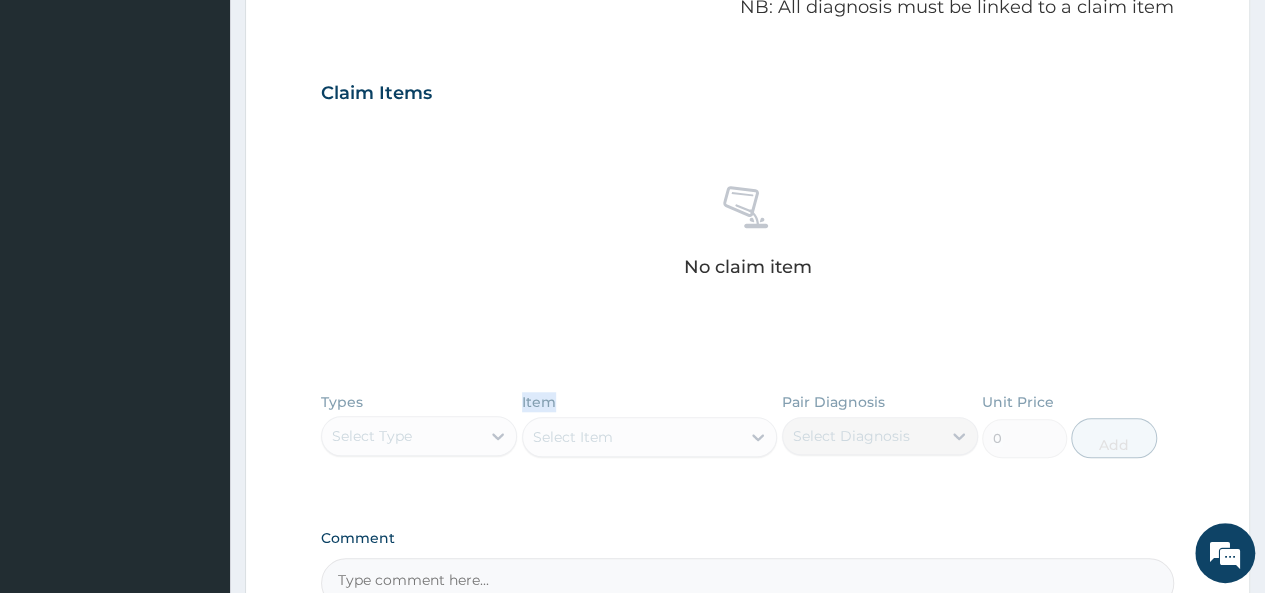 click on "Types Select Type Item Select Item Pair Diagnosis Select Diagnosis Unit Price 0 Add" at bounding box center (747, 440) 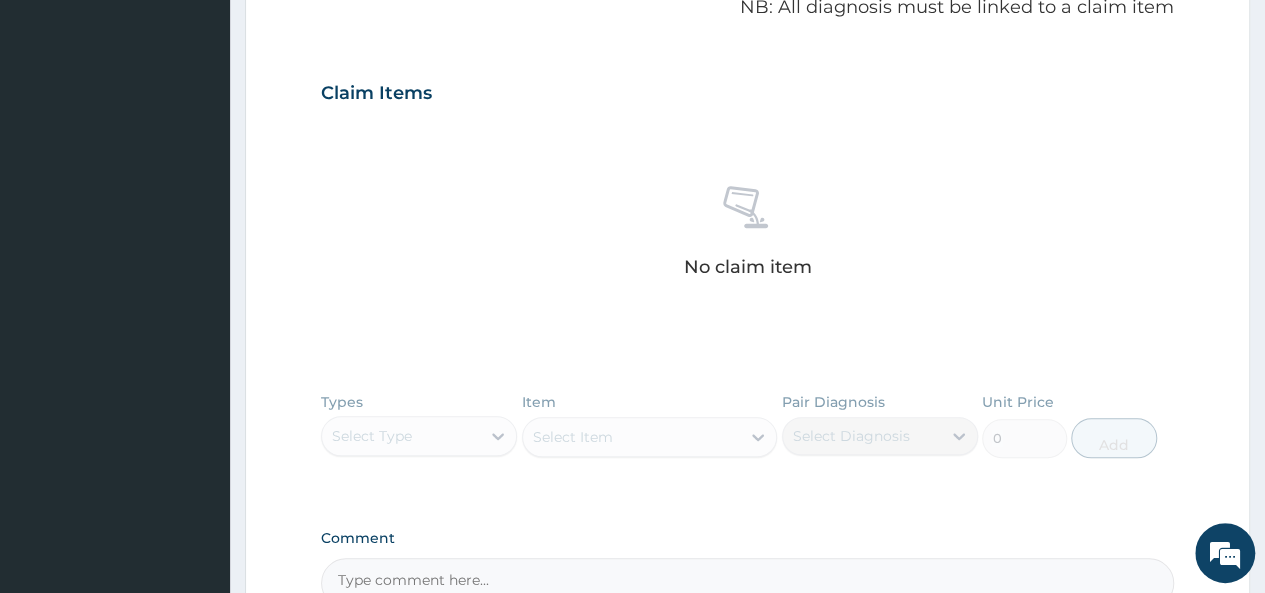 click on "Types Select Type Item Select Item Pair Diagnosis Select Diagnosis Unit Price 0 Add" at bounding box center [747, 440] 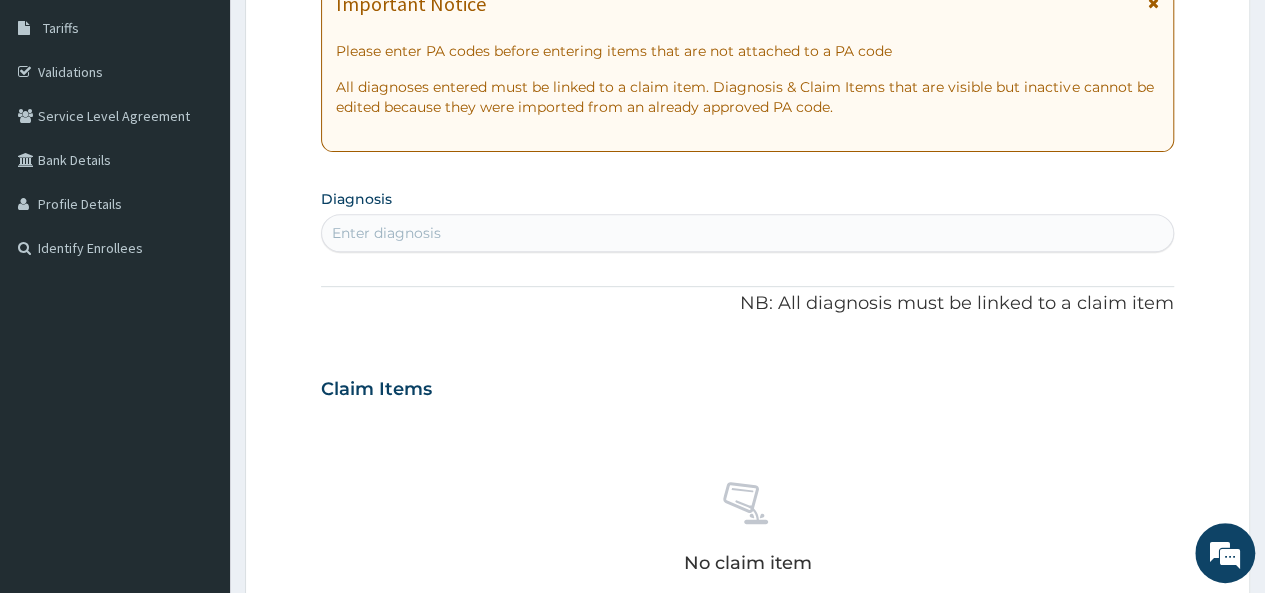 scroll, scrollTop: 289, scrollLeft: 0, axis: vertical 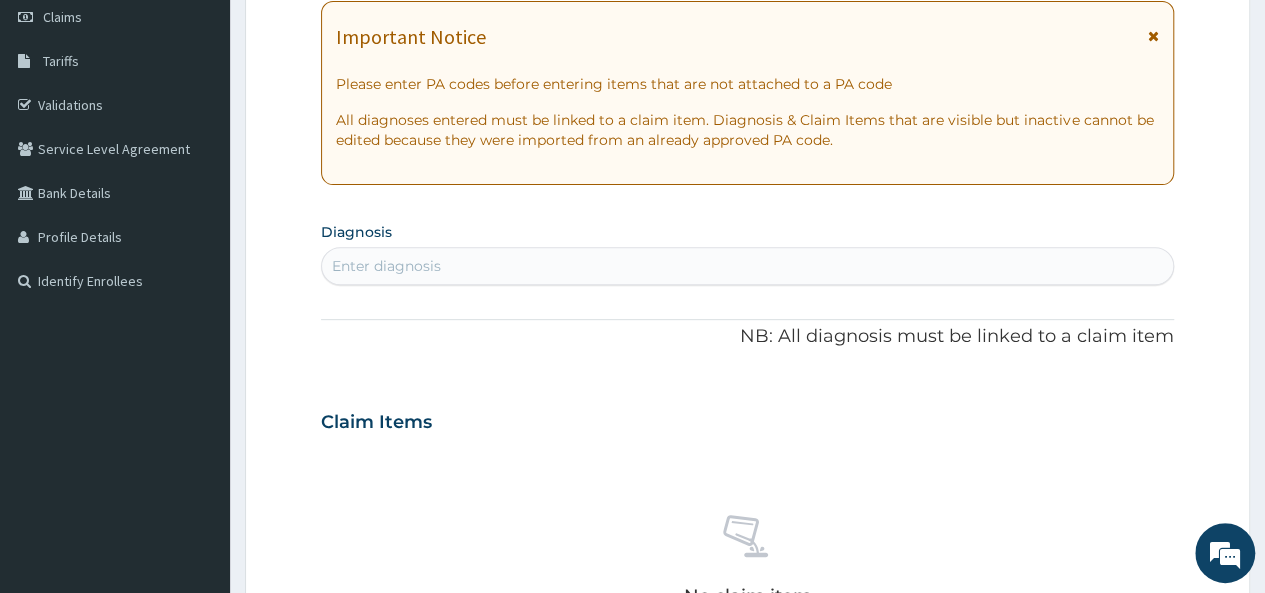 click on "Enter diagnosis" at bounding box center [747, 266] 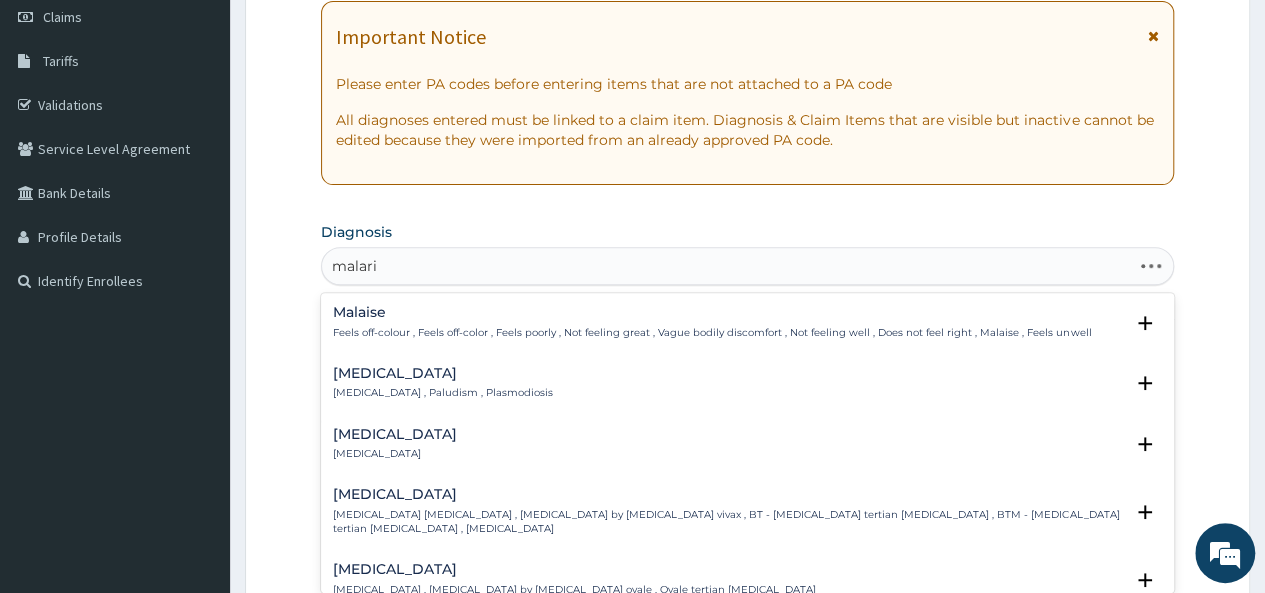 type on "malaria" 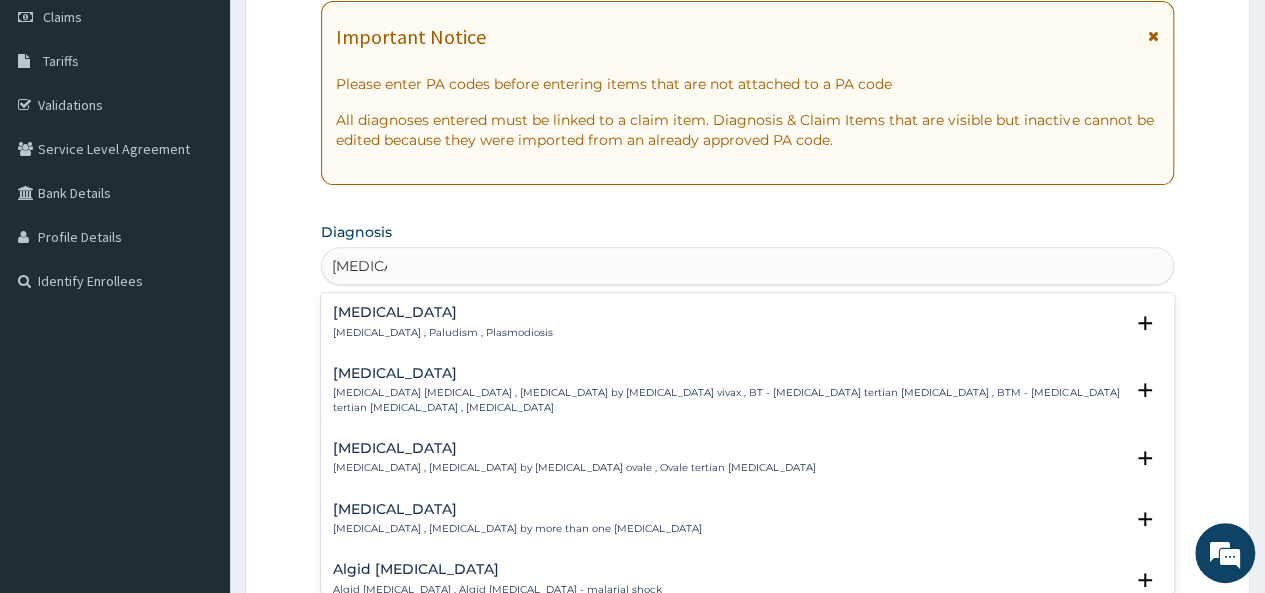 click on "Malaria" at bounding box center (443, 312) 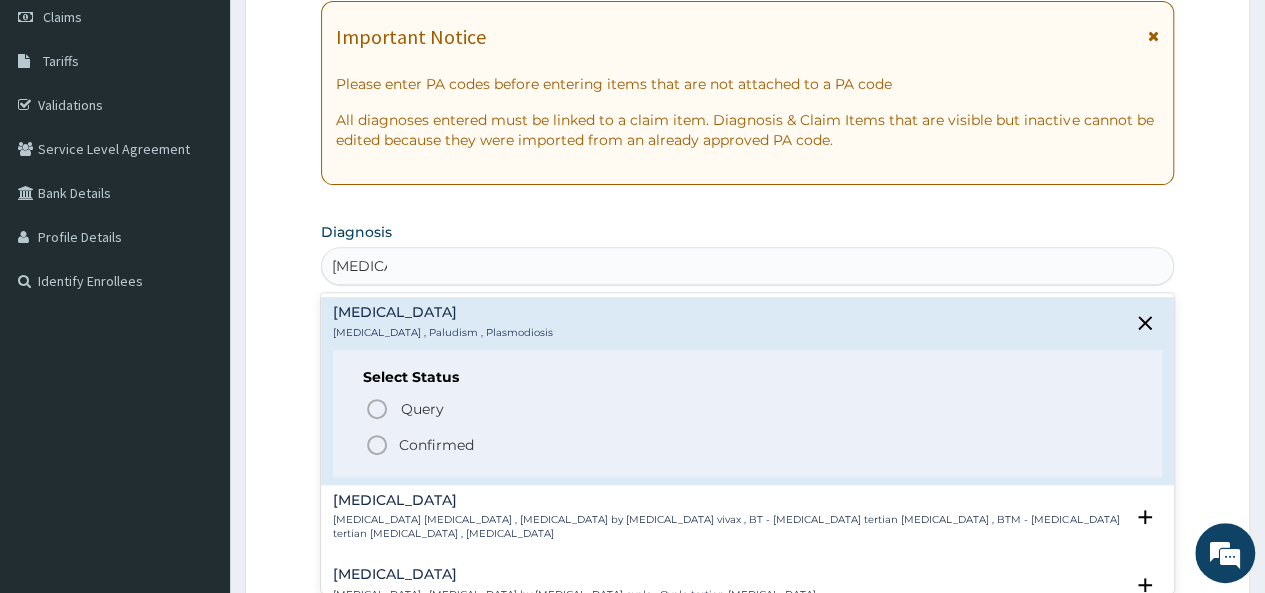 click 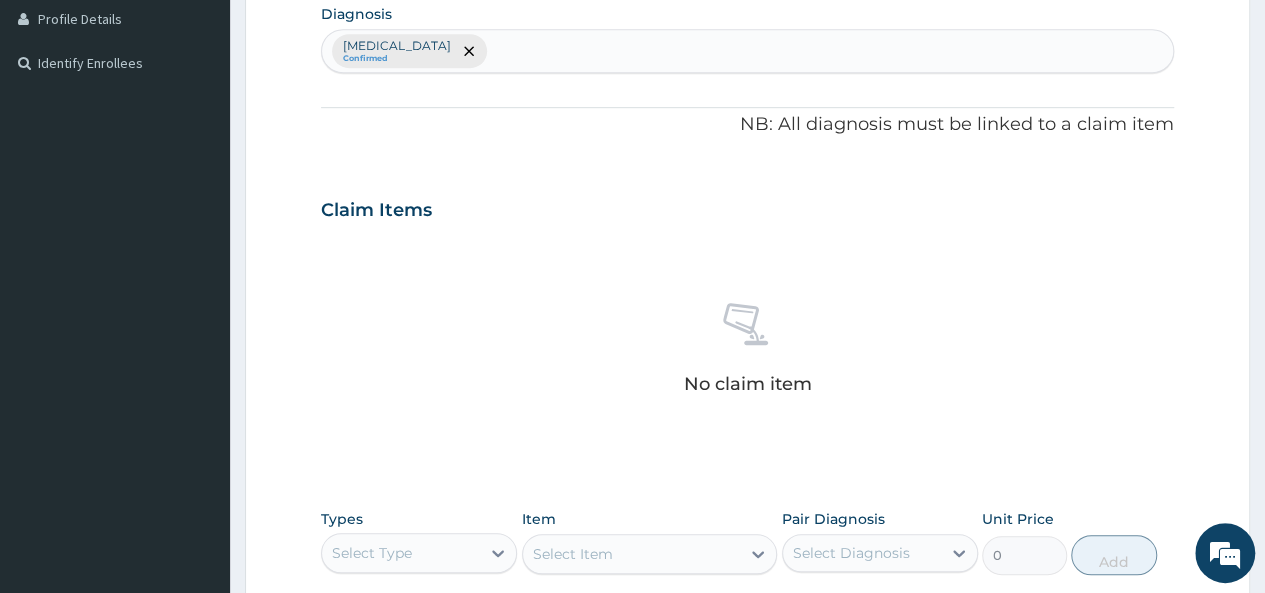scroll, scrollTop: 528, scrollLeft: 0, axis: vertical 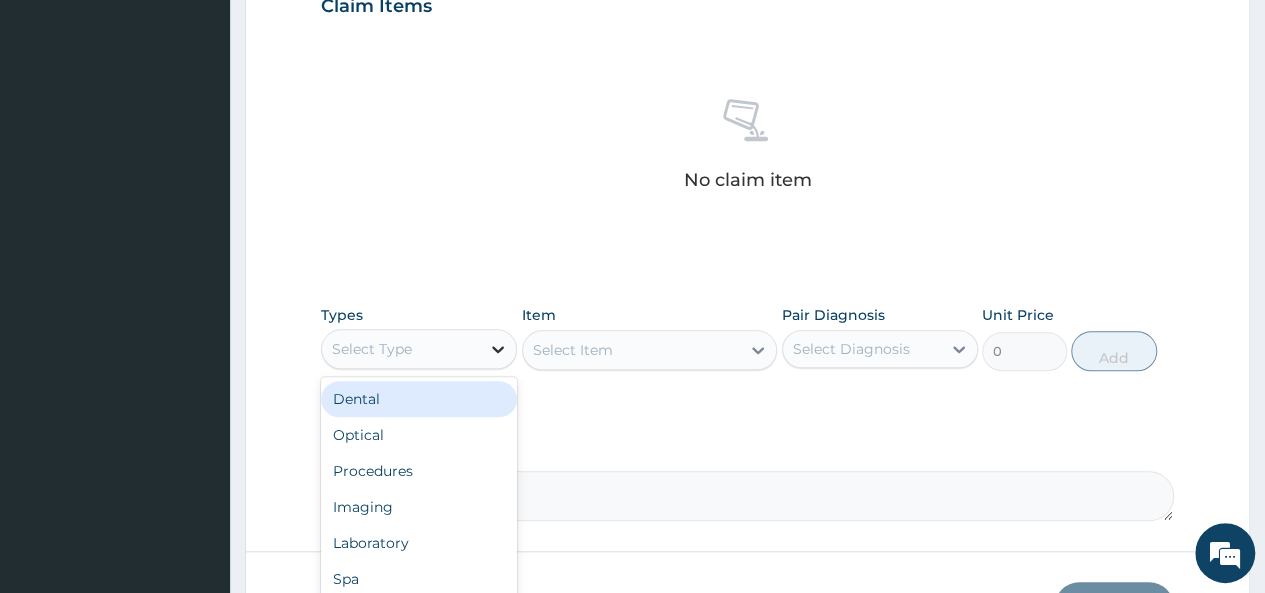 click at bounding box center (498, 349) 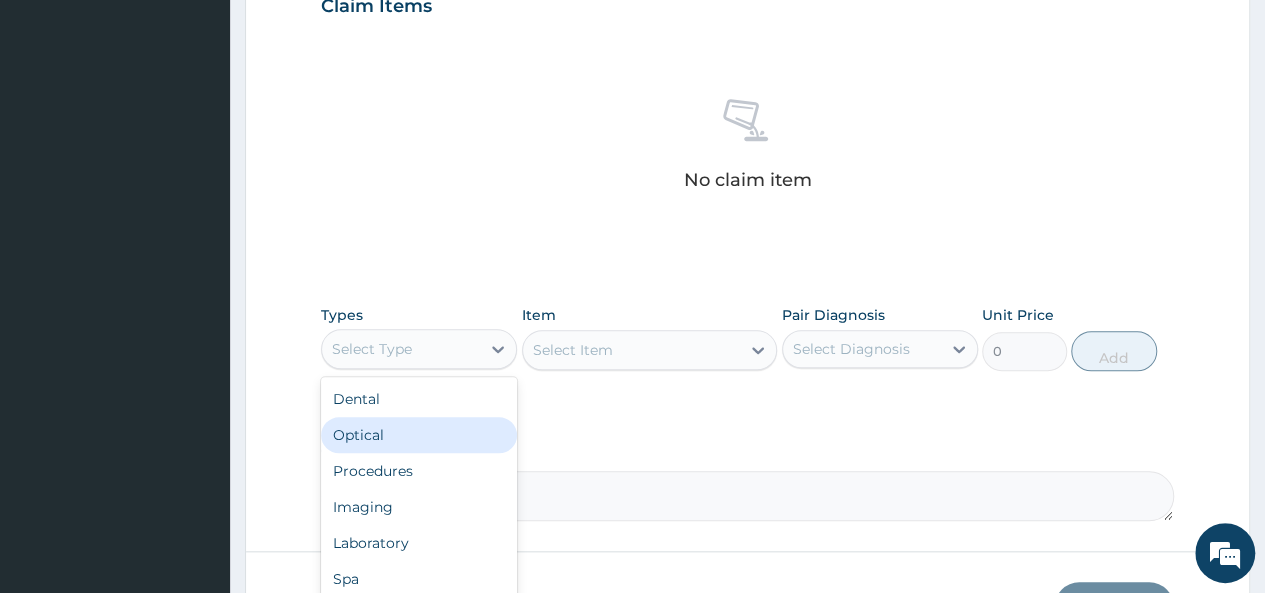 click on "Optical" at bounding box center (419, 435) 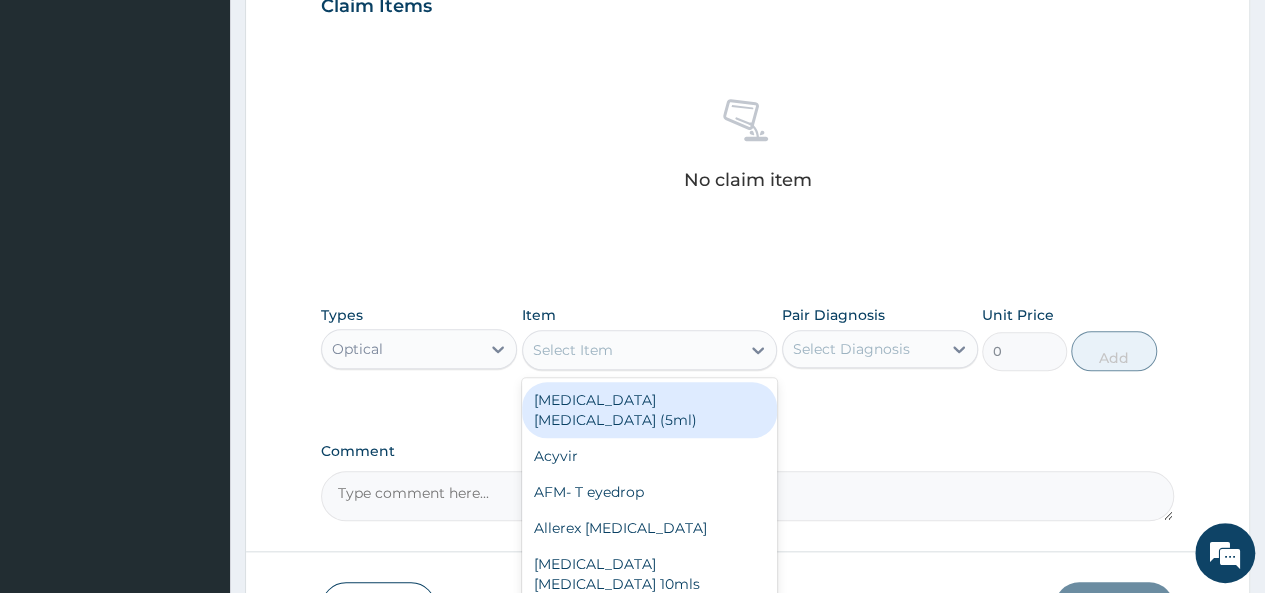 click 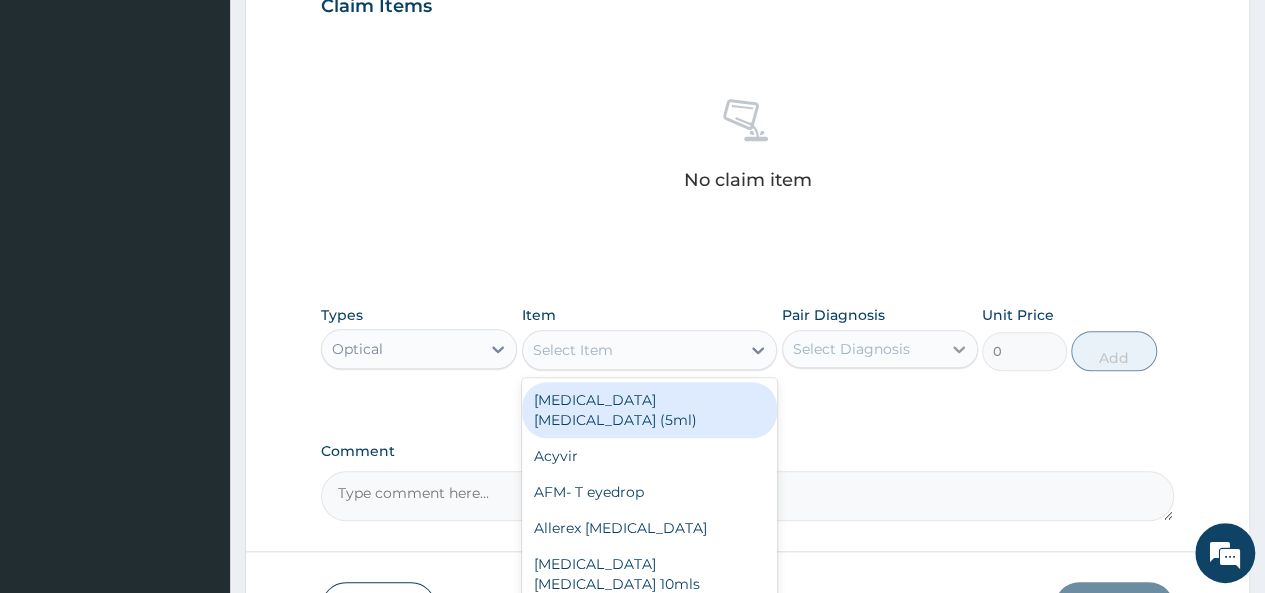 click 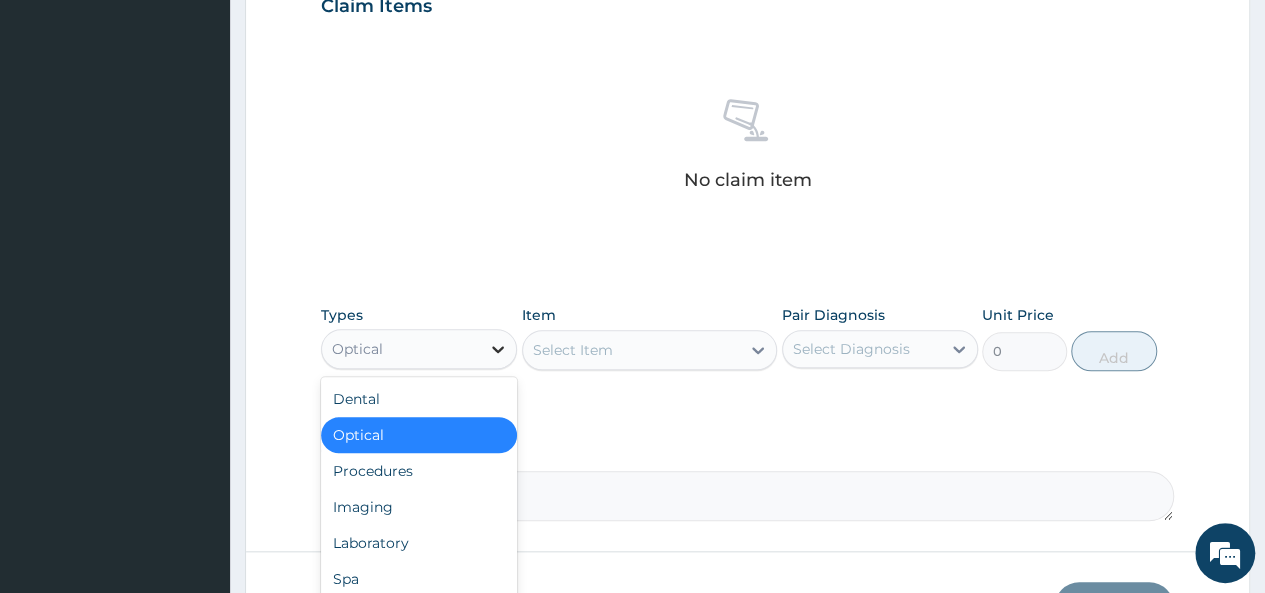 click 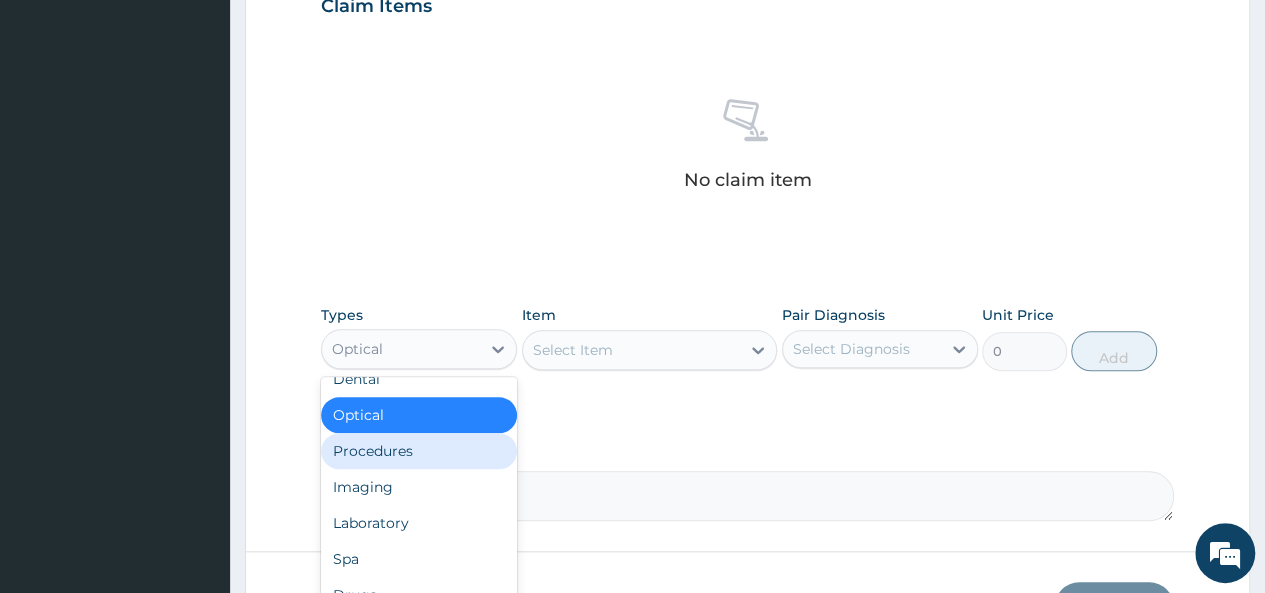 scroll, scrollTop: 68, scrollLeft: 0, axis: vertical 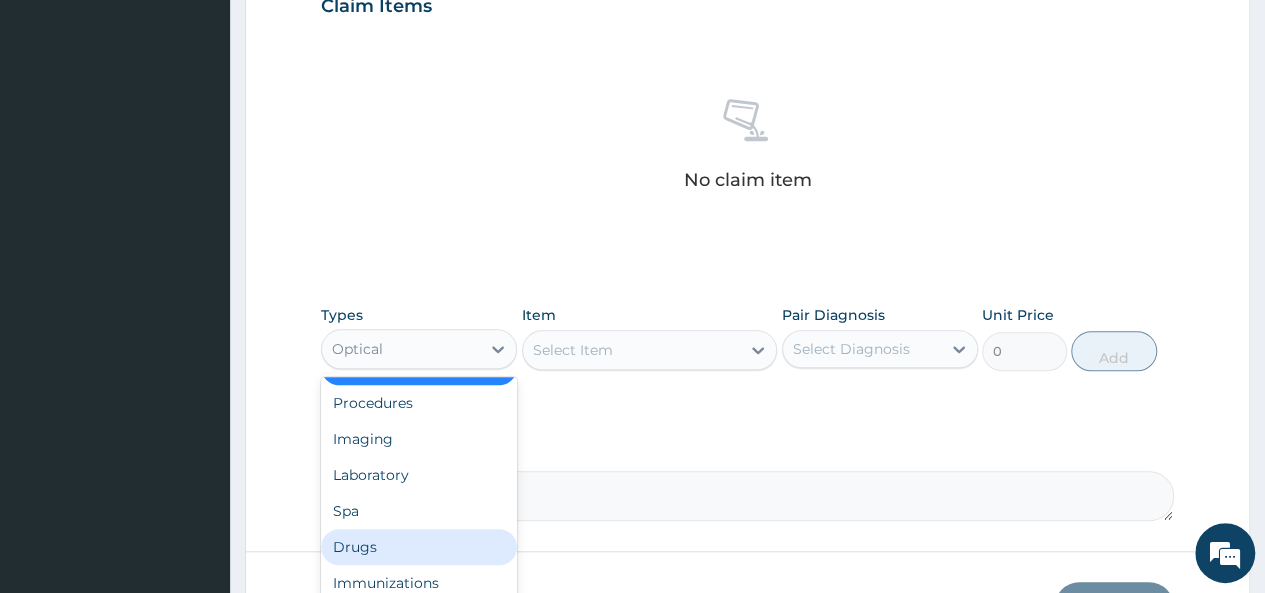 click on "Drugs" at bounding box center (419, 547) 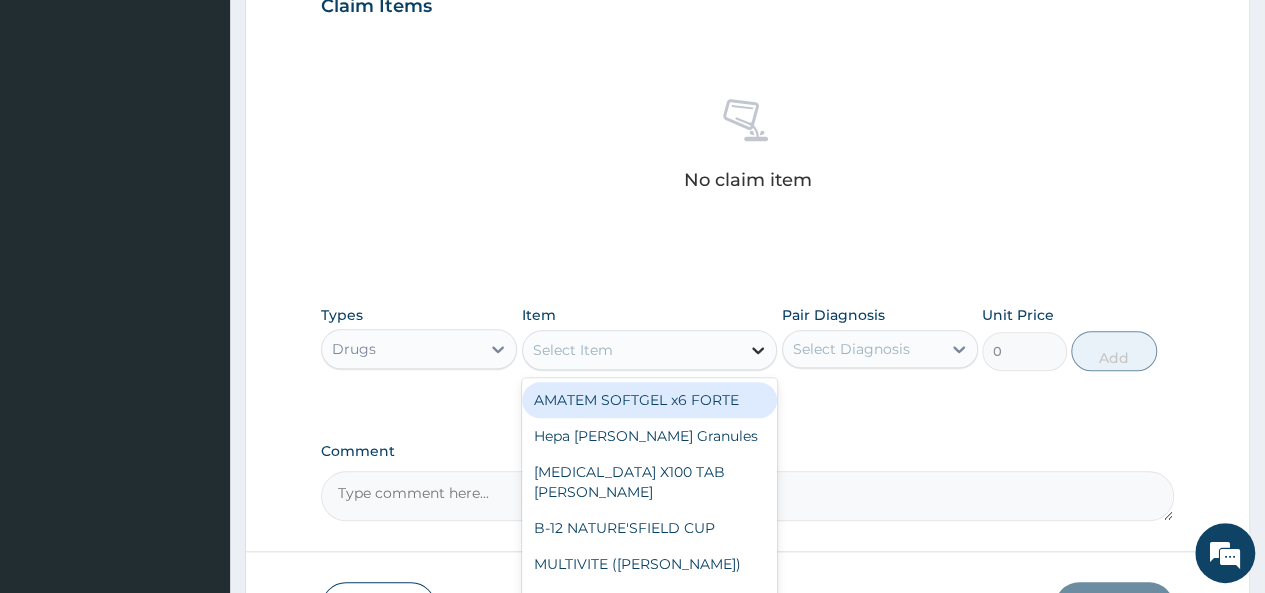 click at bounding box center (758, 350) 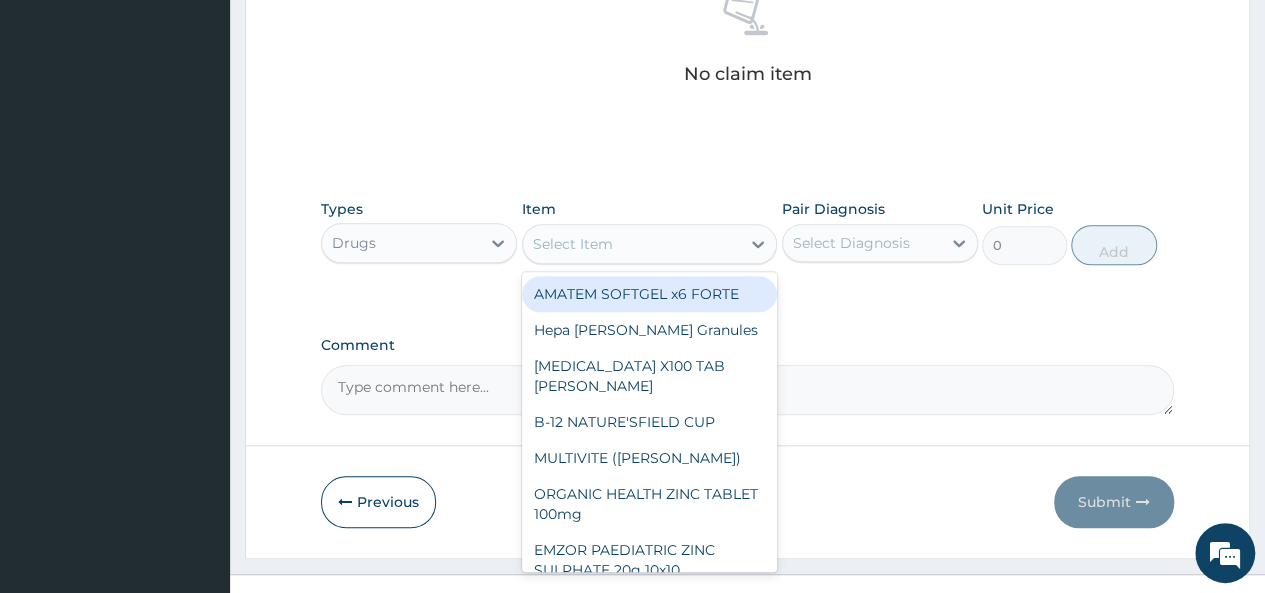 scroll, scrollTop: 845, scrollLeft: 0, axis: vertical 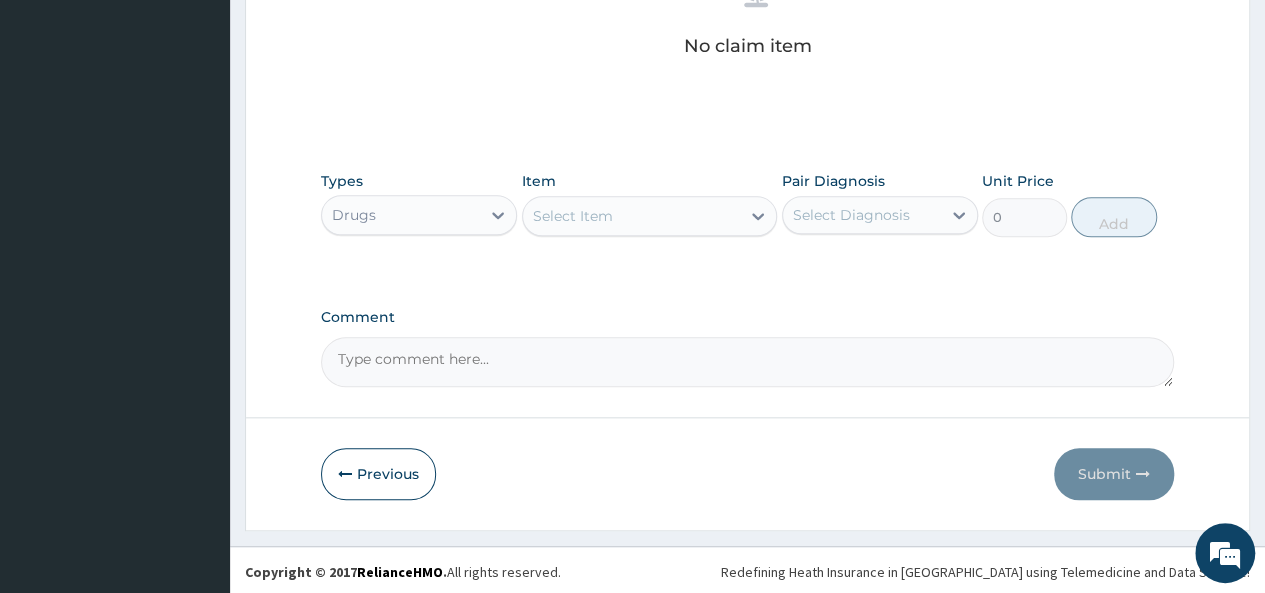 click on "Step  2  of 2 PA Code / Prescription Code Enter Code(Secondary Care Only) Encounter Date DD-MM-YYYY Important Notice Please enter PA codes before entering items that are not attached to a PA code   All diagnoses entered must be linked to a claim item. Diagnosis & Claim Items that are visible but inactive cannot be edited because they were imported from an already approved PA code. Diagnosis Malaria Confirmed NB: All diagnosis must be linked to a claim item Claim Items No claim item Types Drugs Item Select Item Pair Diagnosis Select Diagnosis Unit Price 0 Add Comment     Previous   Submit" at bounding box center (747, -105) 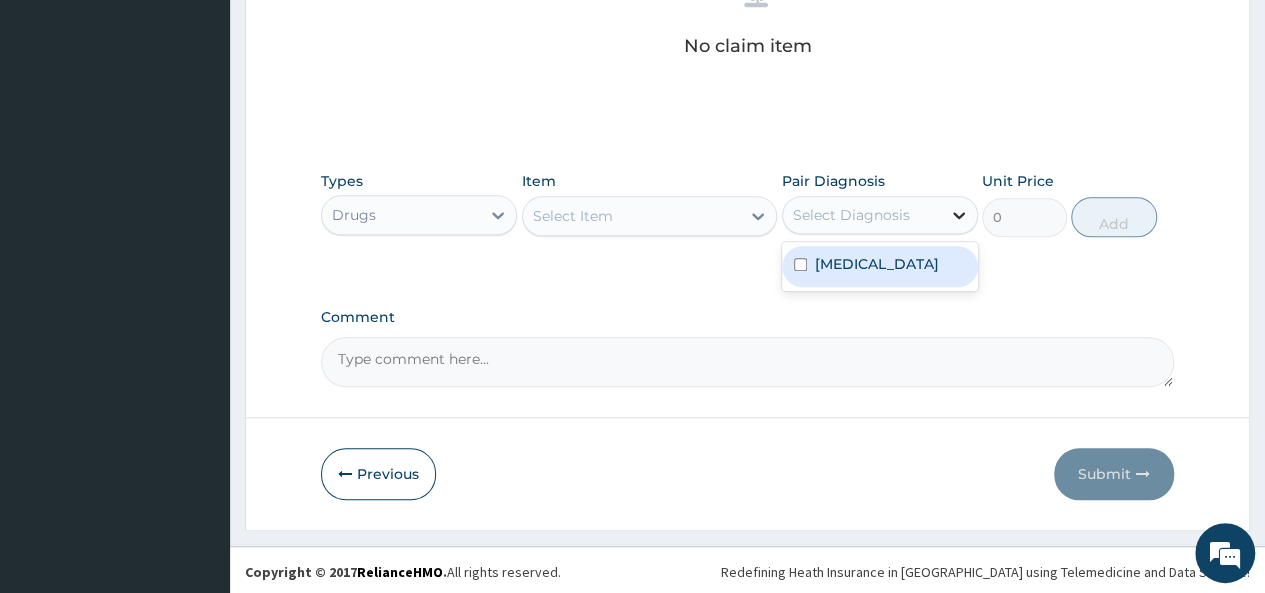 click at bounding box center [959, 215] 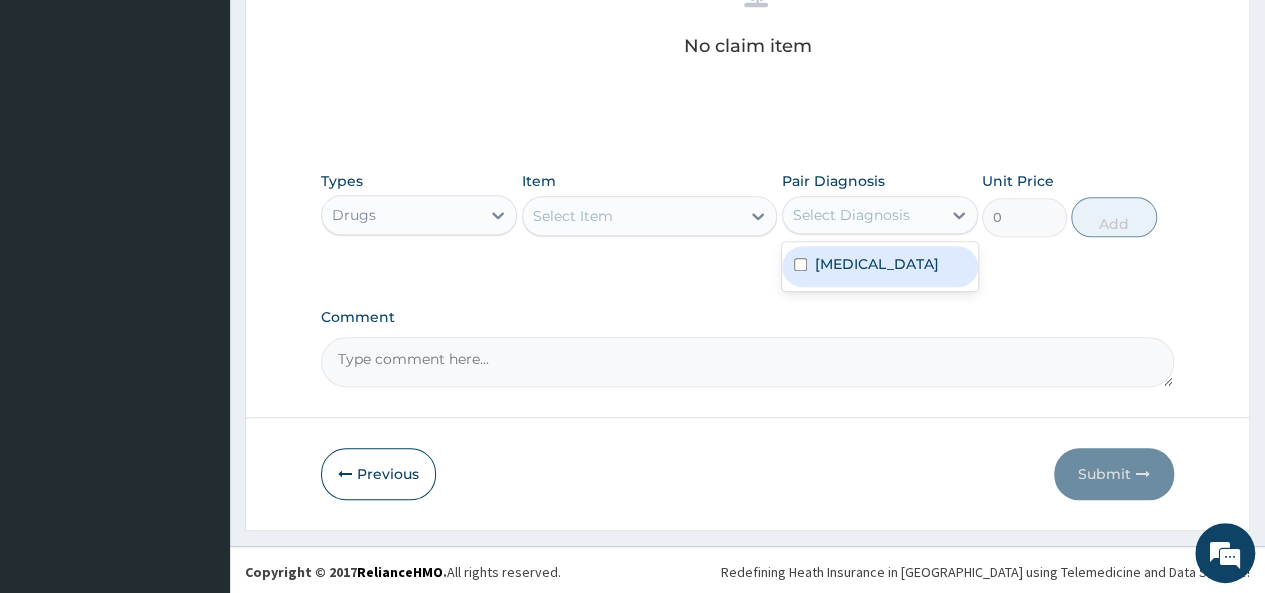 click on "Malaria" at bounding box center (880, 266) 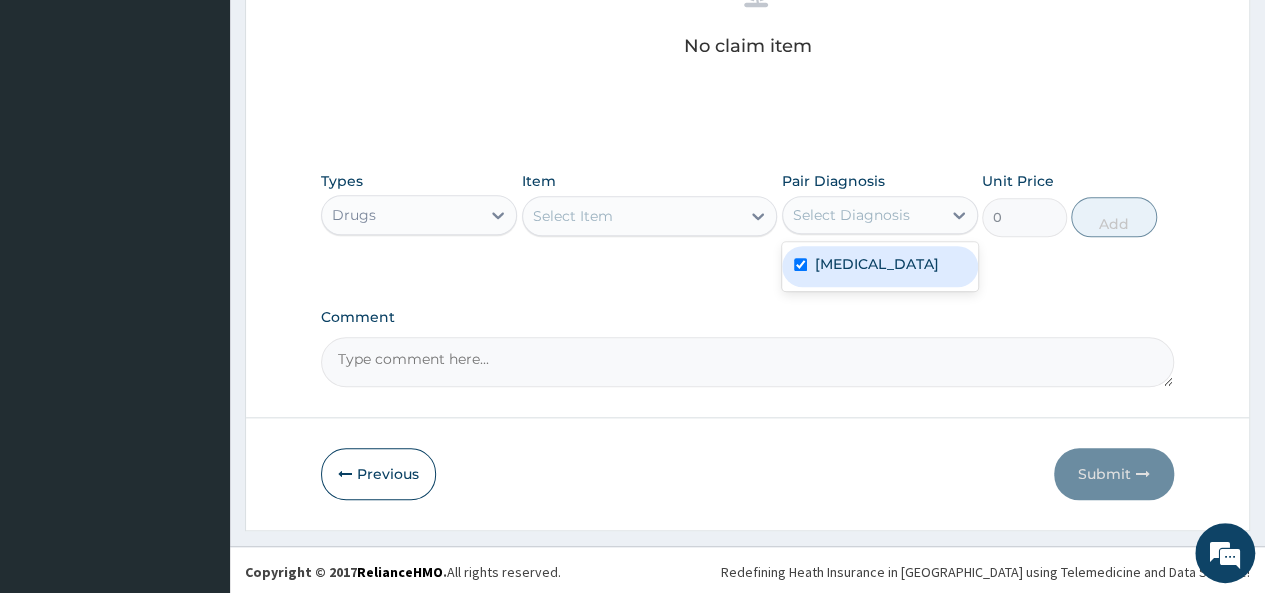 checkbox on "true" 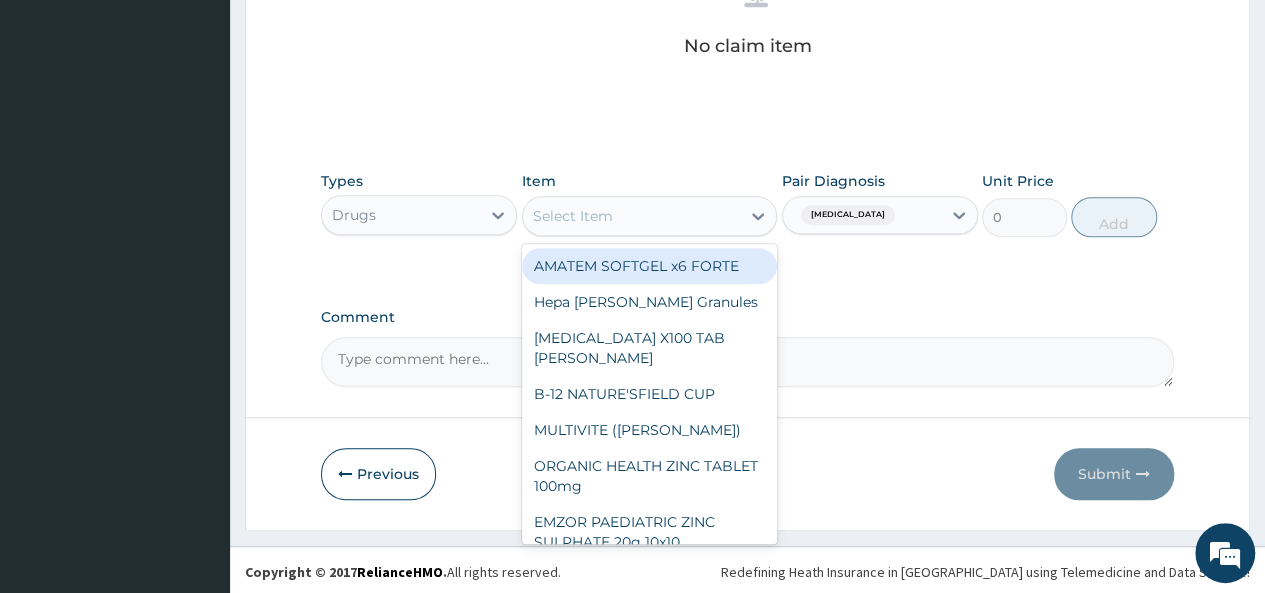 drag, startPoint x: 748, startPoint y: 245, endPoint x: 743, endPoint y: 262, distance: 17.720045 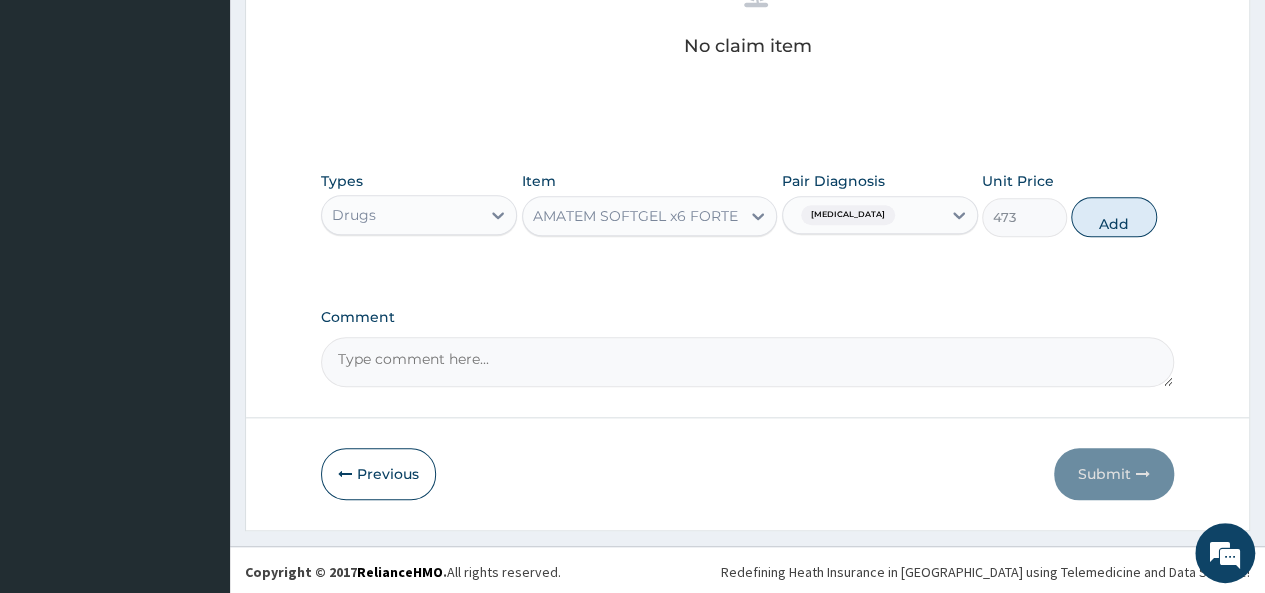 click on "Step  2  of 2 PA Code / Prescription Code Enter Code(Secondary Care Only) Encounter Date DD-MM-YYYY Important Notice Please enter PA codes before entering items that are not attached to a PA code   All diagnoses entered must be linked to a claim item. Diagnosis & Claim Items that are visible but inactive cannot be edited because they were imported from an already approved PA code. Diagnosis Malaria Confirmed NB: All diagnosis must be linked to a claim item Claim Items No claim item Types Drugs Item AMATEM SOFTGEL x6 FORTE Pair Diagnosis Malaria Unit Price 473 Add Comment     Previous   Submit" at bounding box center (747, -105) 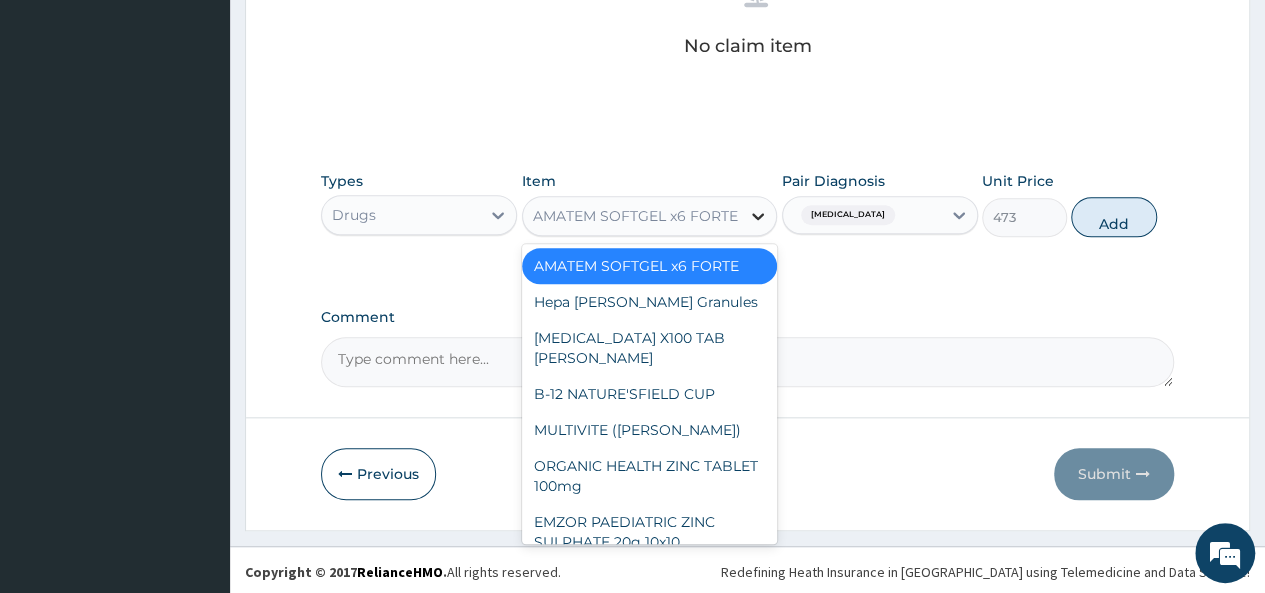click at bounding box center (758, 216) 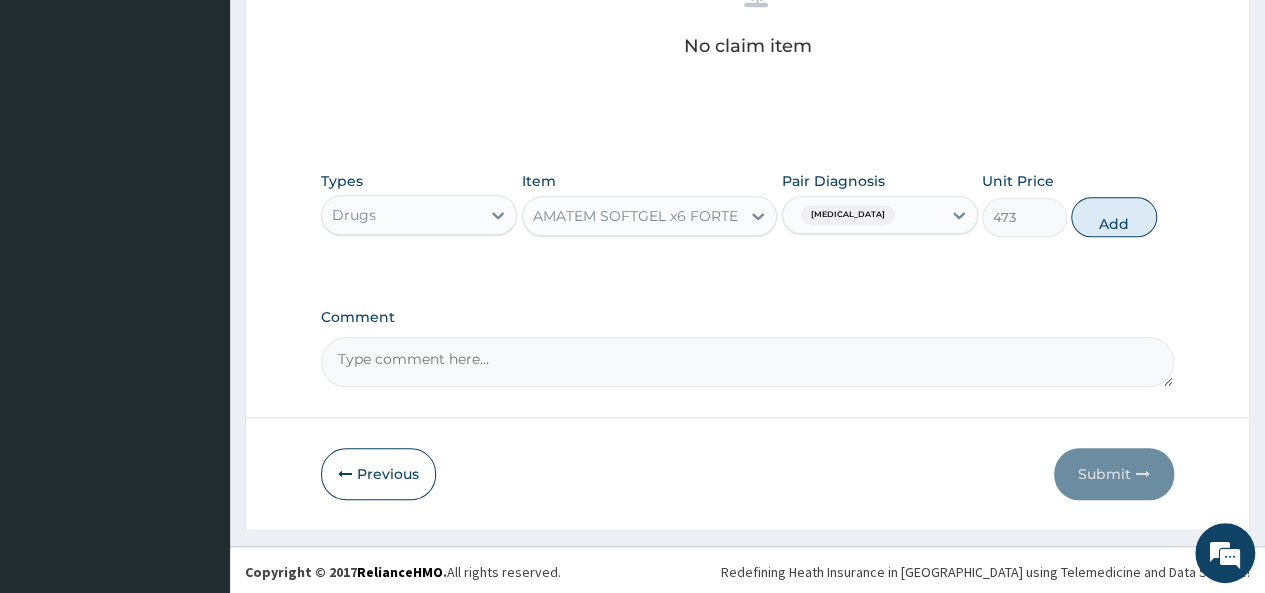 click on "Comment" at bounding box center [747, 317] 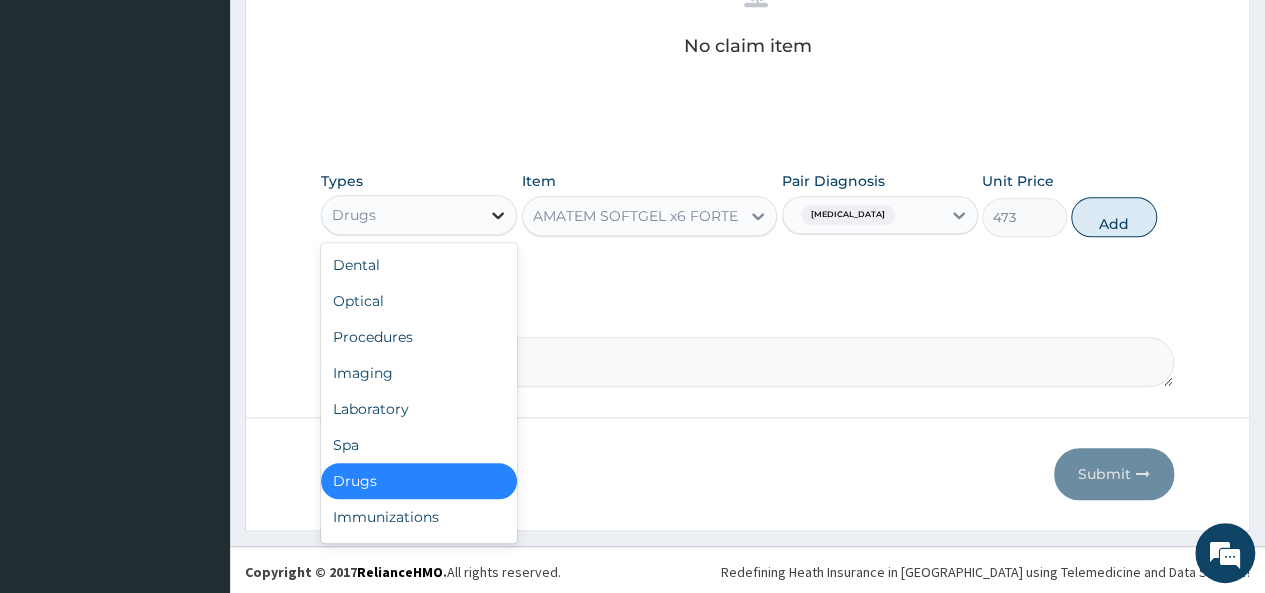 click 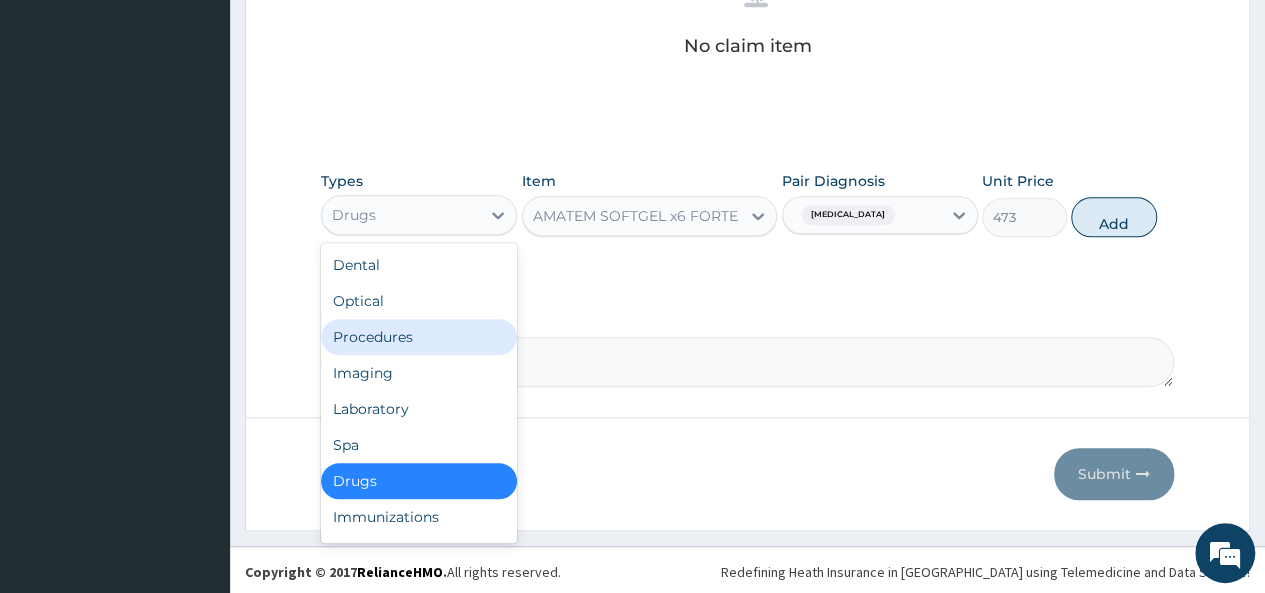 drag, startPoint x: 456, startPoint y: 331, endPoint x: 440, endPoint y: 333, distance: 16.124516 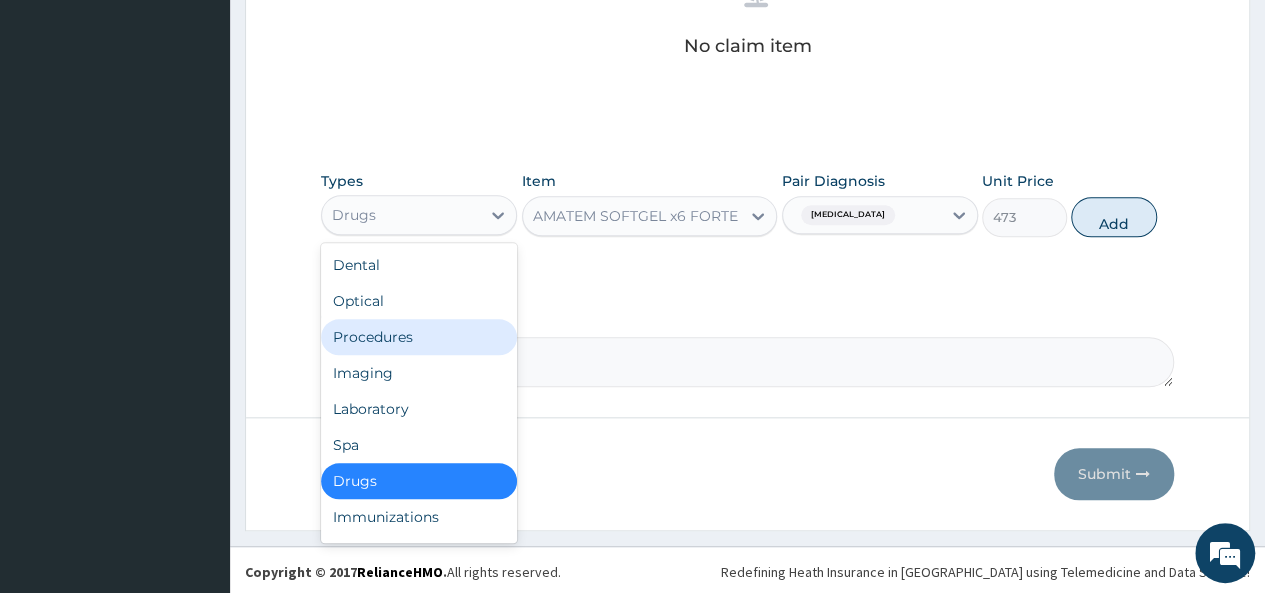 click on "Procedures" at bounding box center (419, 337) 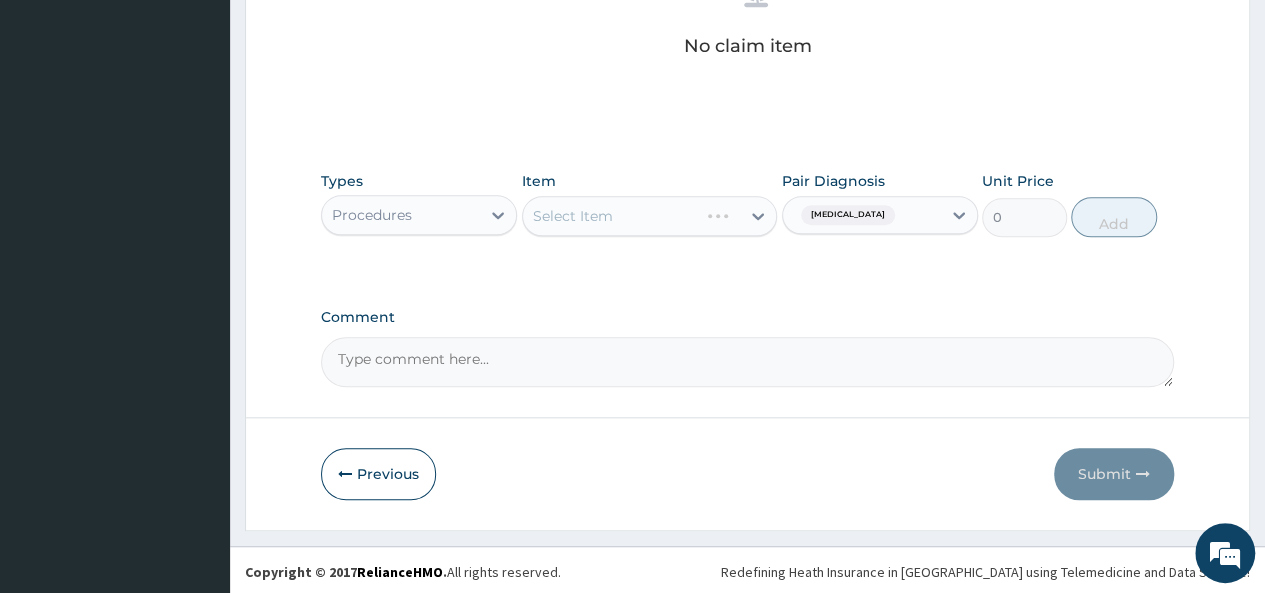 click on "Comment" at bounding box center (747, 348) 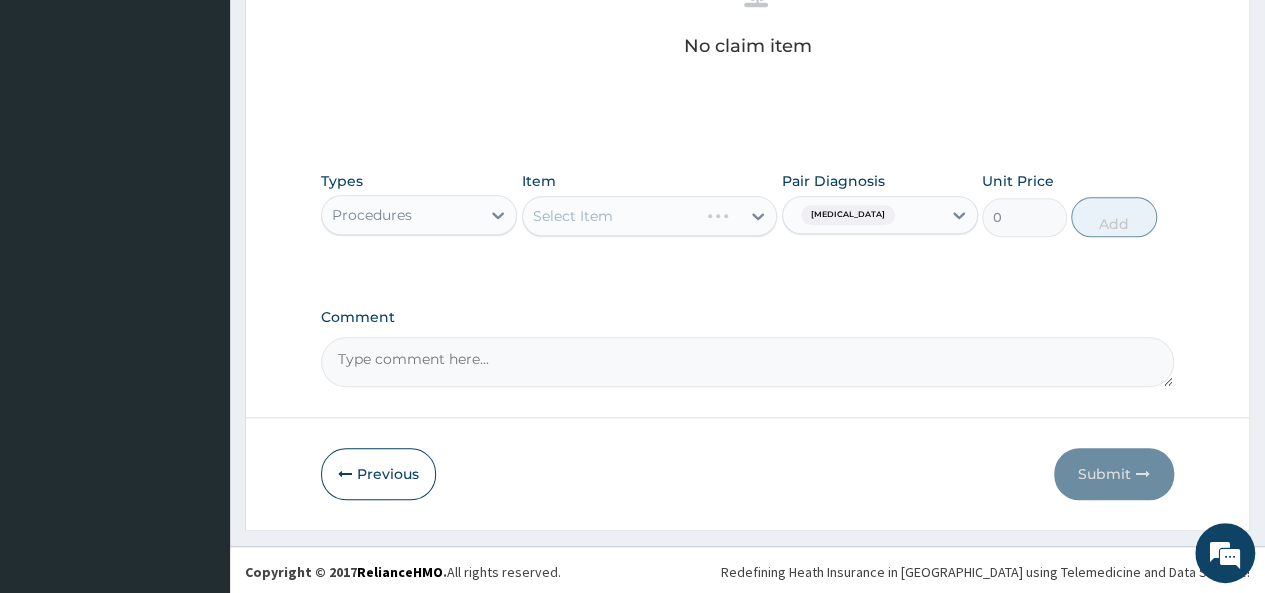 click on "Select Item" at bounding box center (650, 216) 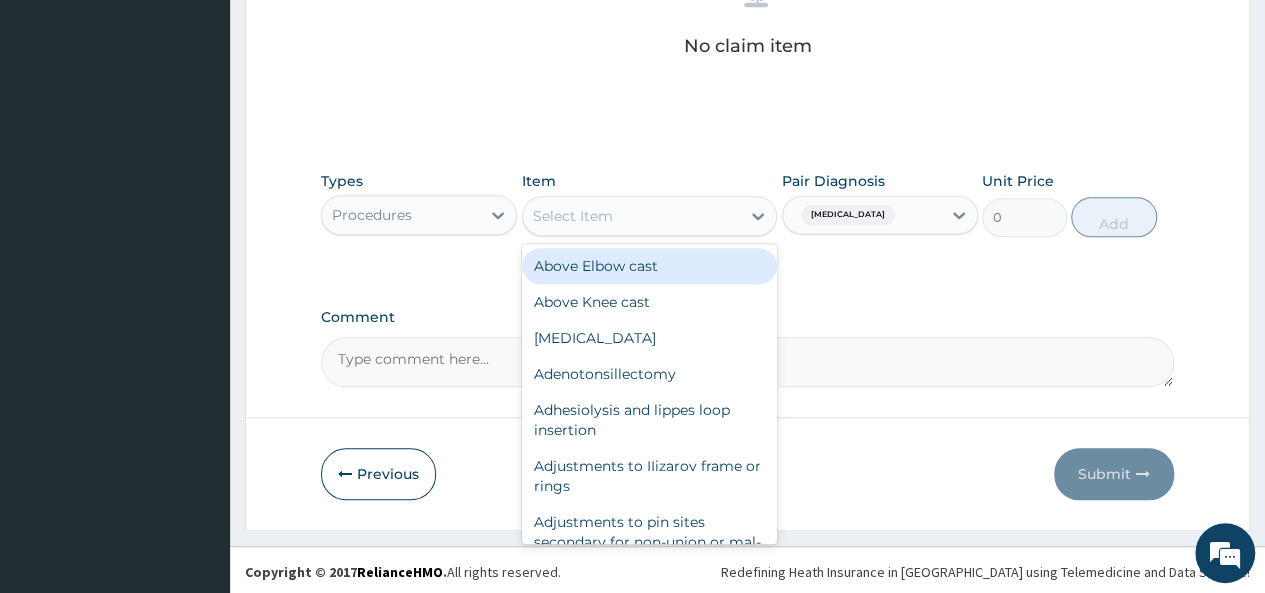 click on "Select Item" at bounding box center (632, 216) 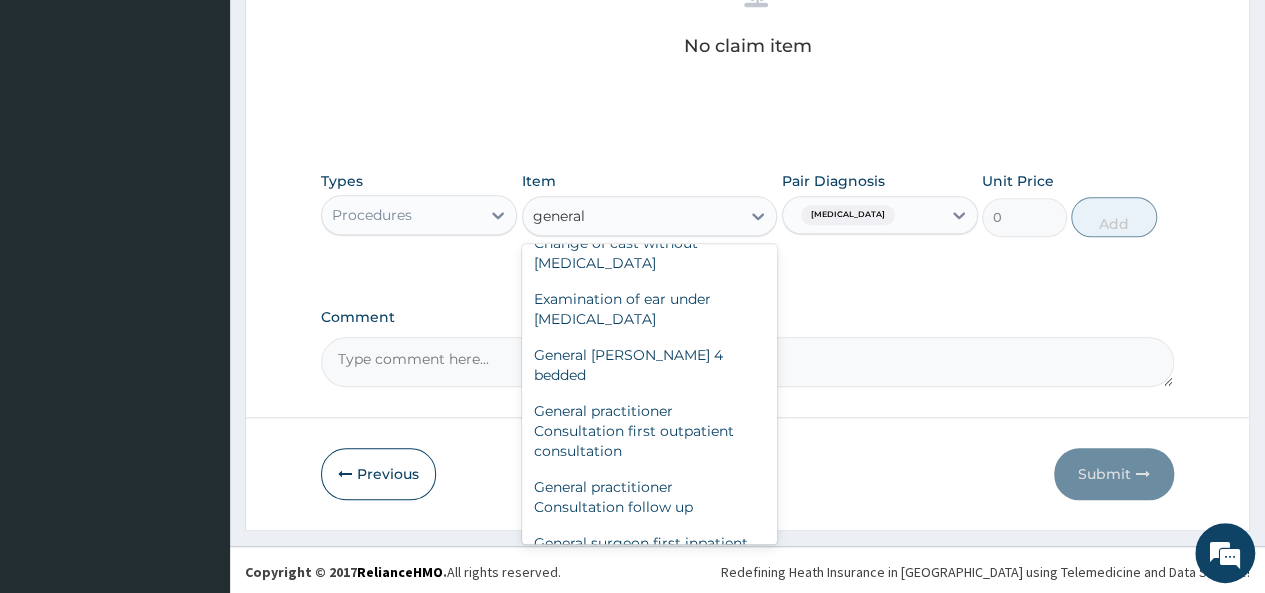 scroll, scrollTop: 84, scrollLeft: 0, axis: vertical 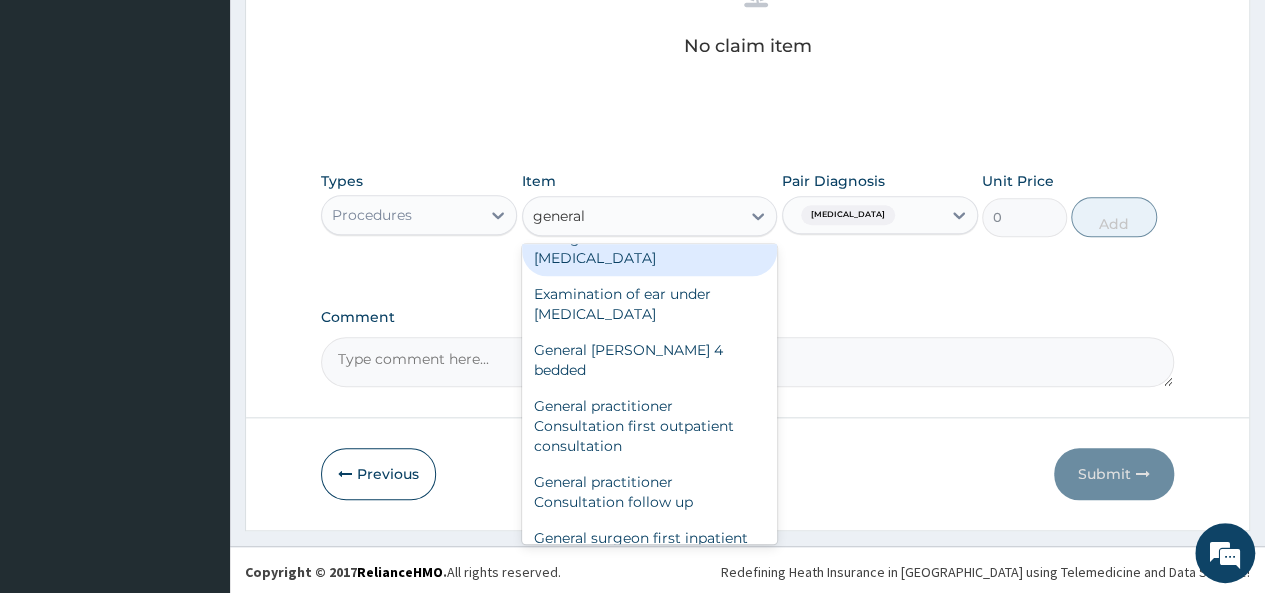 type on "general" 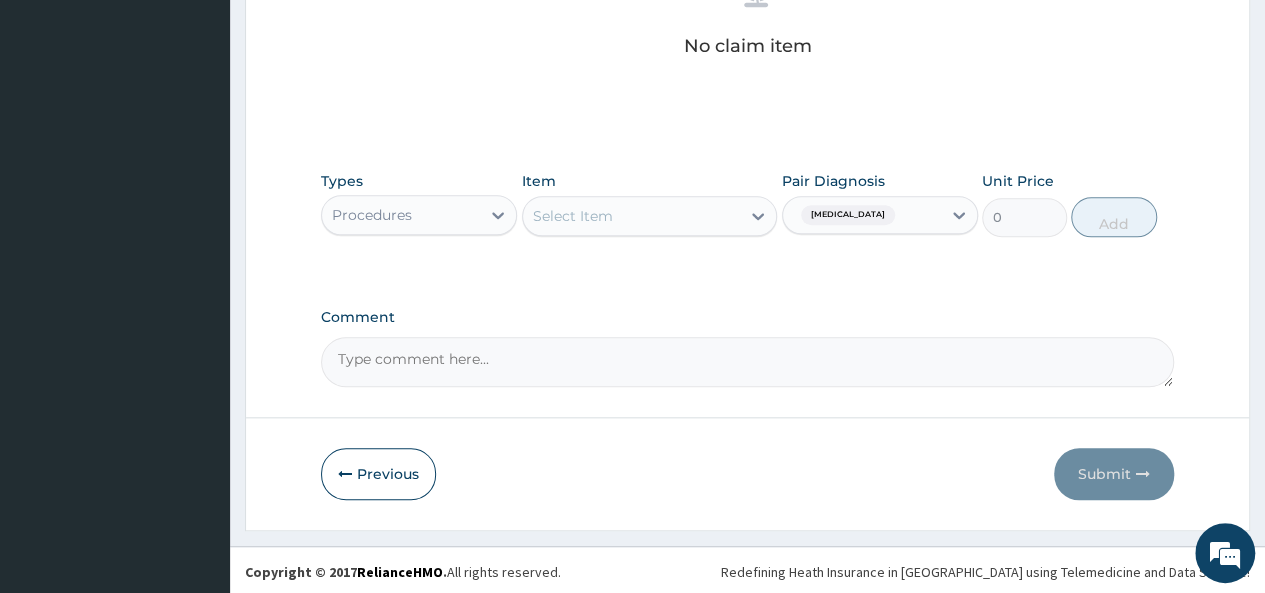 click on "No claim item" at bounding box center (747, 14) 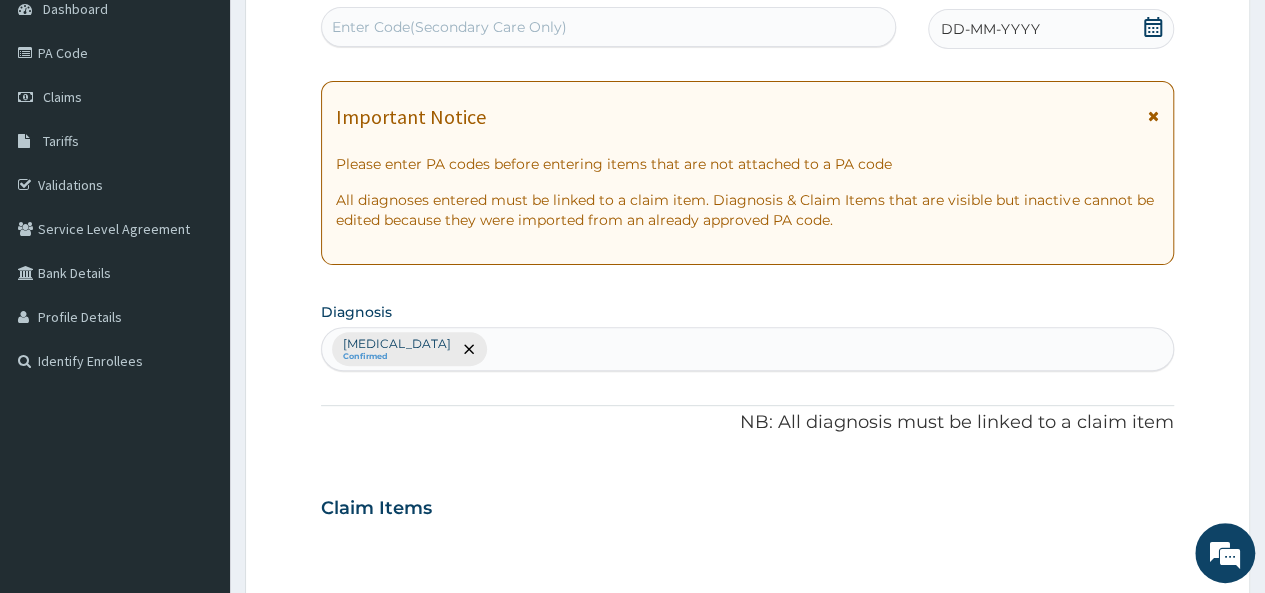 scroll, scrollTop: 85, scrollLeft: 0, axis: vertical 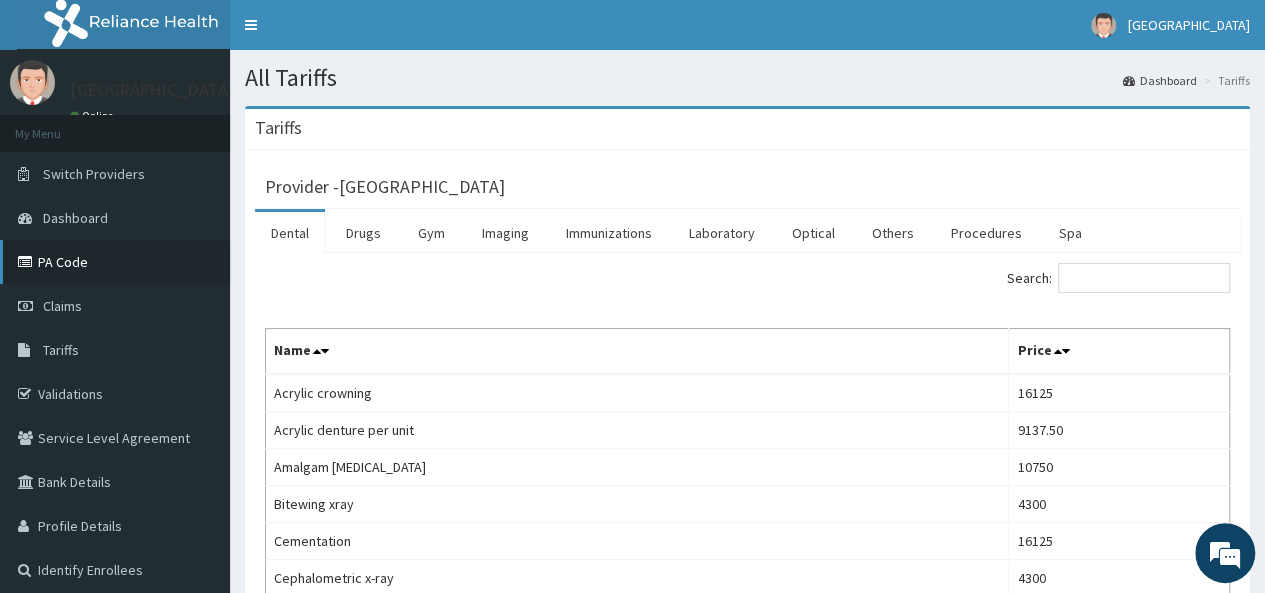 click on "PA Code" at bounding box center (115, 262) 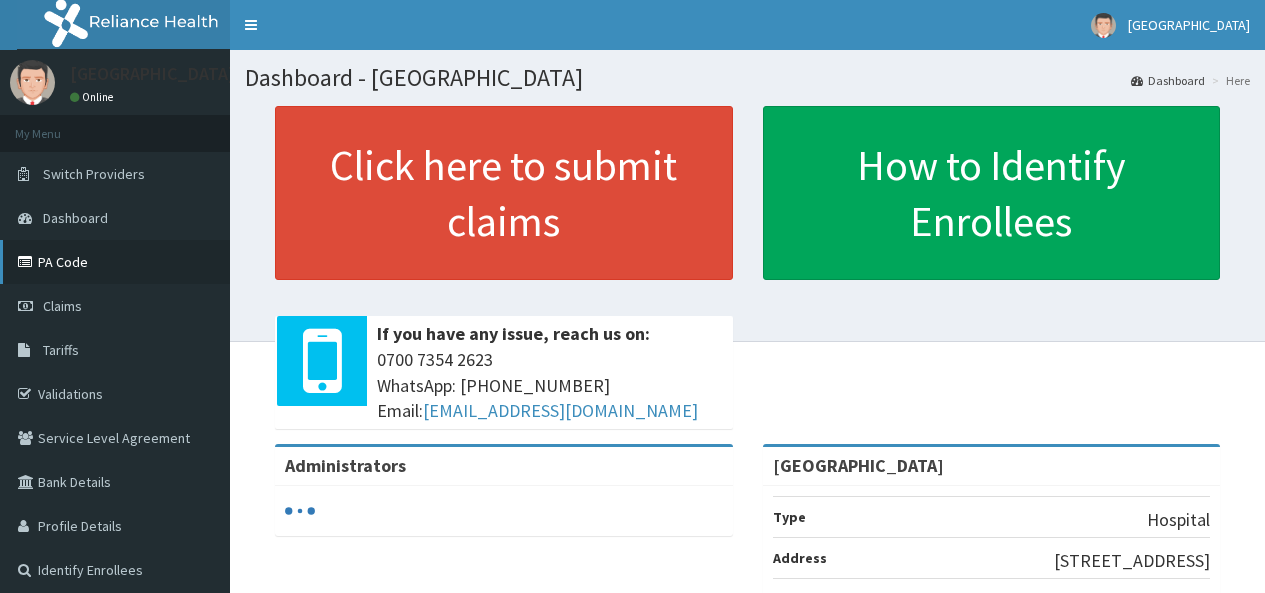 scroll, scrollTop: 0, scrollLeft: 0, axis: both 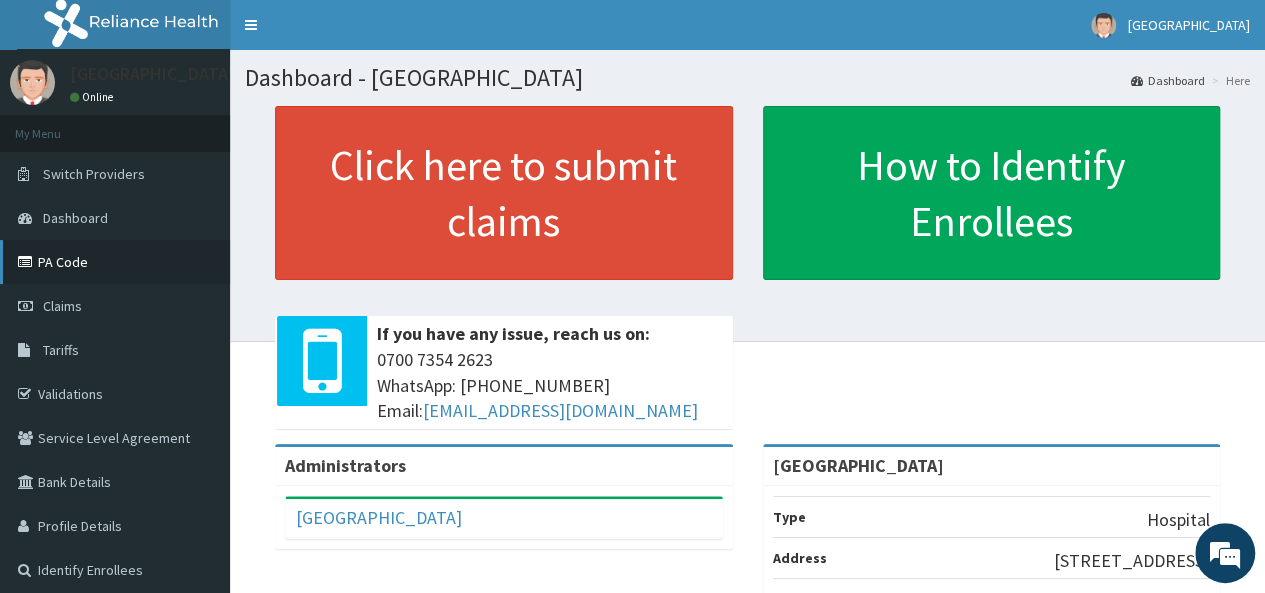 click on "PA Code" at bounding box center [115, 262] 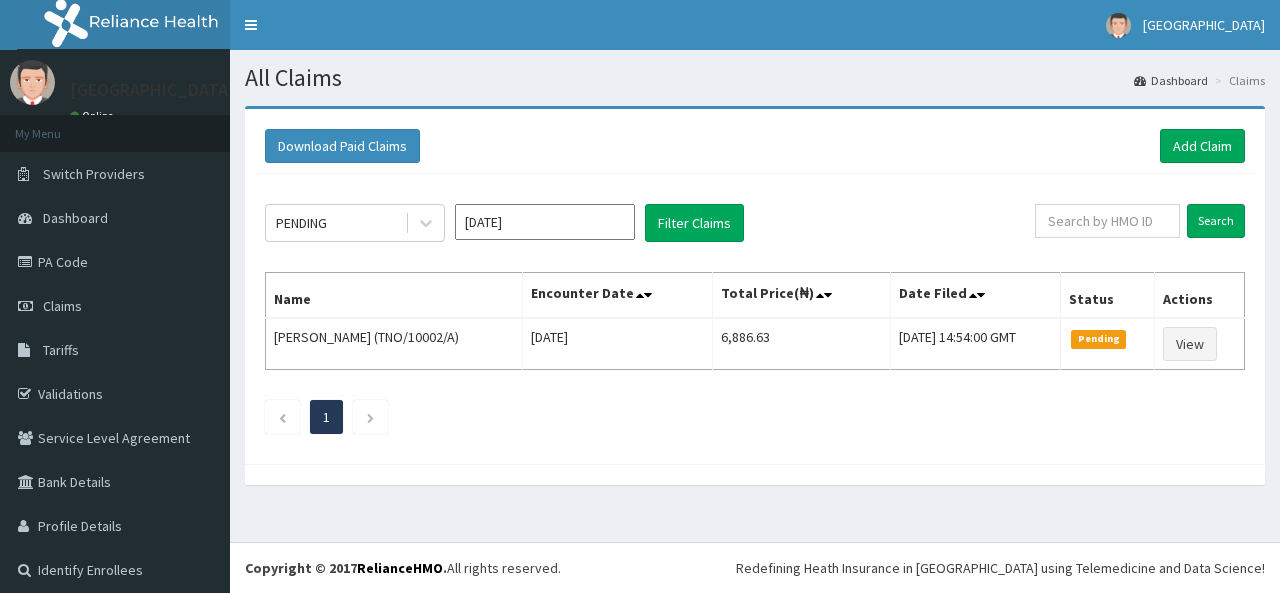 scroll, scrollTop: 0, scrollLeft: 0, axis: both 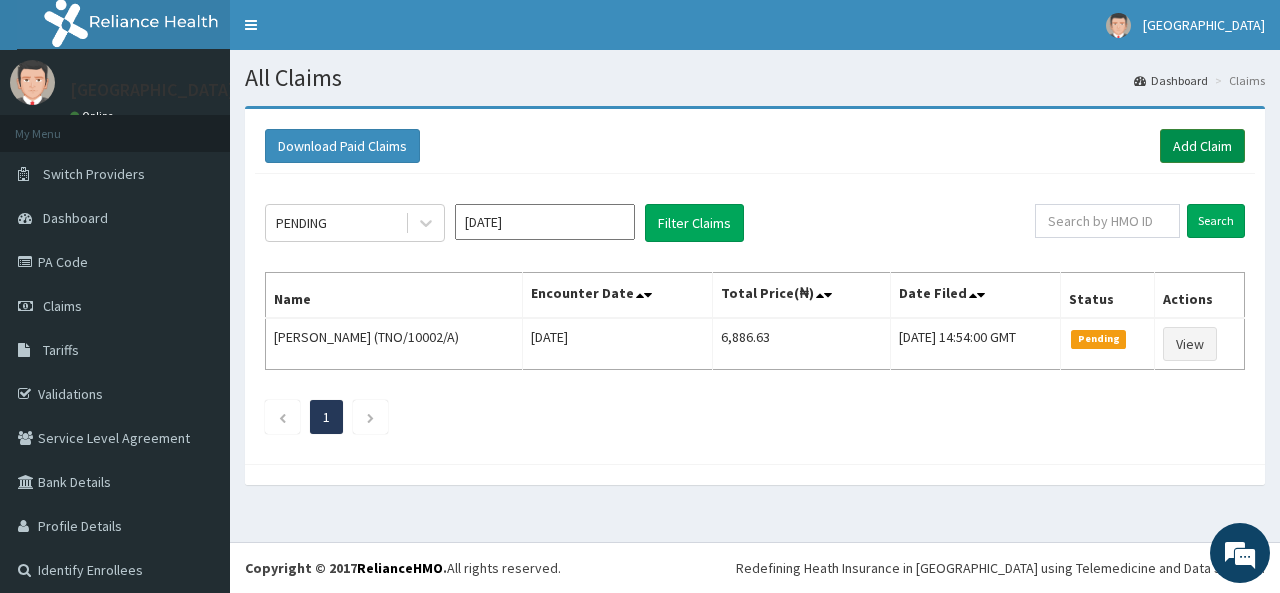 click on "Add Claim" at bounding box center (1202, 146) 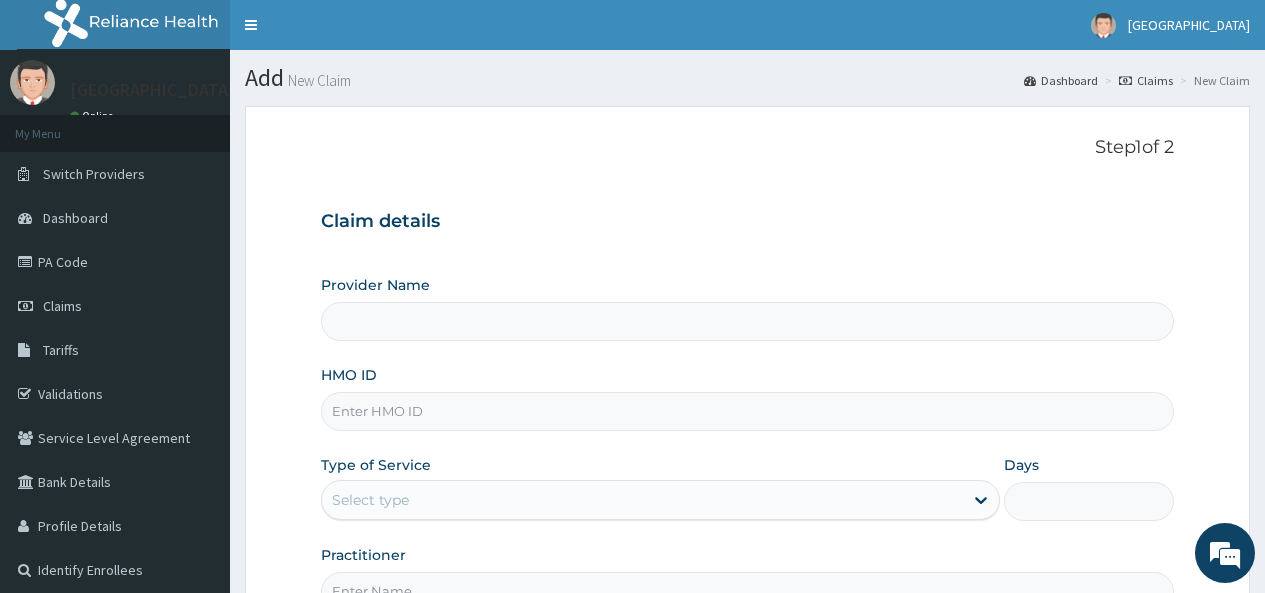 scroll, scrollTop: 0, scrollLeft: 0, axis: both 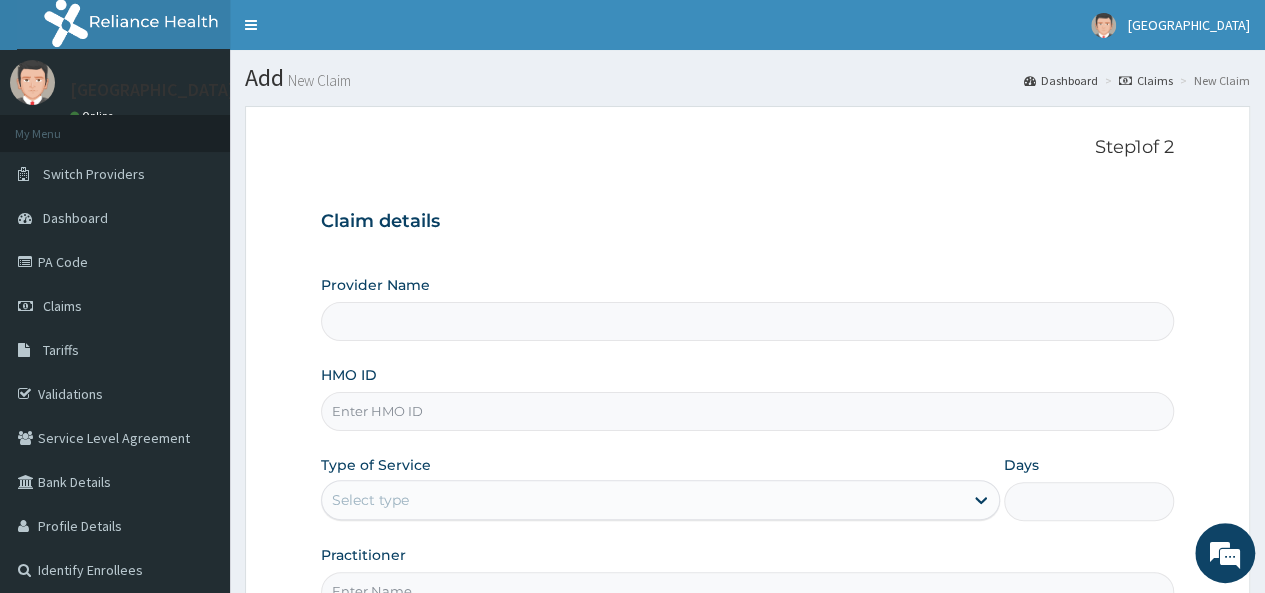 type on "[GEOGRAPHIC_DATA]" 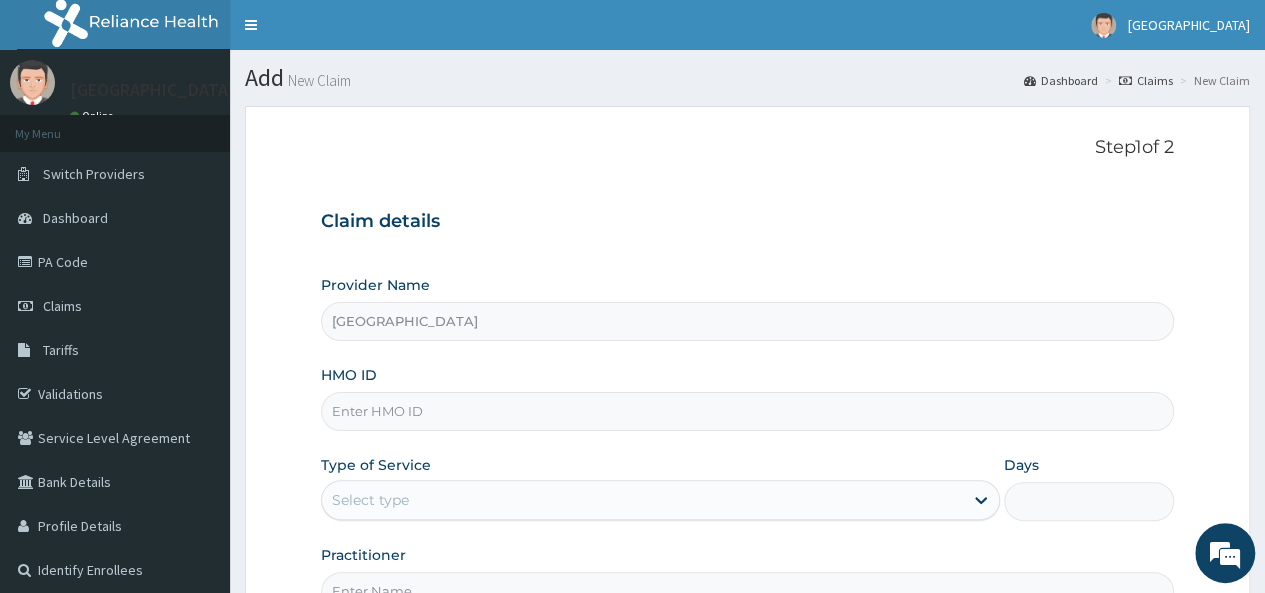 scroll, scrollTop: 0, scrollLeft: 0, axis: both 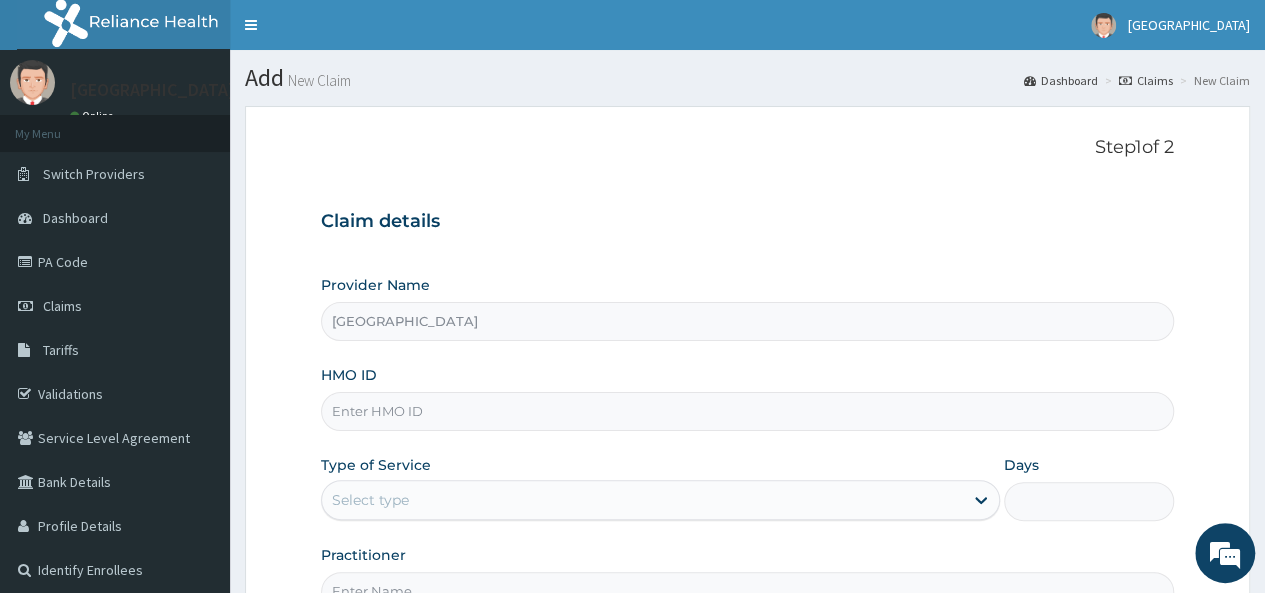 click on "HMO ID" at bounding box center (747, 411) 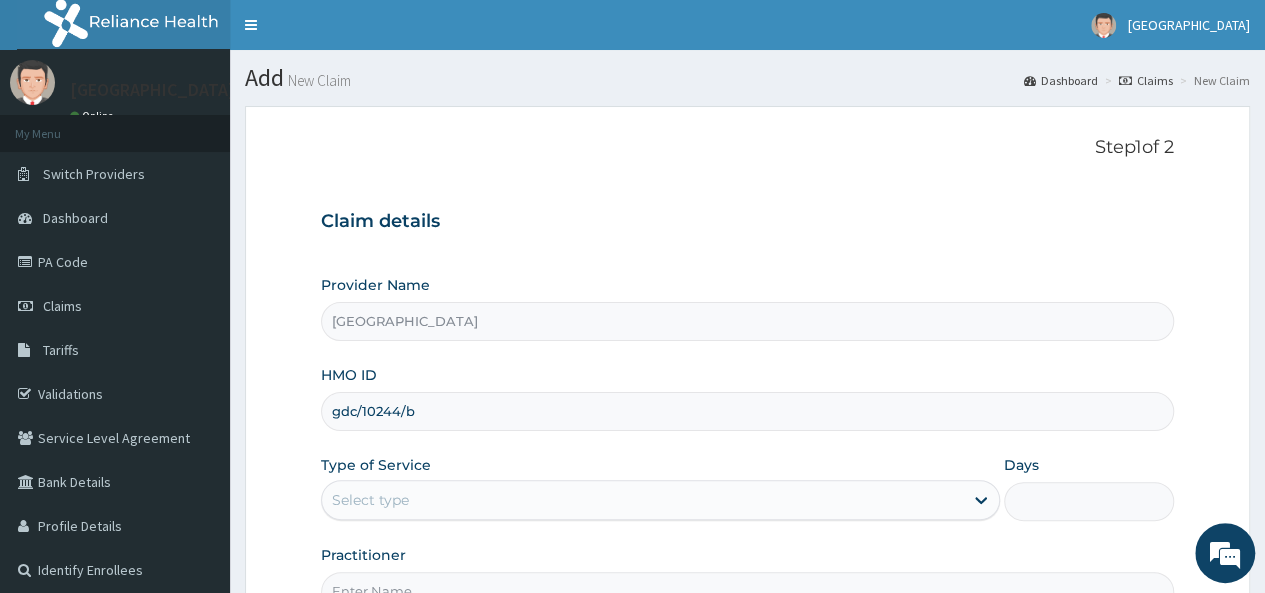 type on "gdc/10244/b" 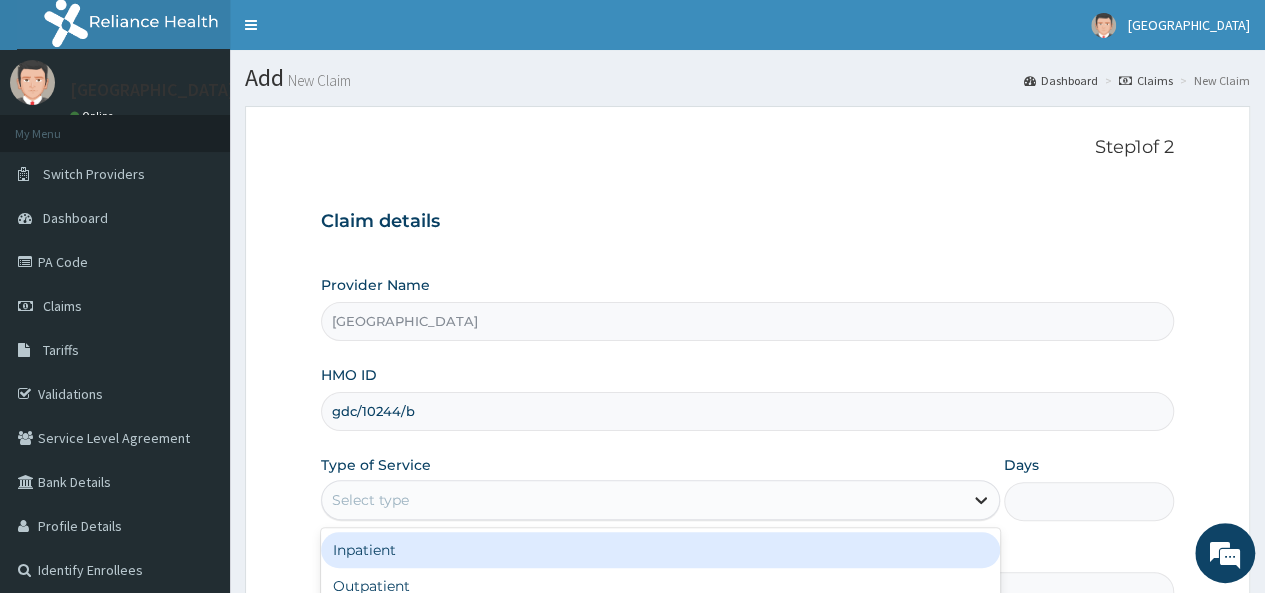 click 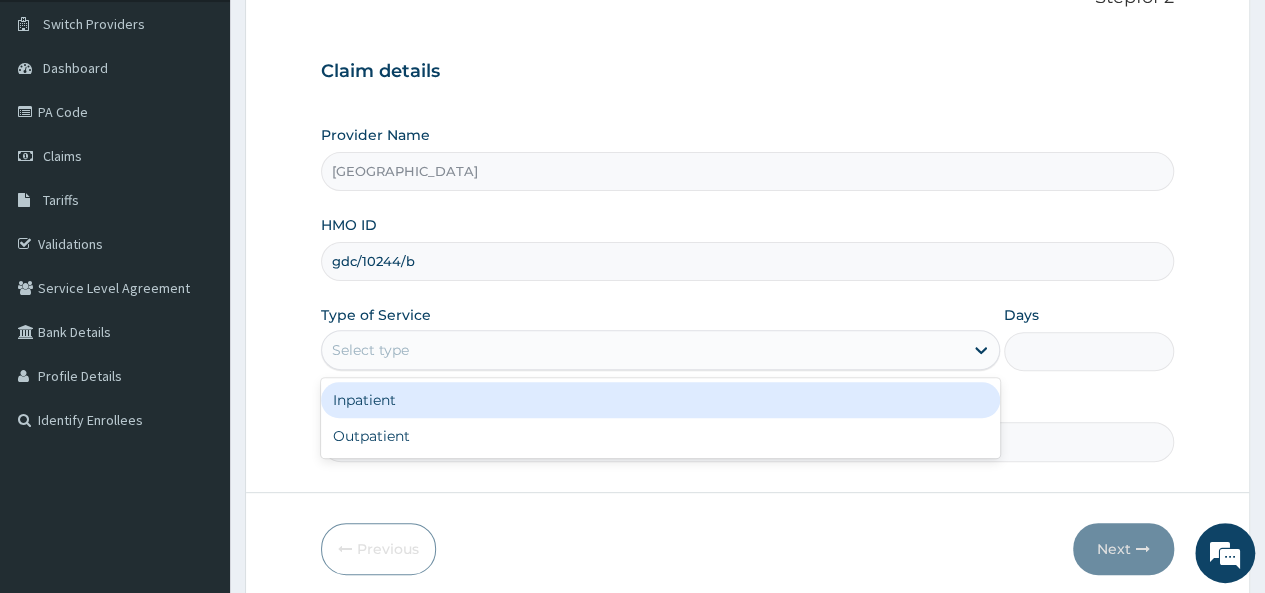 scroll, scrollTop: 164, scrollLeft: 0, axis: vertical 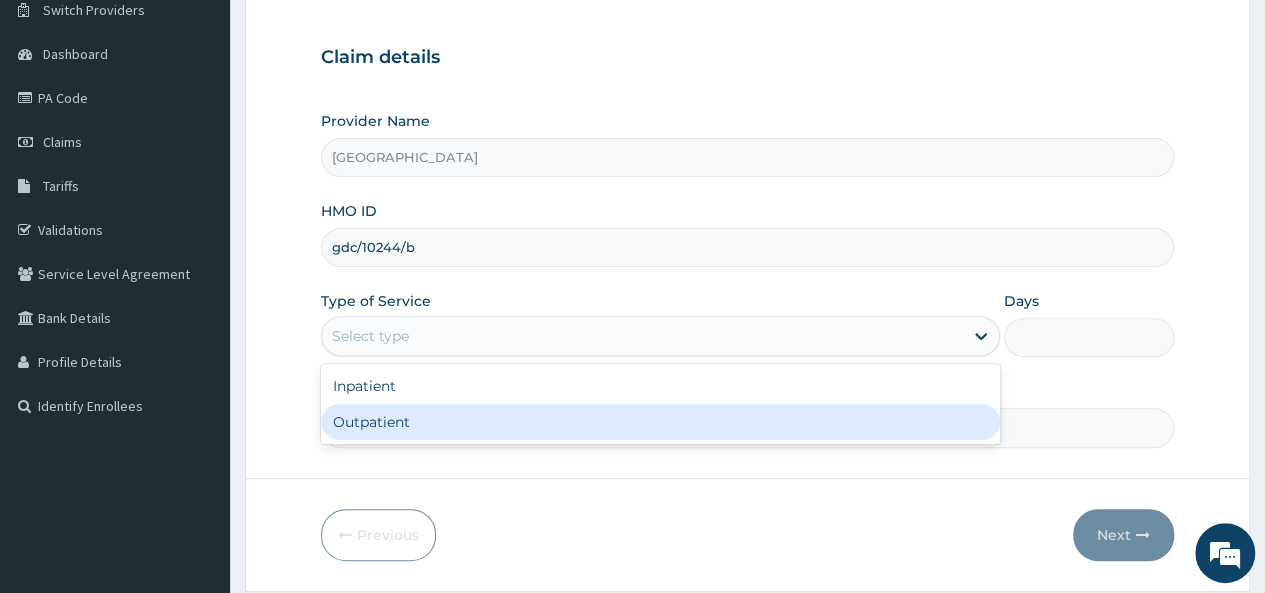 click on "Outpatient" at bounding box center [660, 422] 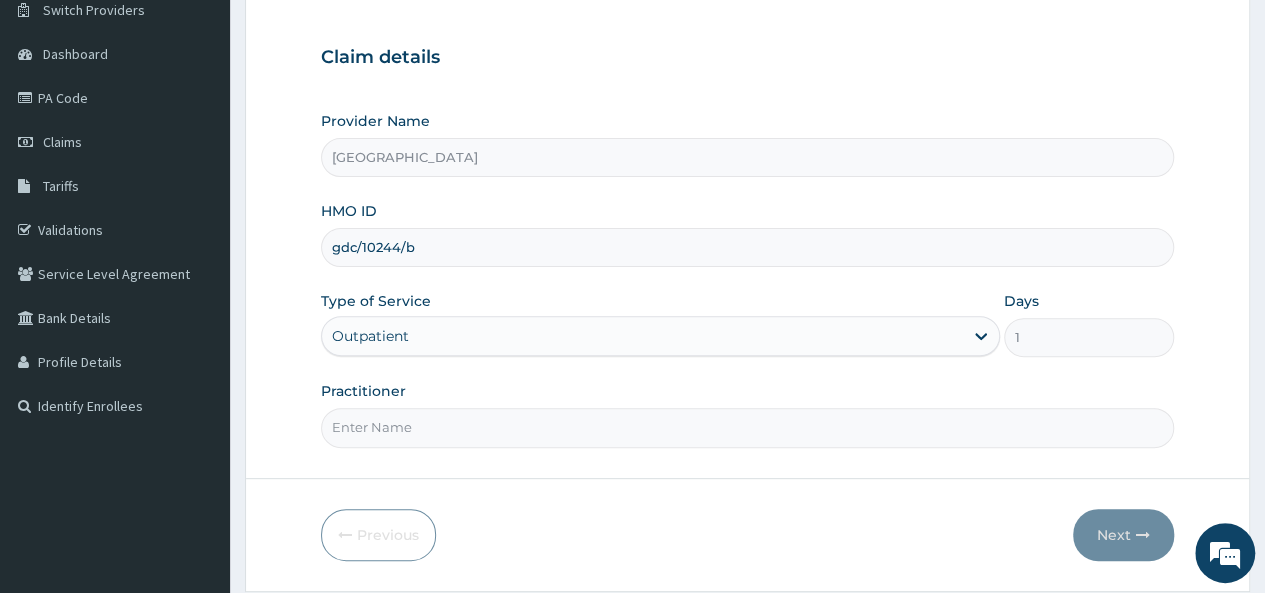 click on "Practitioner" at bounding box center [747, 427] 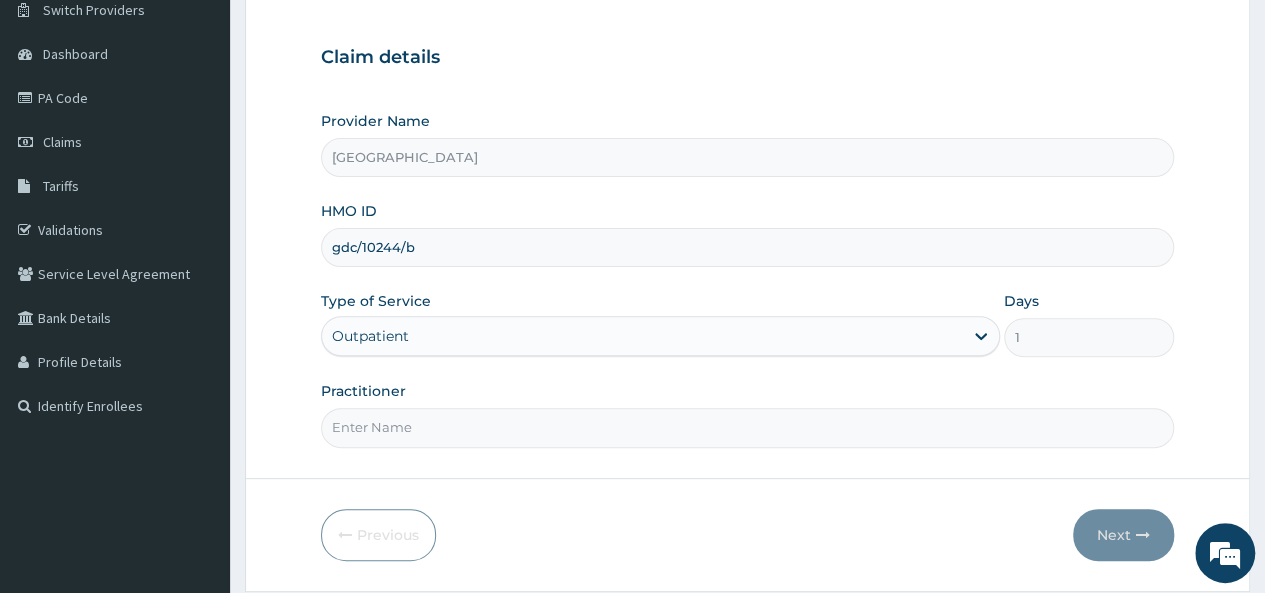 type on "Dr. Sylvester" 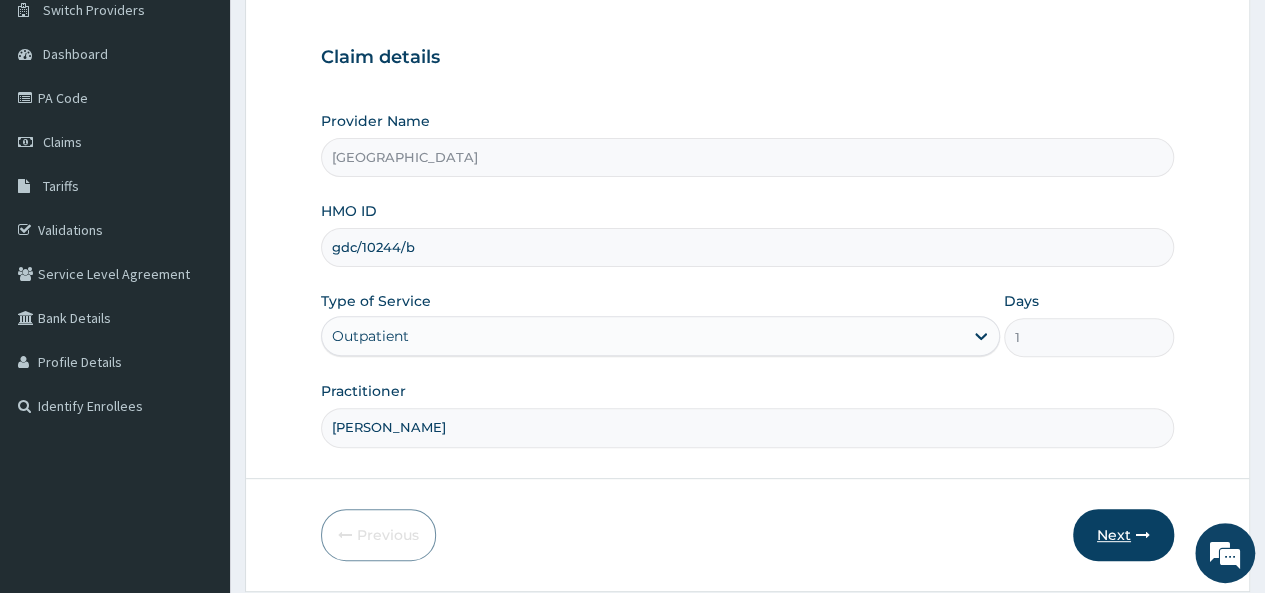 click on "Next" at bounding box center (1123, 535) 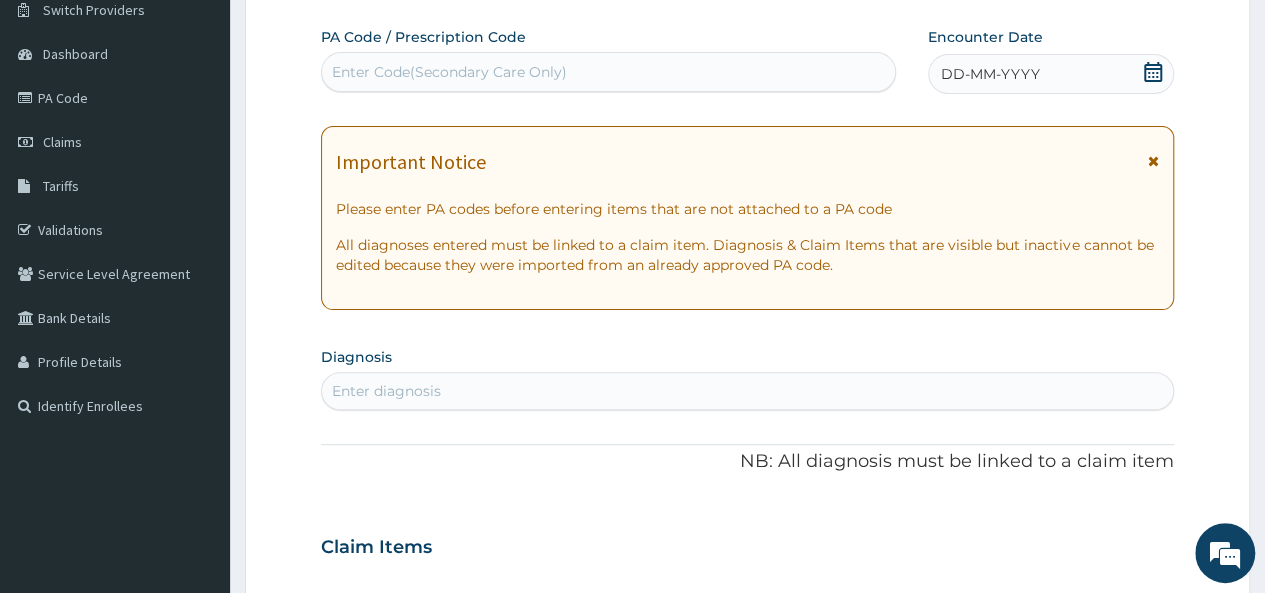 click on "Enter Code(Secondary Care Only)" at bounding box center [449, 72] 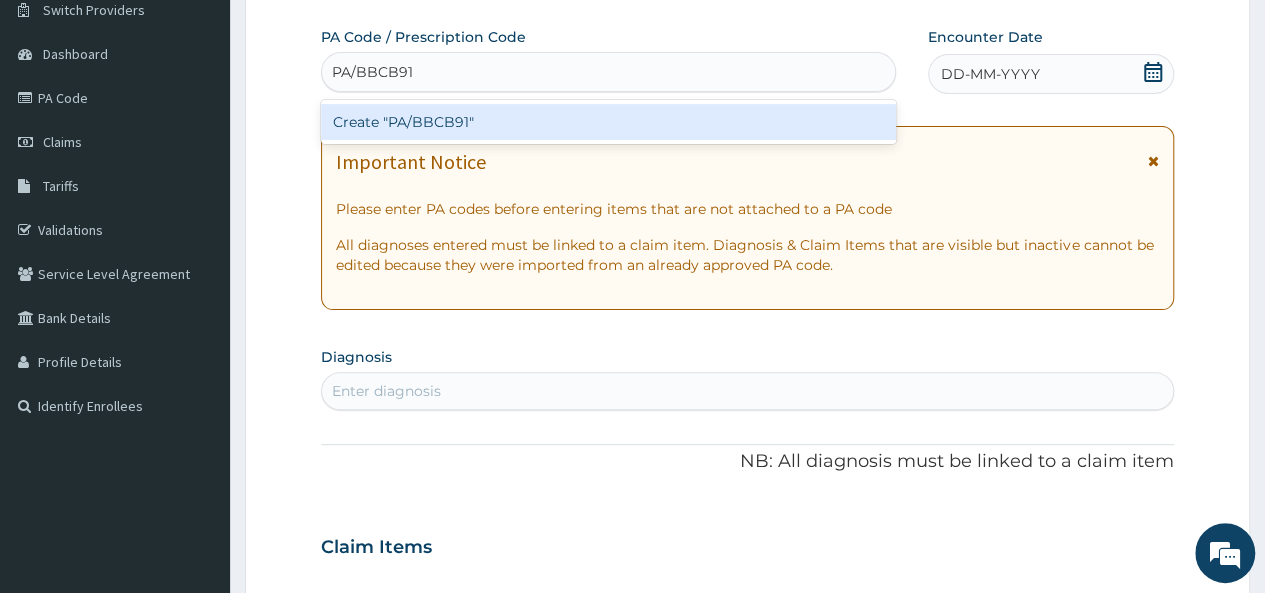 click on "Create "PA/BBCB91"" at bounding box center (608, 122) 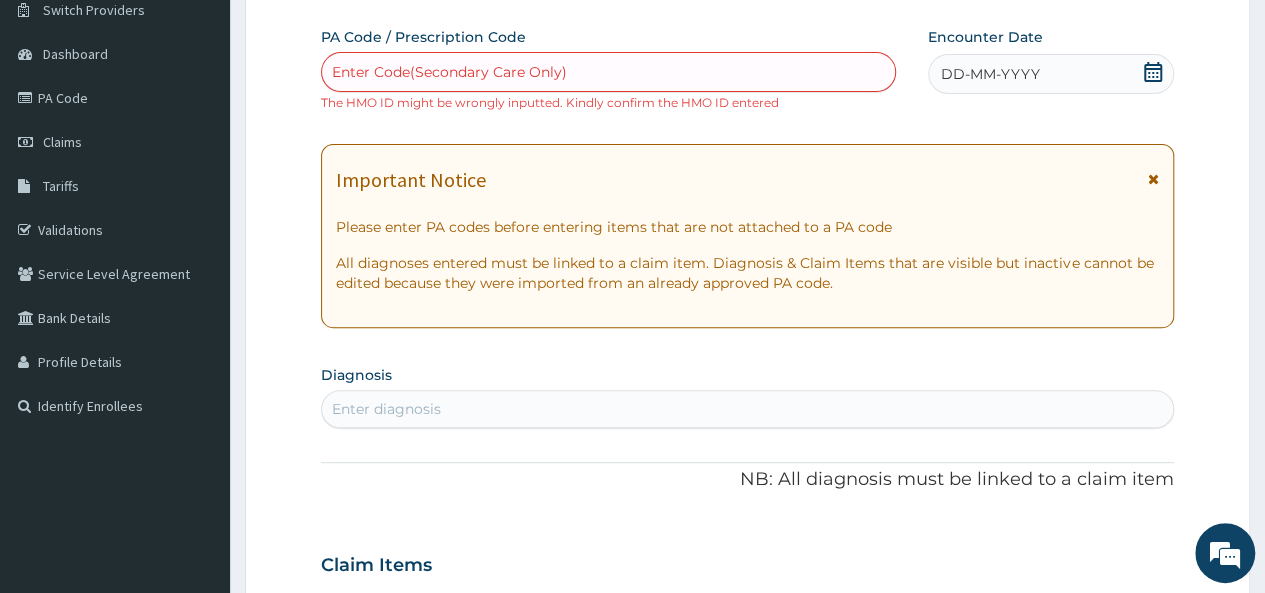 click on "PA Code / Prescription Code option Create "PA/BBCB91", selected.   Select is focused ,type to refine list, press Down to open the menu,  press left to focus selected values Enter Code(Secondary Care Only) The HMO ID might be wrongly inputted. Kindly confirm the HMO ID entered Encounter Date DD-MM-YYYY Important Notice Please enter PA codes before entering items that are not attached to a PA code   All diagnoses entered must be linked to a claim item. Diagnosis & Claim Items that are visible but inactive cannot be edited because they were imported from an already approved PA code. Diagnosis Enter diagnosis NB: All diagnosis must be linked to a claim item Claim Items No claim item Types Select Type Item Select Item Pair Diagnosis Select Diagnosis Unit Price 0 Add Comment" at bounding box center (747, 553) 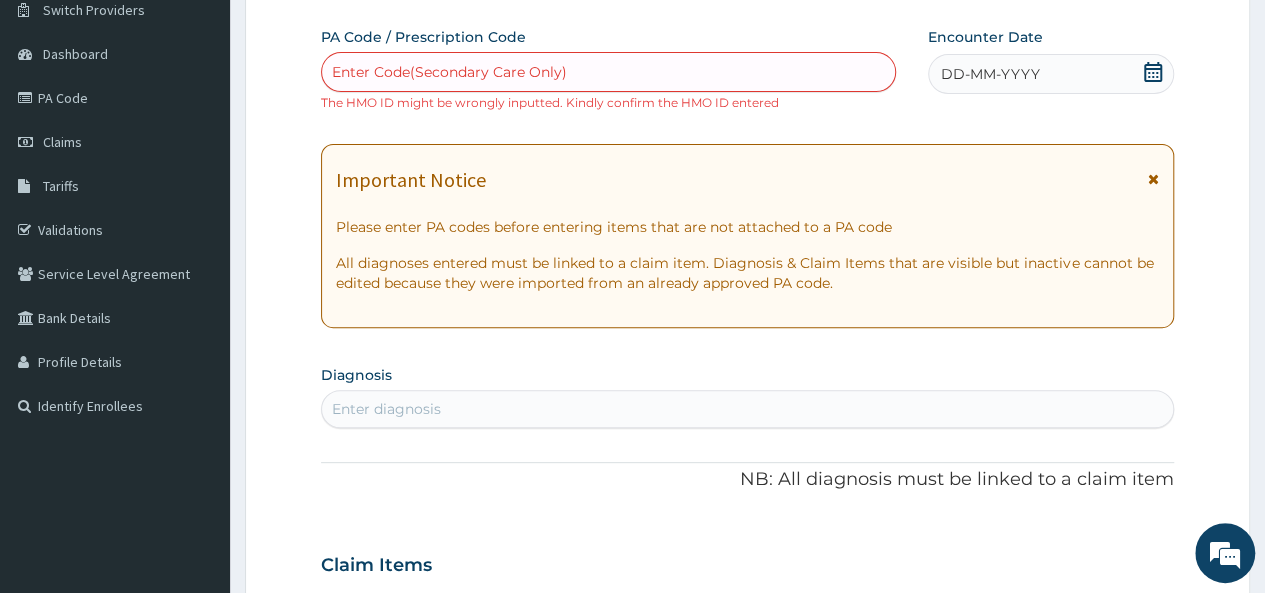 click on "Enter Code(Secondary Care Only)" at bounding box center [449, 72] 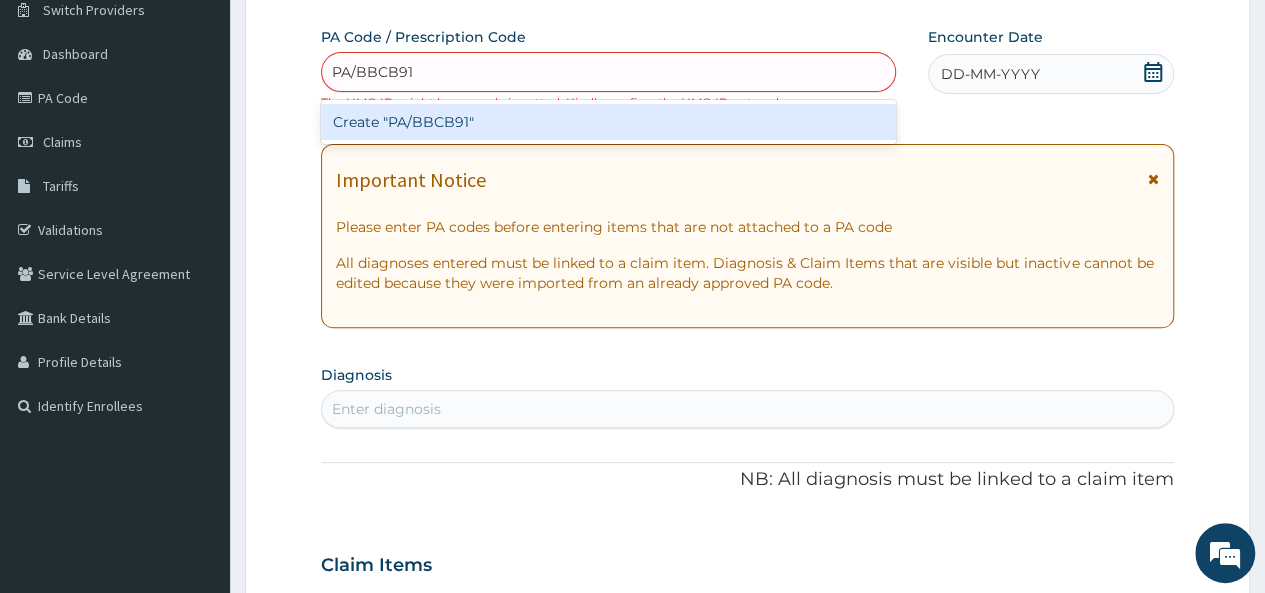 click on "Create "PA/BBCB91"" at bounding box center (608, 122) 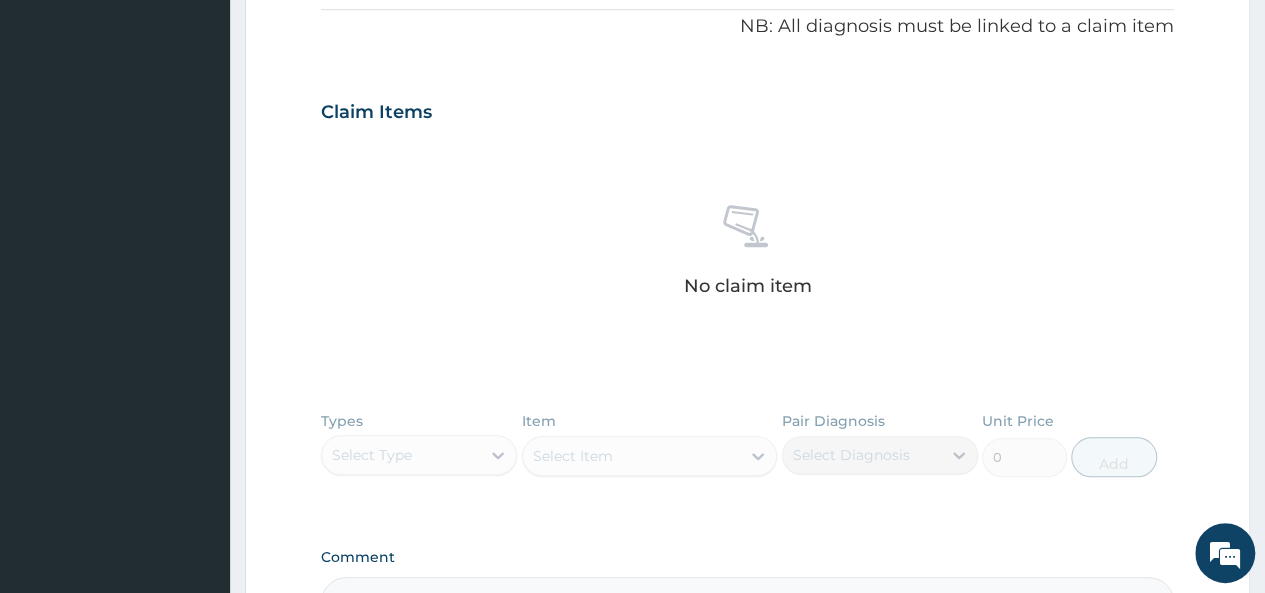 scroll, scrollTop: 615, scrollLeft: 0, axis: vertical 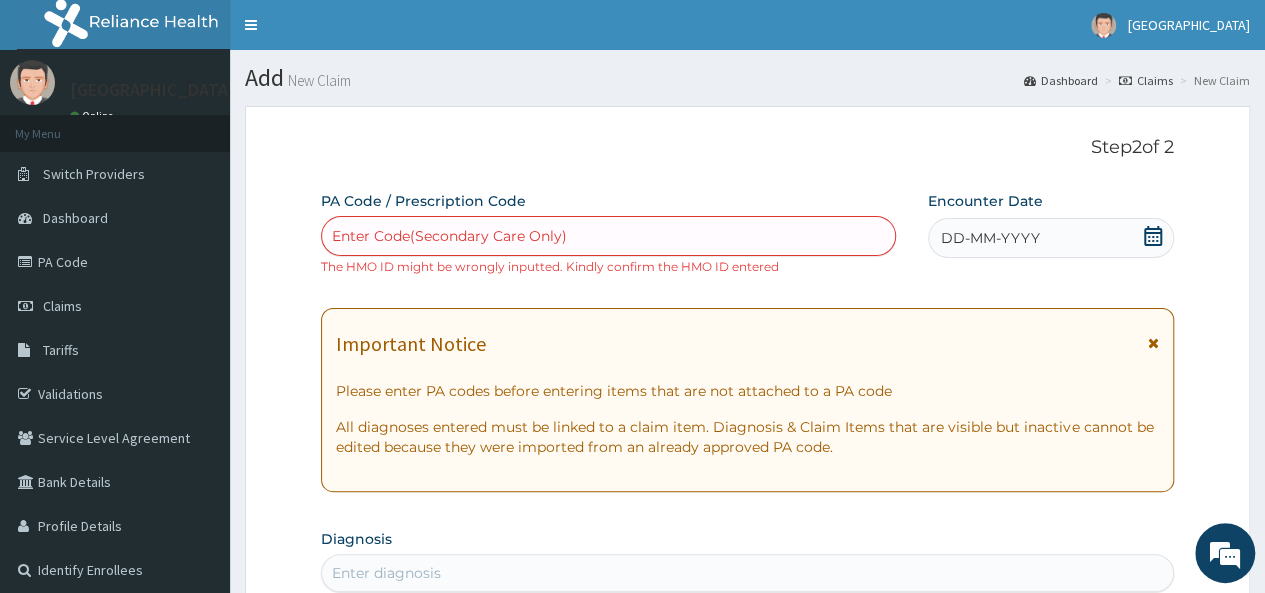 click on "Enter Code(Secondary Care Only)" at bounding box center [608, 236] 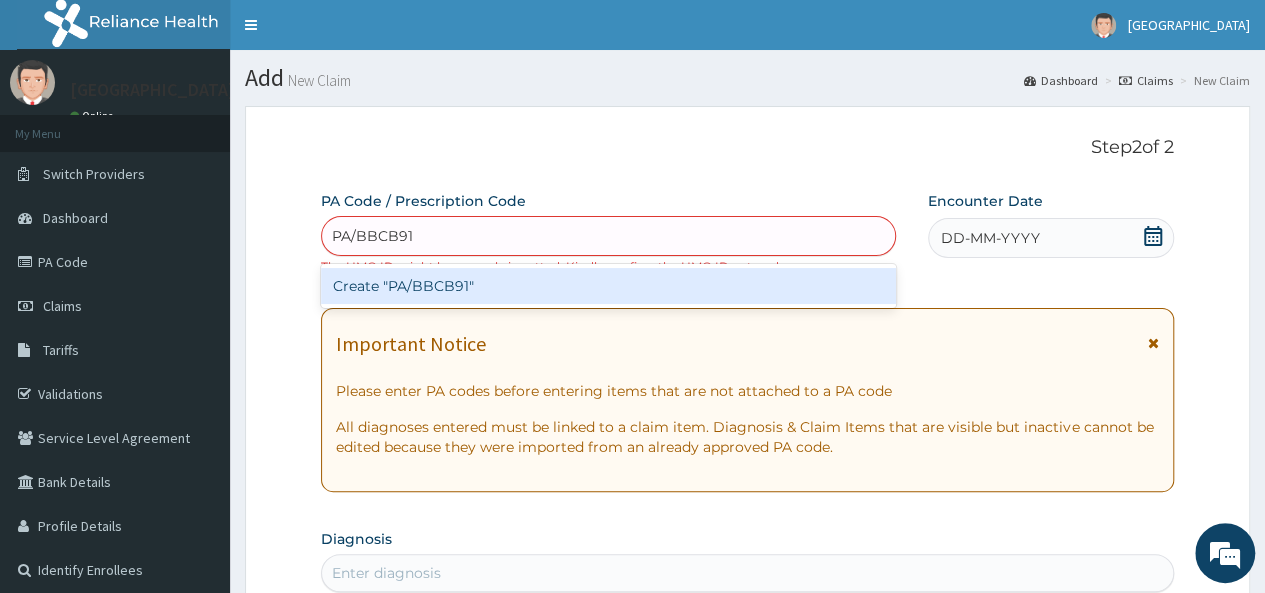 click on "Create "PA/BBCB91"" at bounding box center [608, 286] 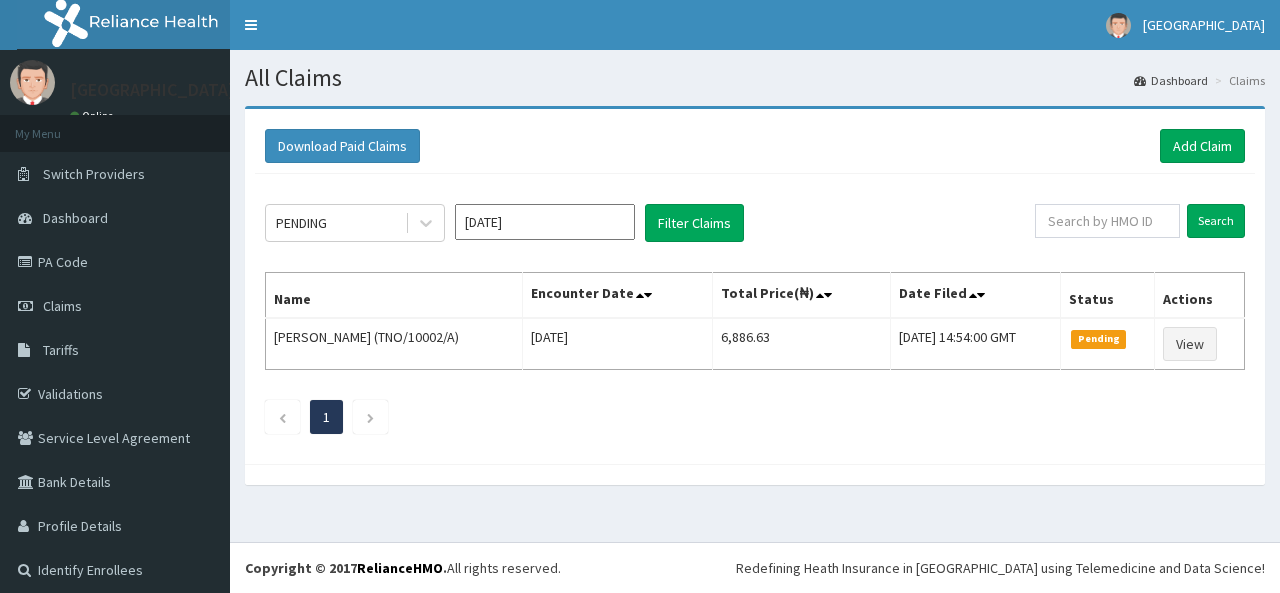 scroll, scrollTop: 0, scrollLeft: 0, axis: both 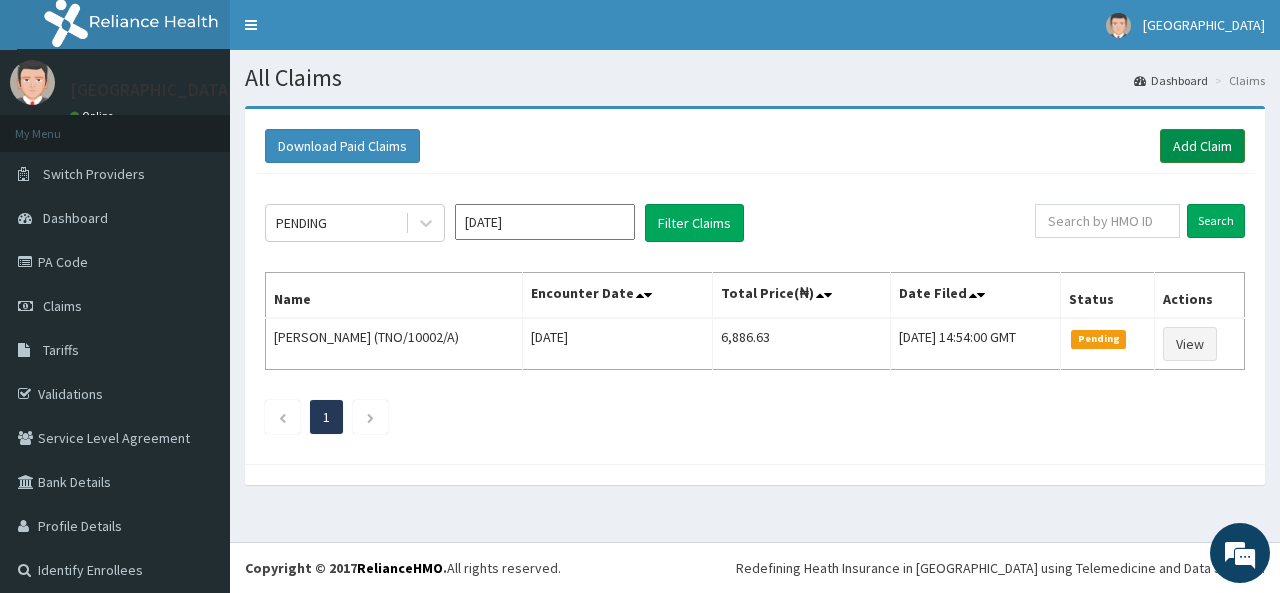 click on "Add Claim" at bounding box center [1202, 146] 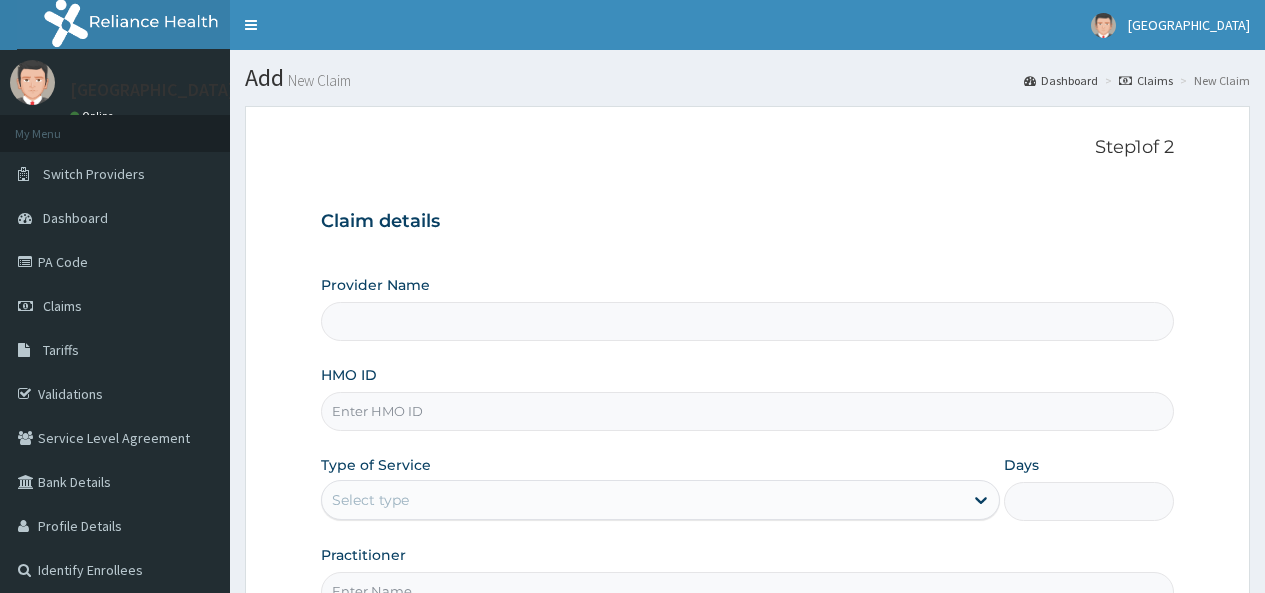 scroll, scrollTop: 0, scrollLeft: 0, axis: both 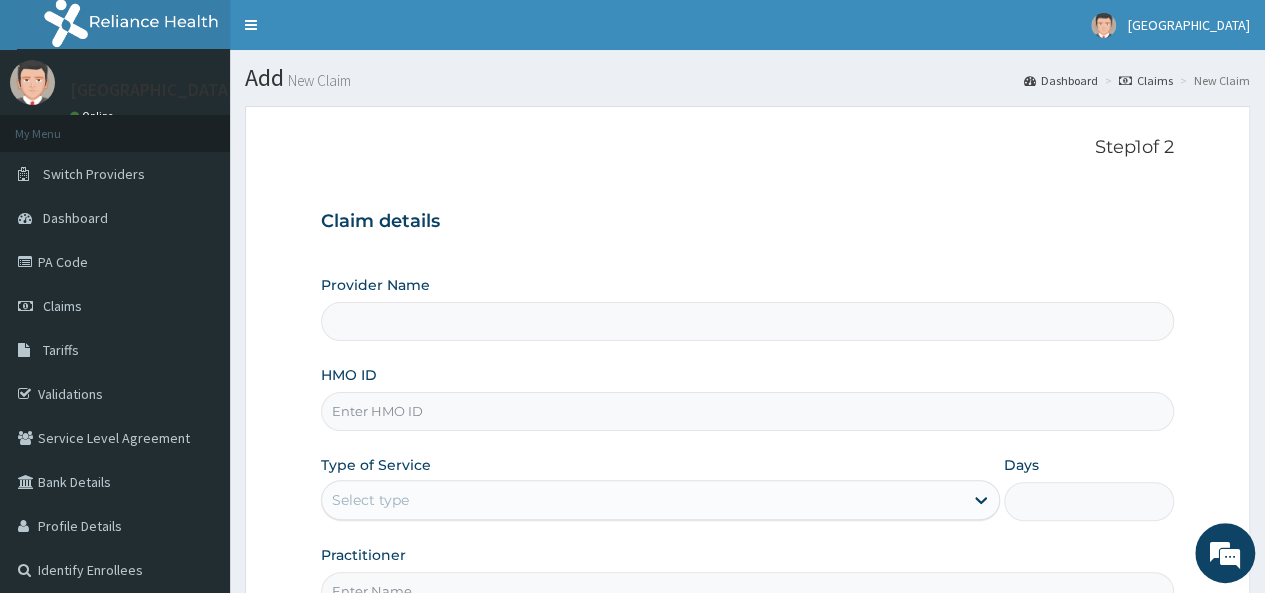 type on "[GEOGRAPHIC_DATA]" 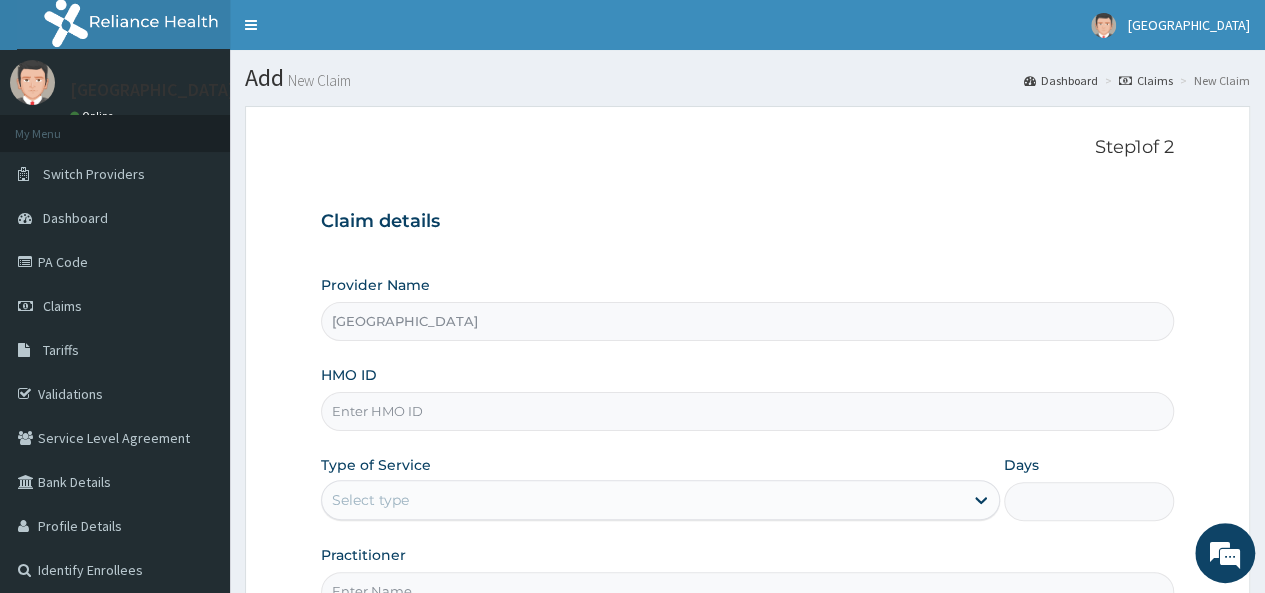 click on "HMO ID" at bounding box center [747, 411] 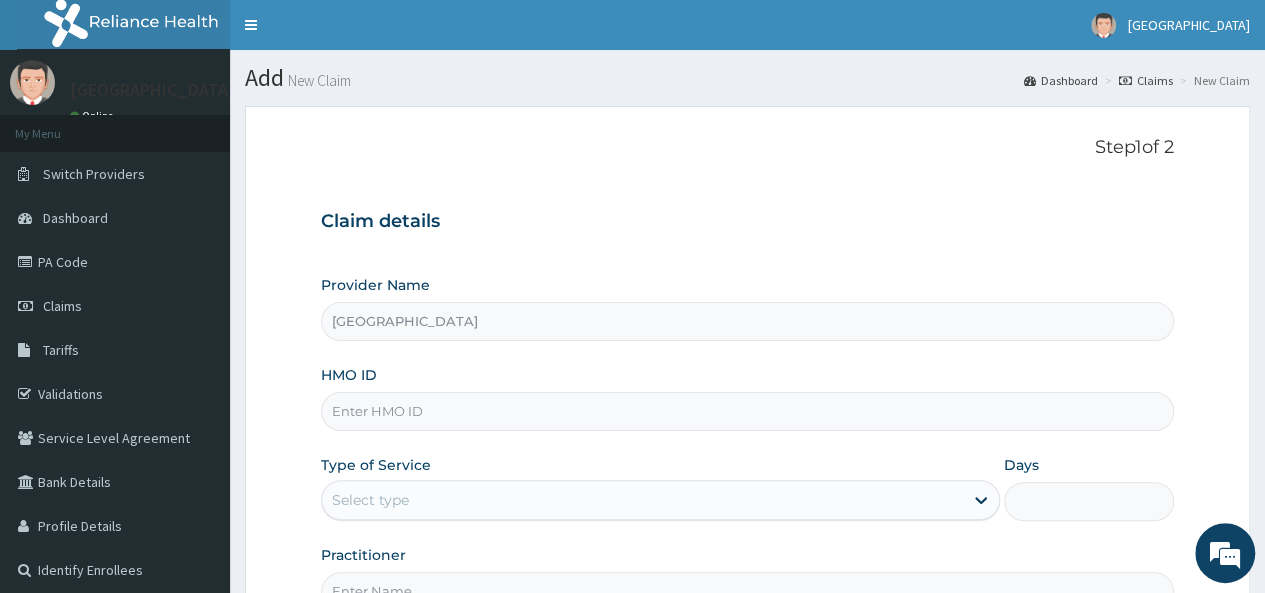 type on "DGC/10244/A" 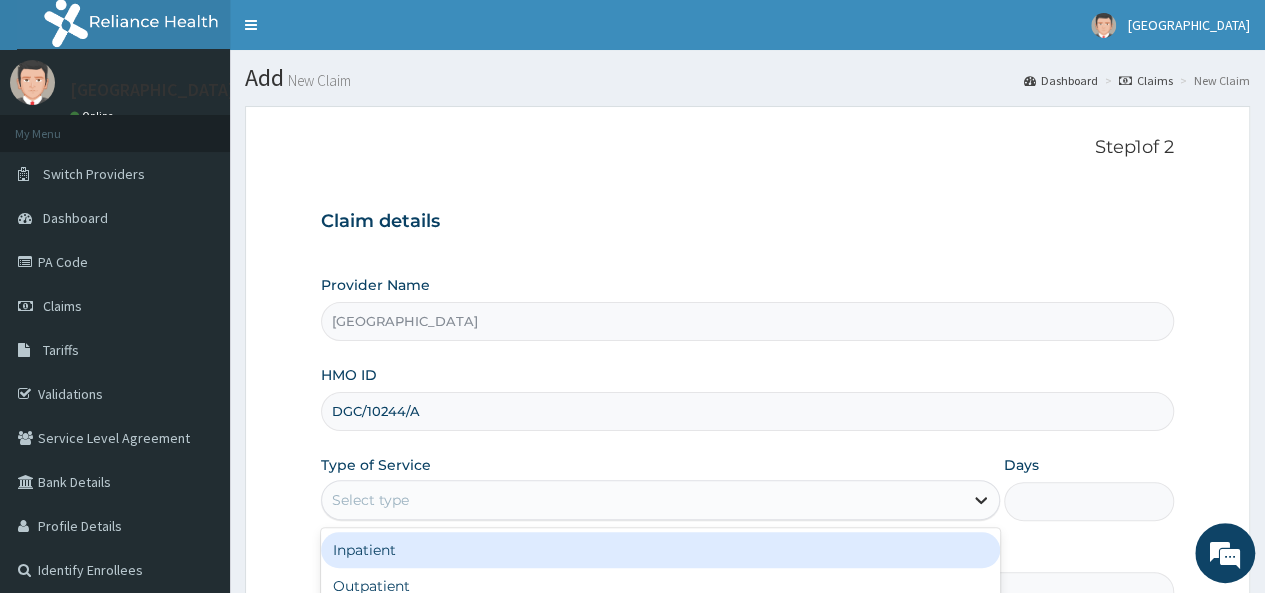click 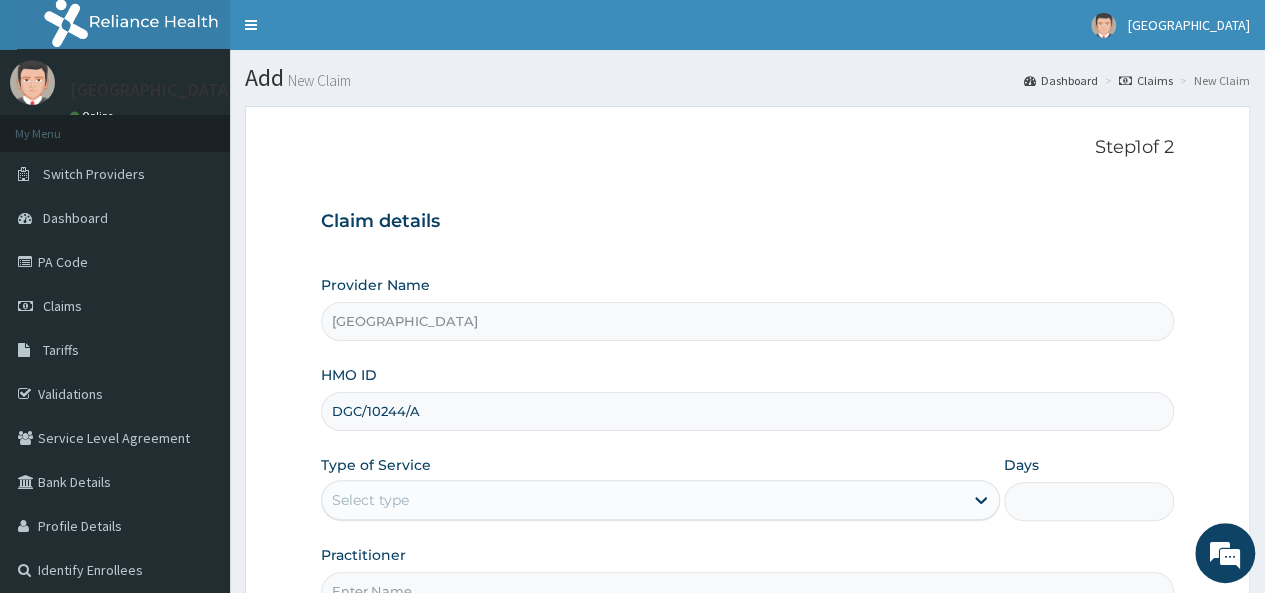 click on "R EL
Toggle navigation
Holy Family Hospital Holy Family Hospital - holyfamilyhospitalltd@gmail.com Member since  August 6, 2024 at 9:27:39 AM   Profile Sign out" at bounding box center (632, 411) 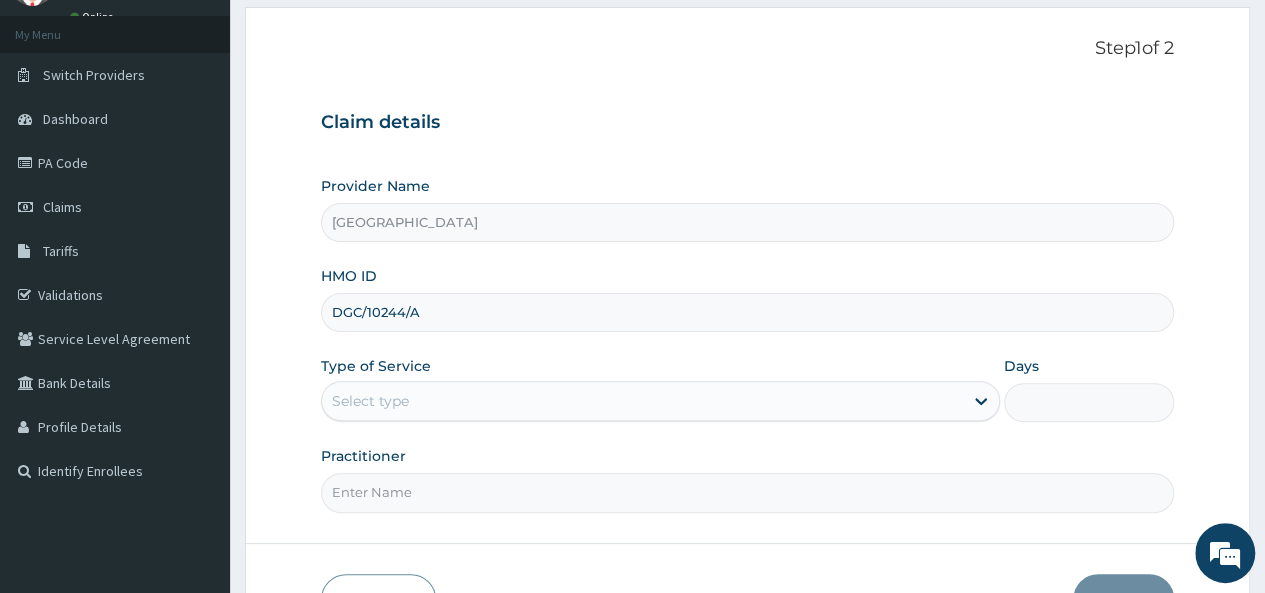 scroll, scrollTop: 108, scrollLeft: 0, axis: vertical 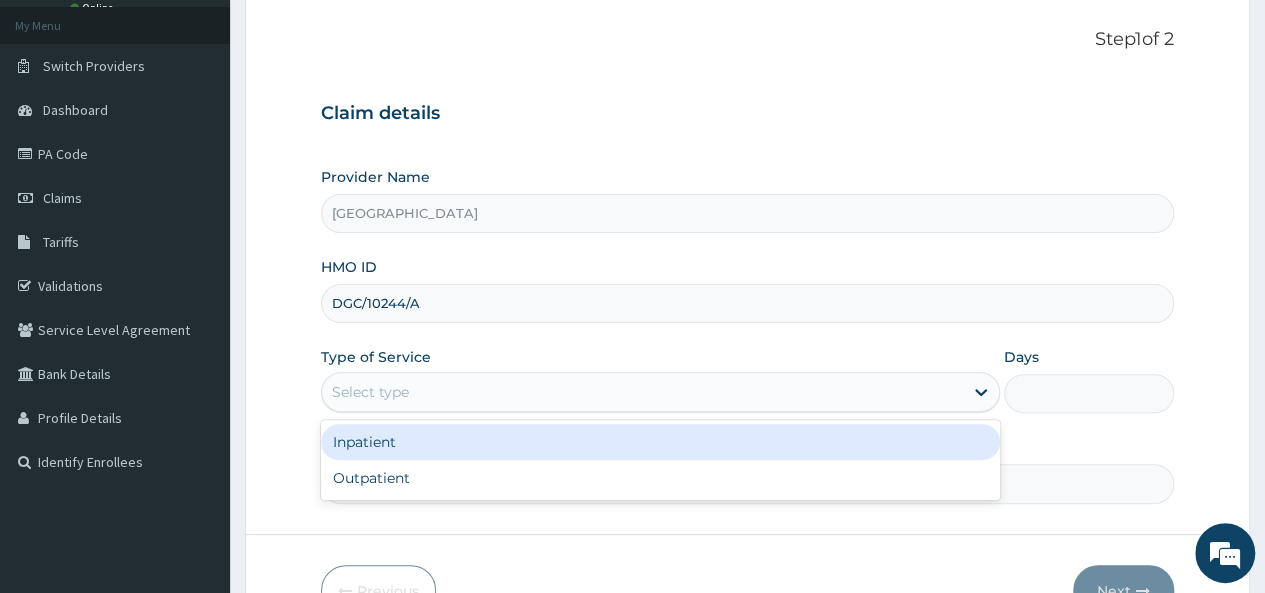 click on "Select type" at bounding box center [642, 392] 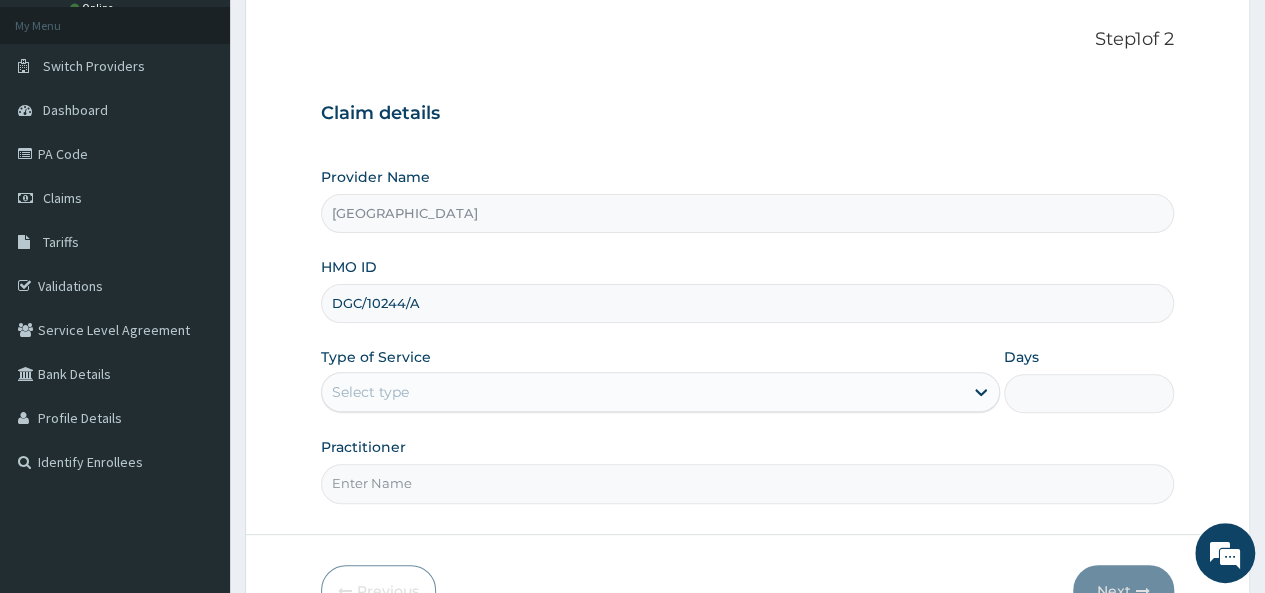 click on "Step  1  of 2 Claim details Provider Name Holy Family Hospital HMO ID DGC/10244/A Type of Service Select type Days Practitioner     Previous   Next" at bounding box center (747, 322) 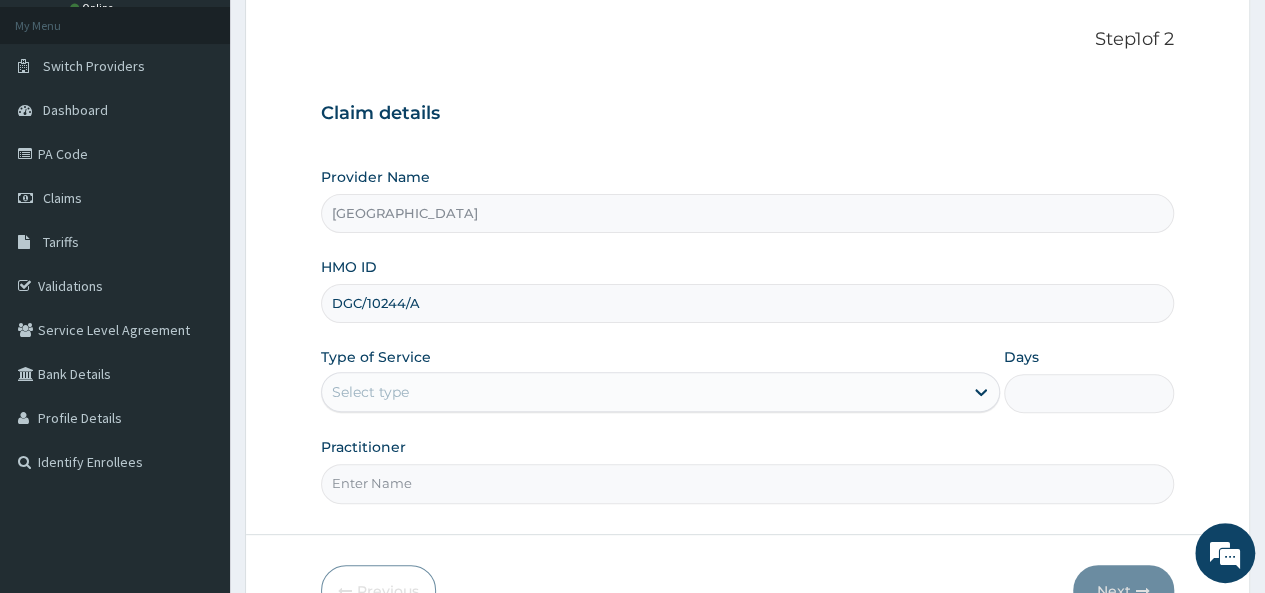 click on "Step  1  of 2 Claim details Provider Name Holy Family Hospital HMO ID DGC/10244/A Type of Service Select type Days Practitioner     Previous   Next" at bounding box center (747, 322) 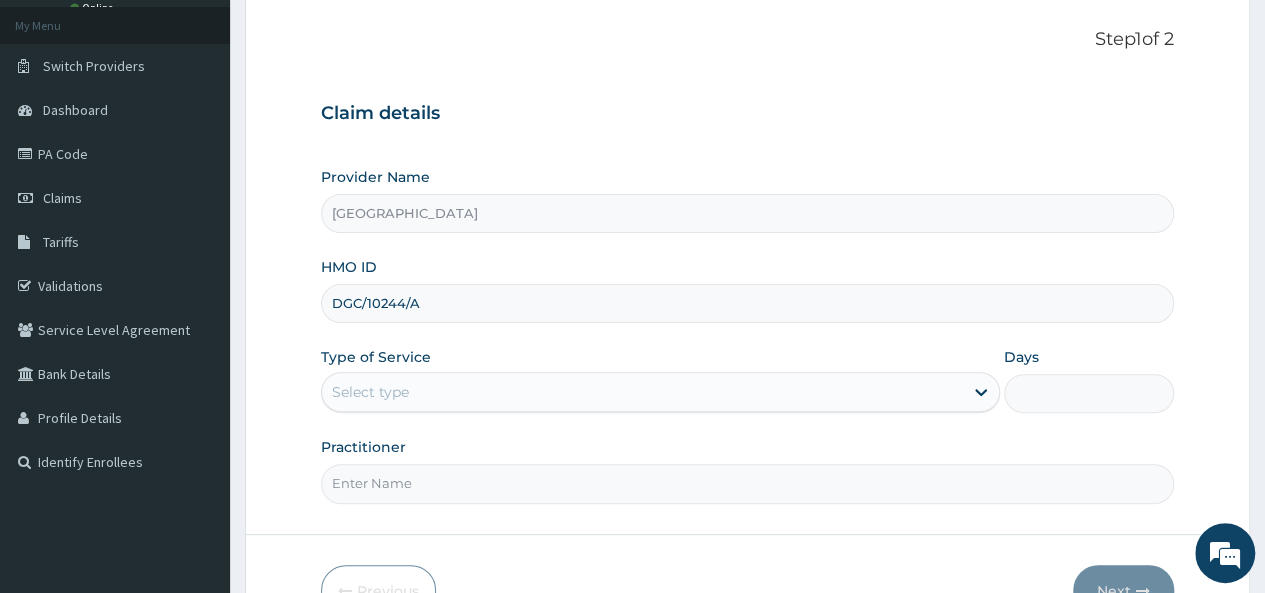 type on "Dr. Sylvester" 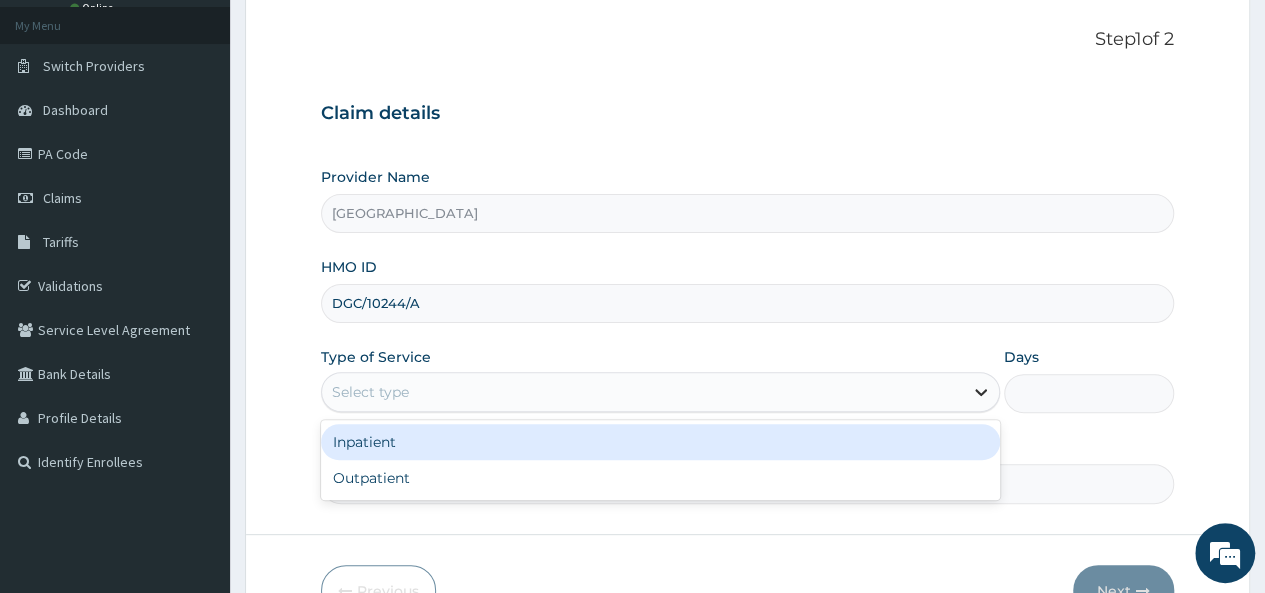 click 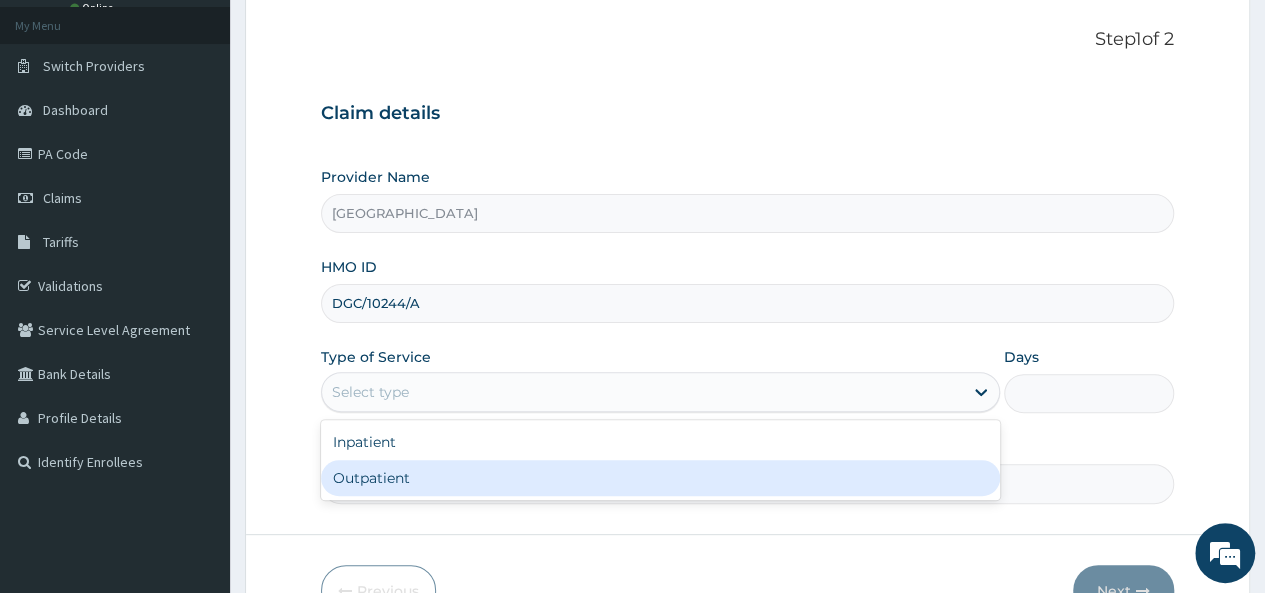 click on "Outpatient" at bounding box center [660, 478] 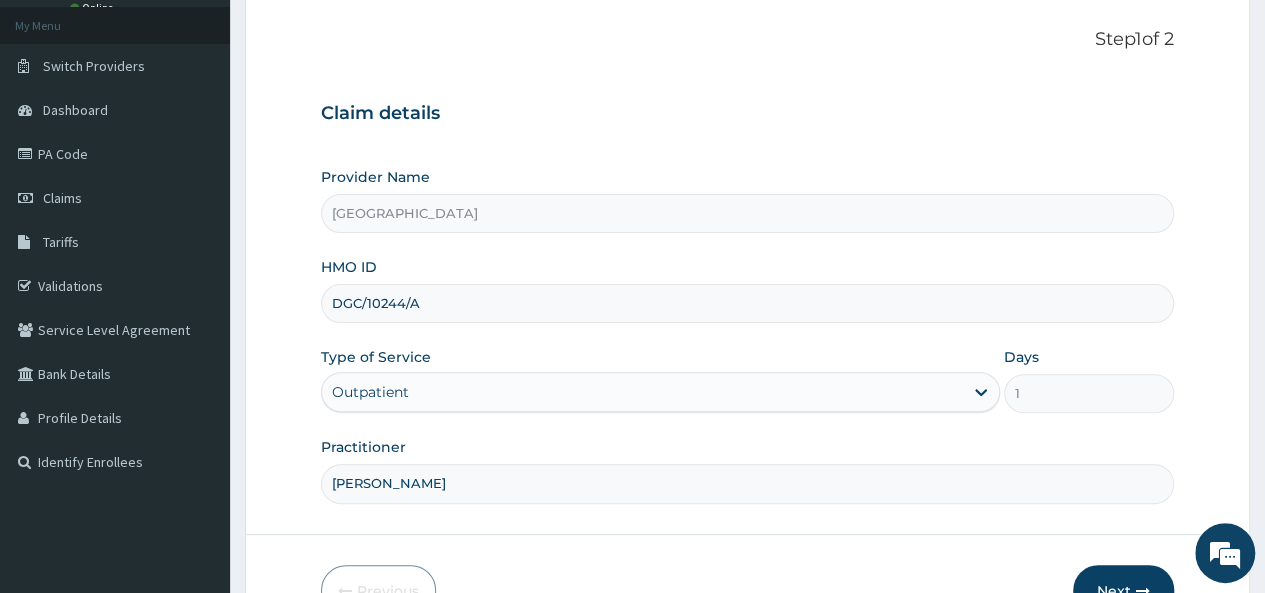 drag, startPoint x: 1260, startPoint y: 291, endPoint x: 1267, endPoint y: 302, distance: 13.038404 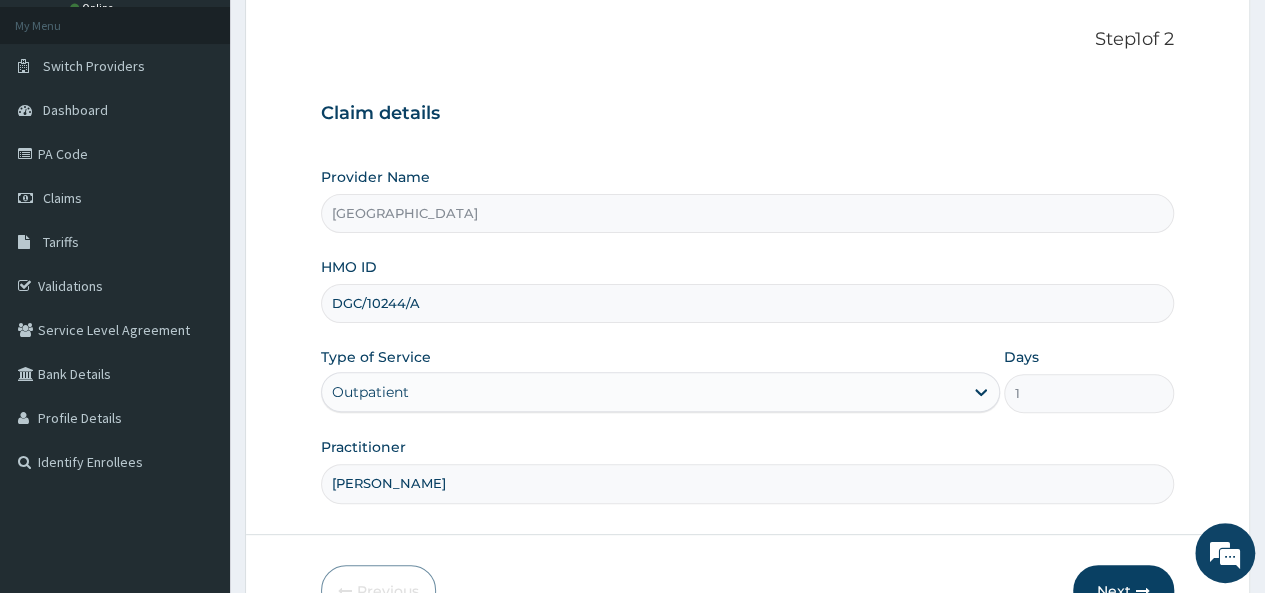 click on "R EL
Toggle navigation
Holy Family Hospital Holy Family Hospital - holyfamilyhospitalltd@gmail.com Member since  August 6, 2024 at 9:27:39 AM   Profile Sign out" at bounding box center [632, 303] 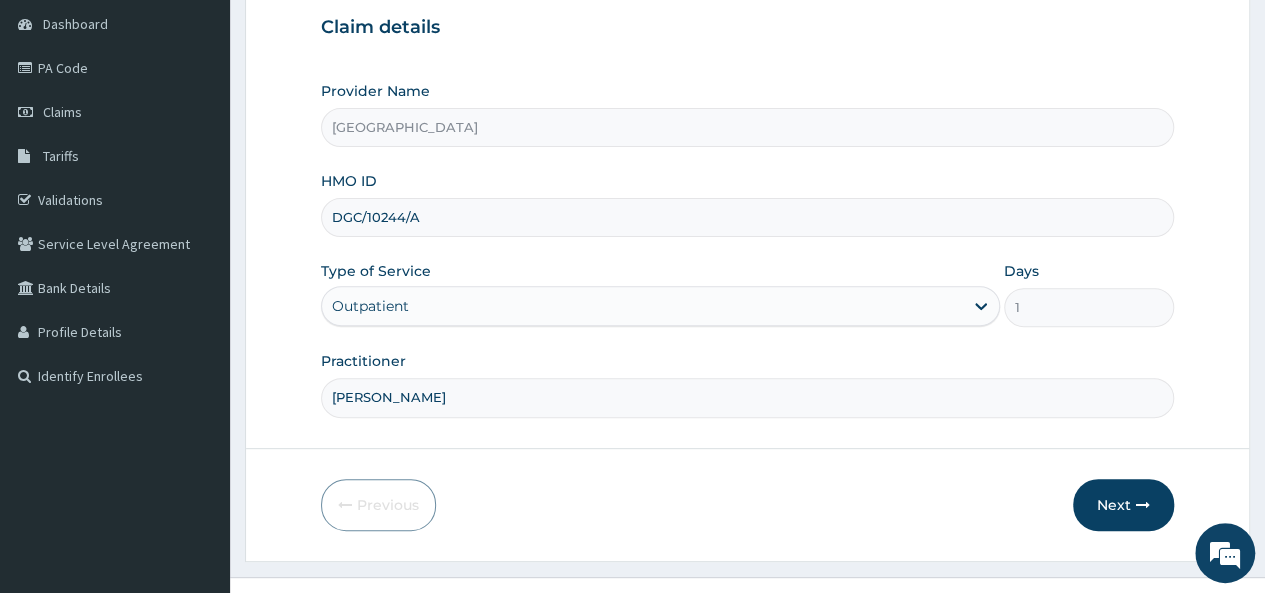 scroll, scrollTop: 218, scrollLeft: 0, axis: vertical 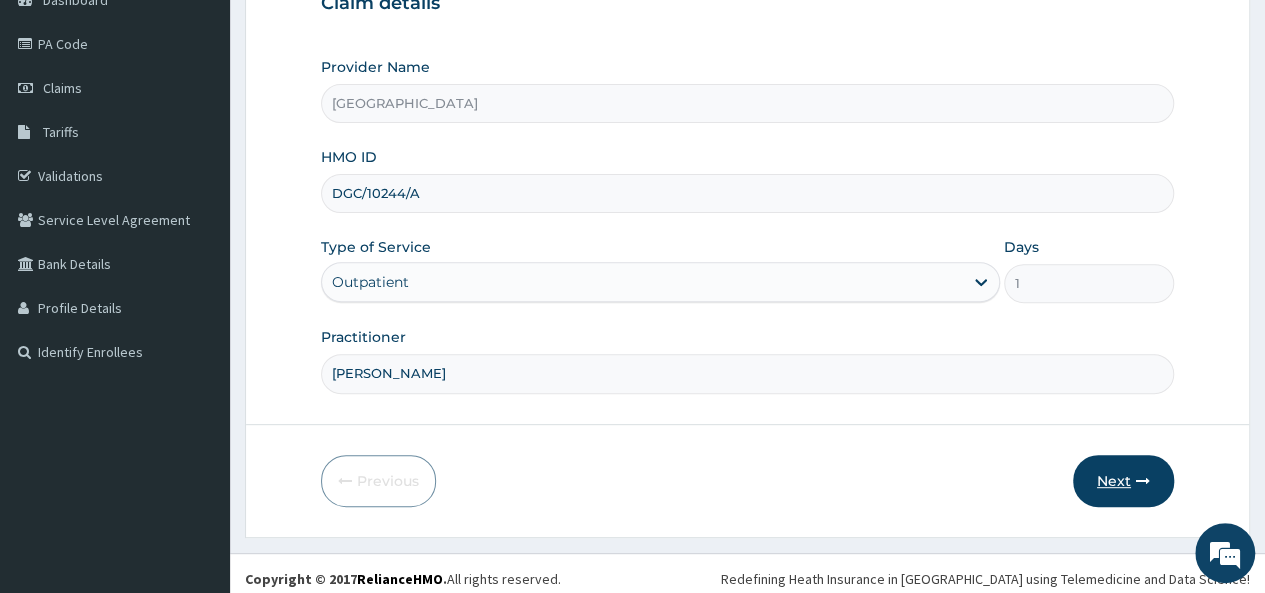 click on "Next" at bounding box center [1123, 481] 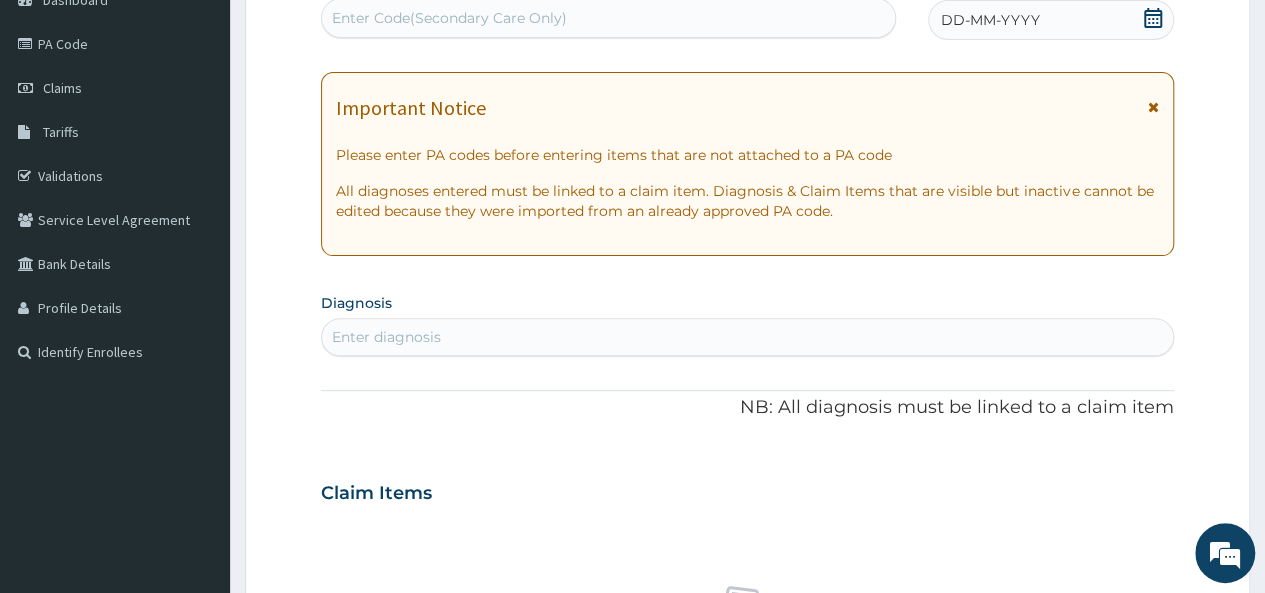click on "Enter diagnosis" at bounding box center [747, 337] 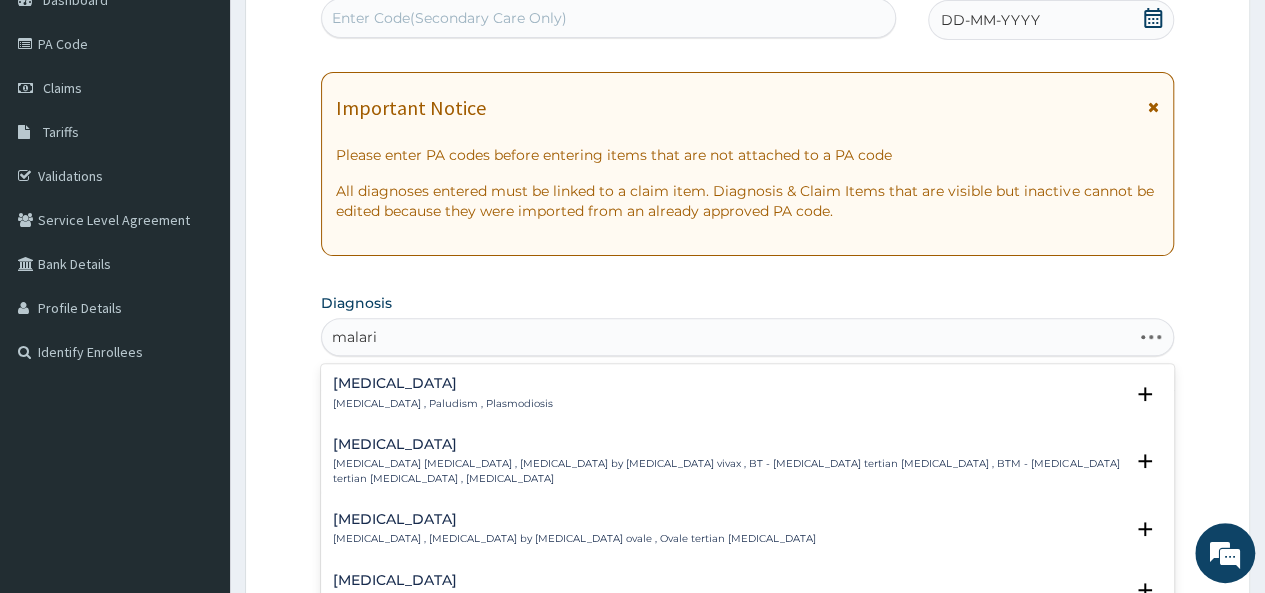 type on "malaria" 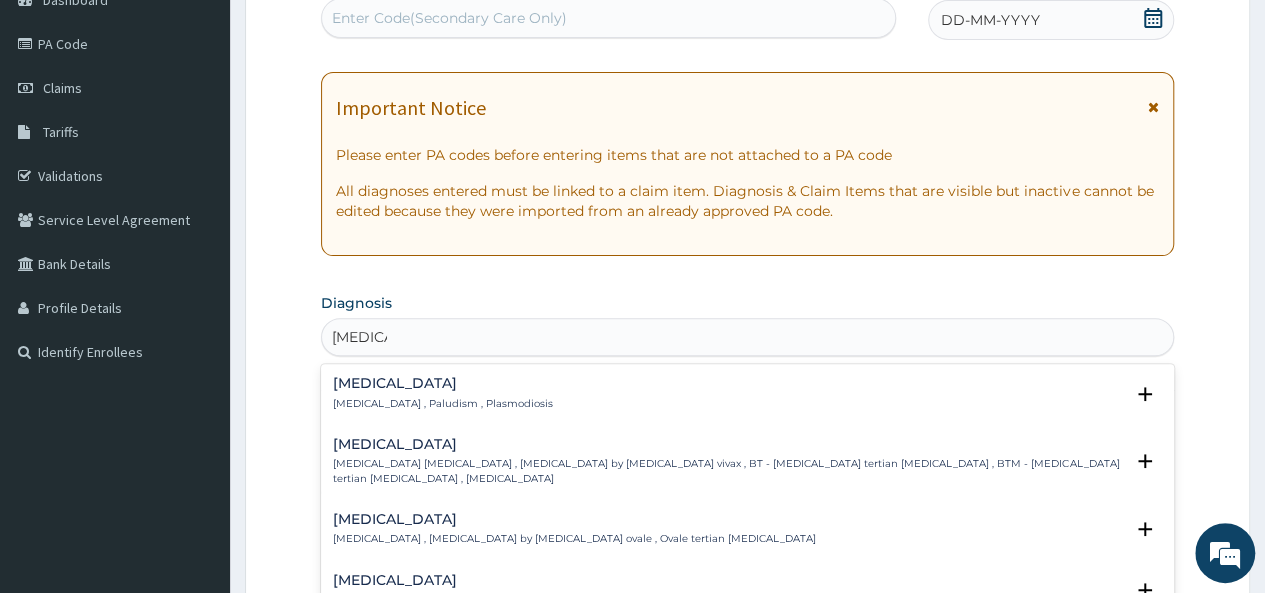 click on "Malaria , Paludism , Plasmodiosis" at bounding box center [443, 404] 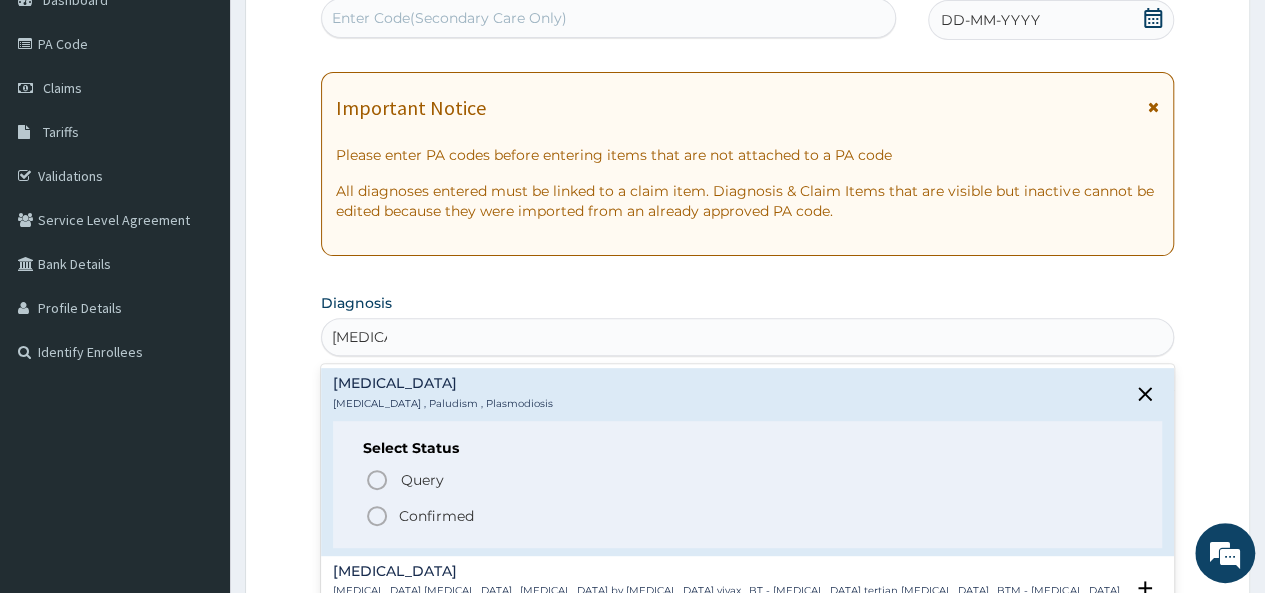 click on "Malaria , Paludism , Plasmodiosis" at bounding box center (443, 404) 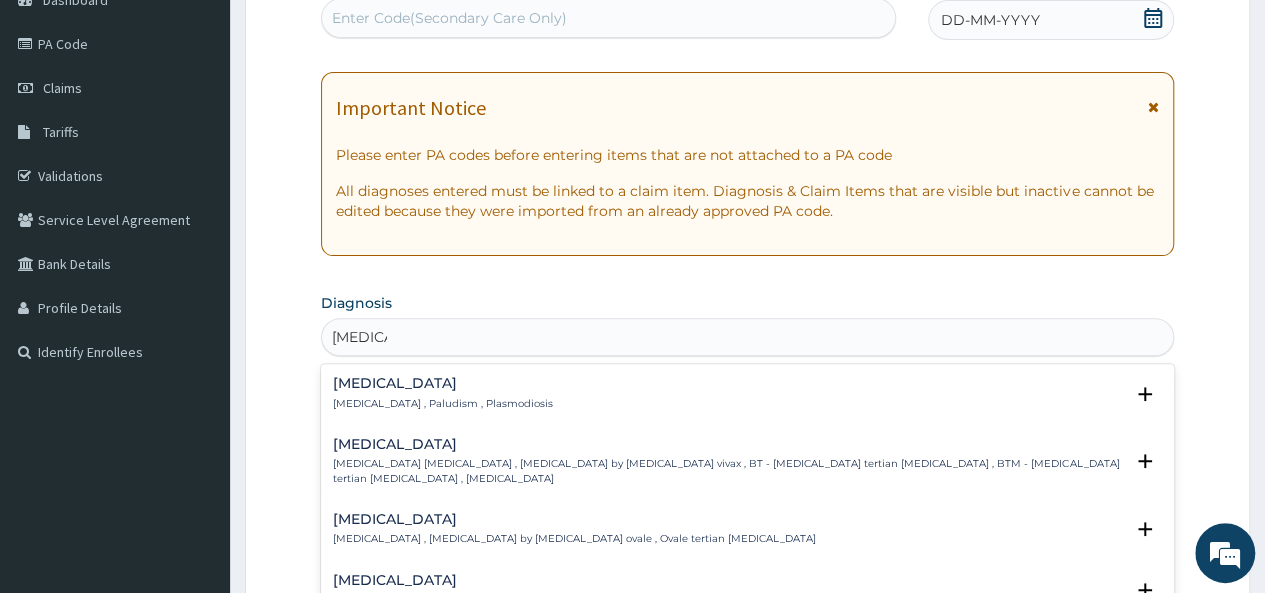 click on "Malaria , Paludism , Plasmodiosis" at bounding box center [443, 404] 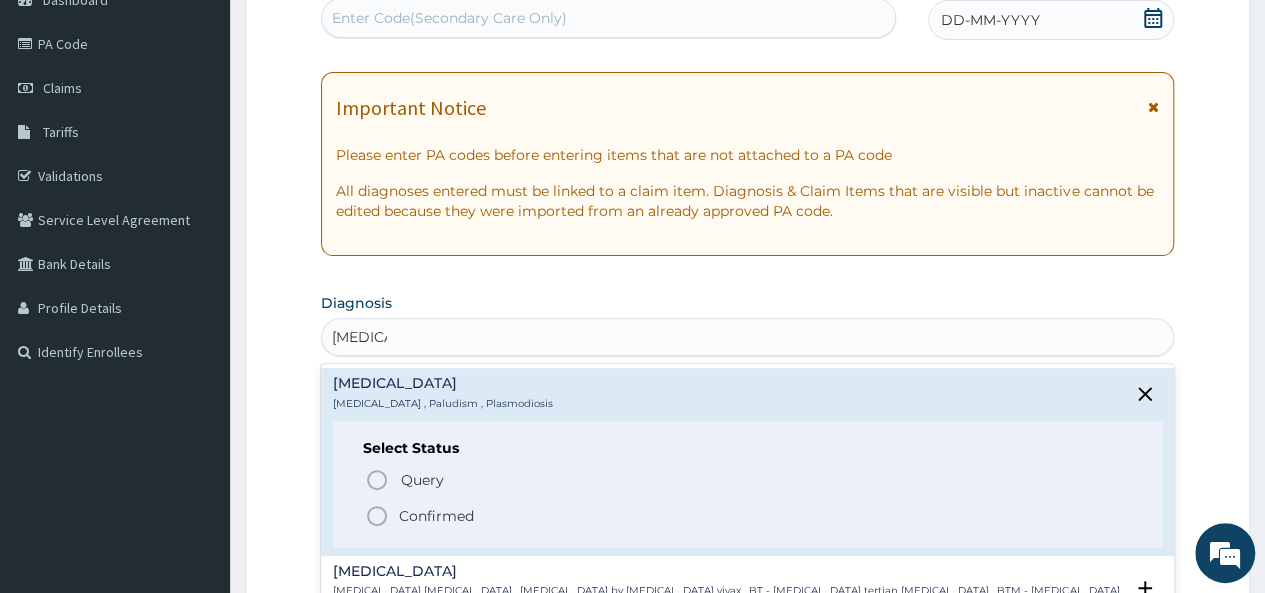 click 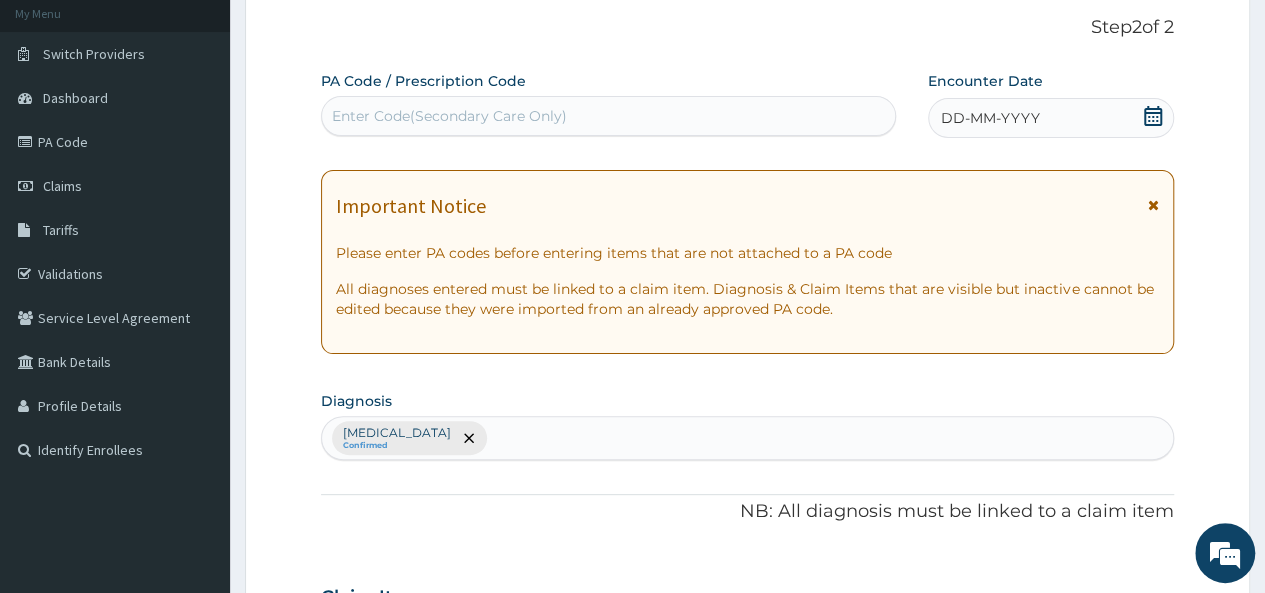 scroll, scrollTop: 110, scrollLeft: 0, axis: vertical 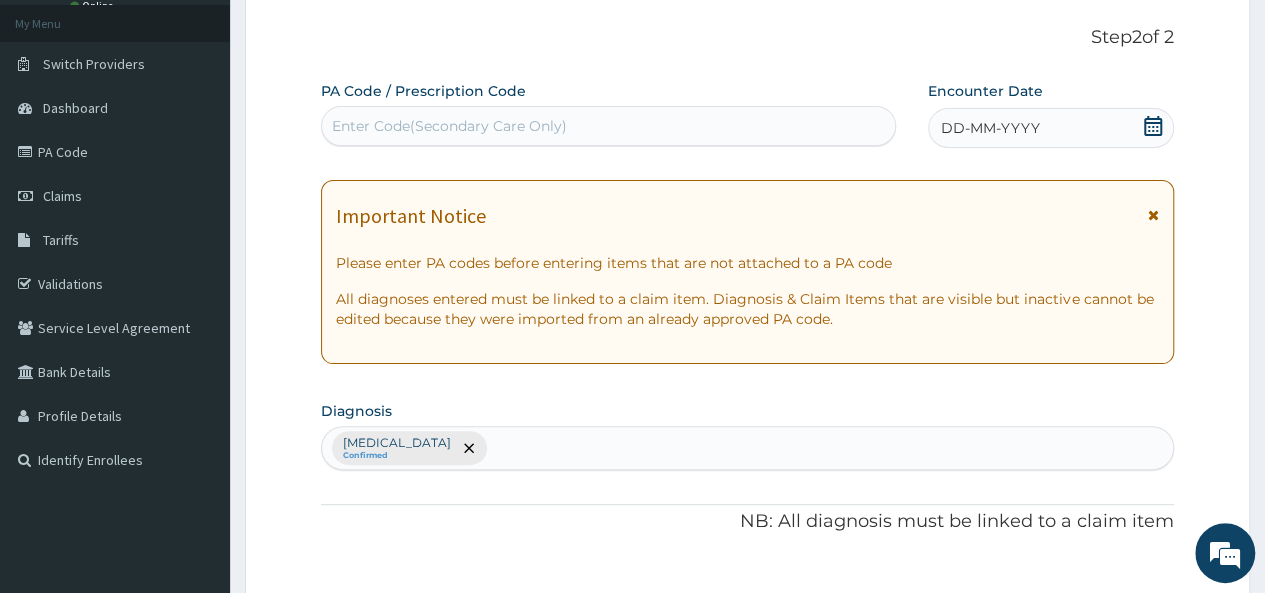 click on "DD-MM-YYYY" at bounding box center (1051, 128) 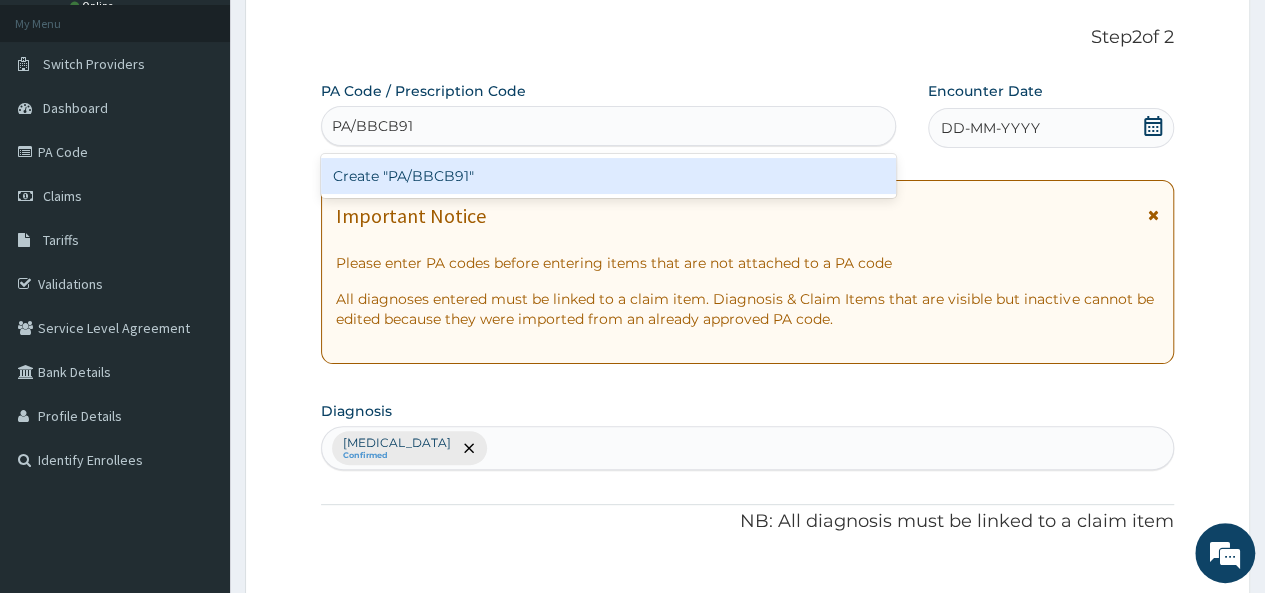 click on "Create "PA/BBCB91"" at bounding box center [608, 176] 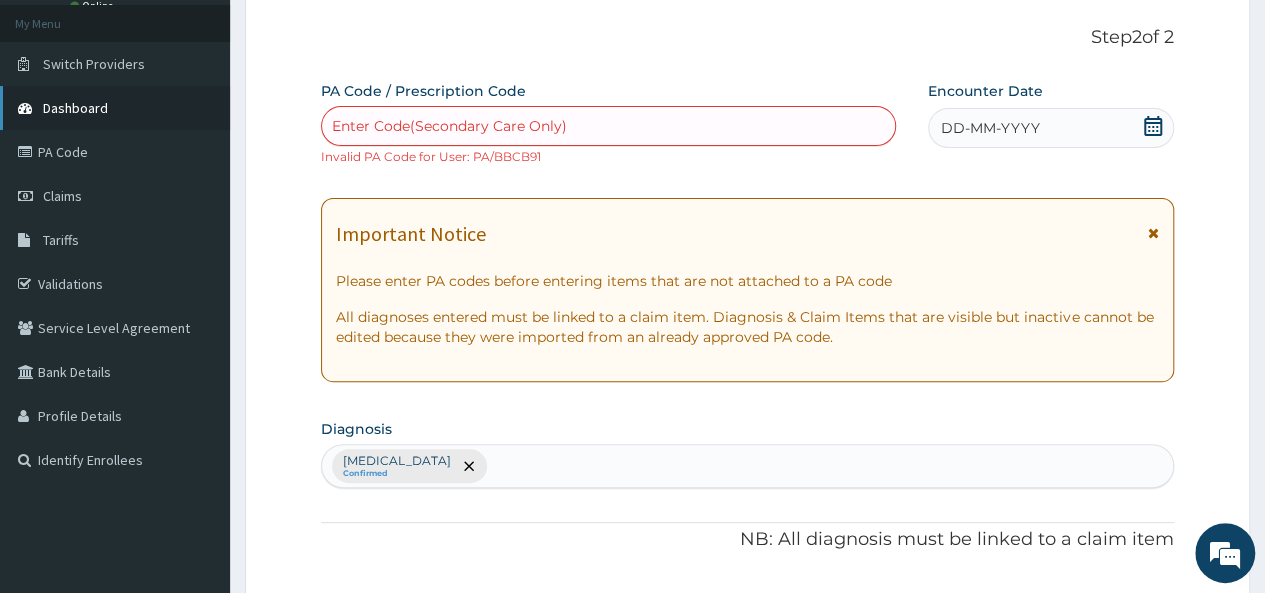 click on "Dashboard" at bounding box center [115, 108] 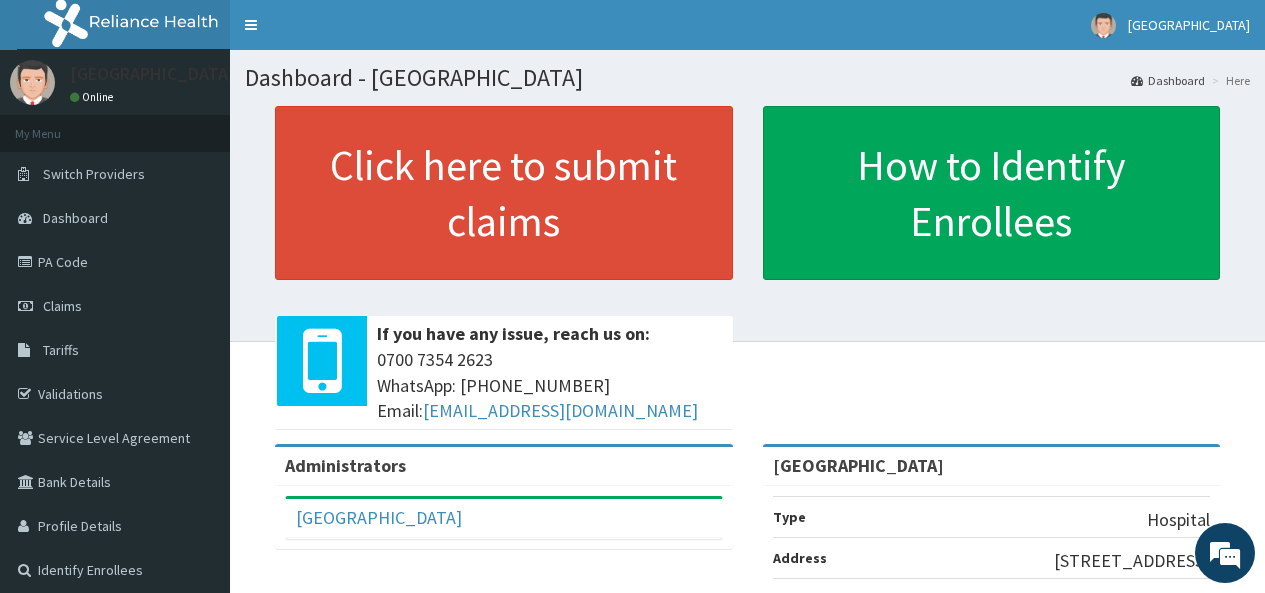scroll, scrollTop: 0, scrollLeft: 0, axis: both 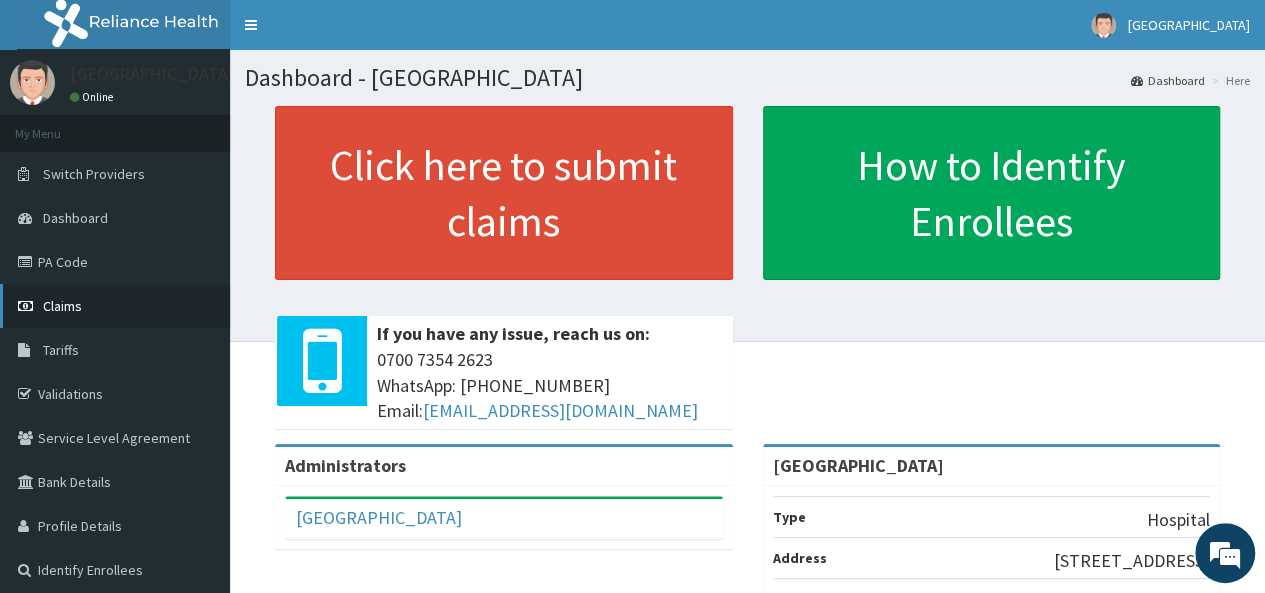 click on "Claims" at bounding box center (62, 306) 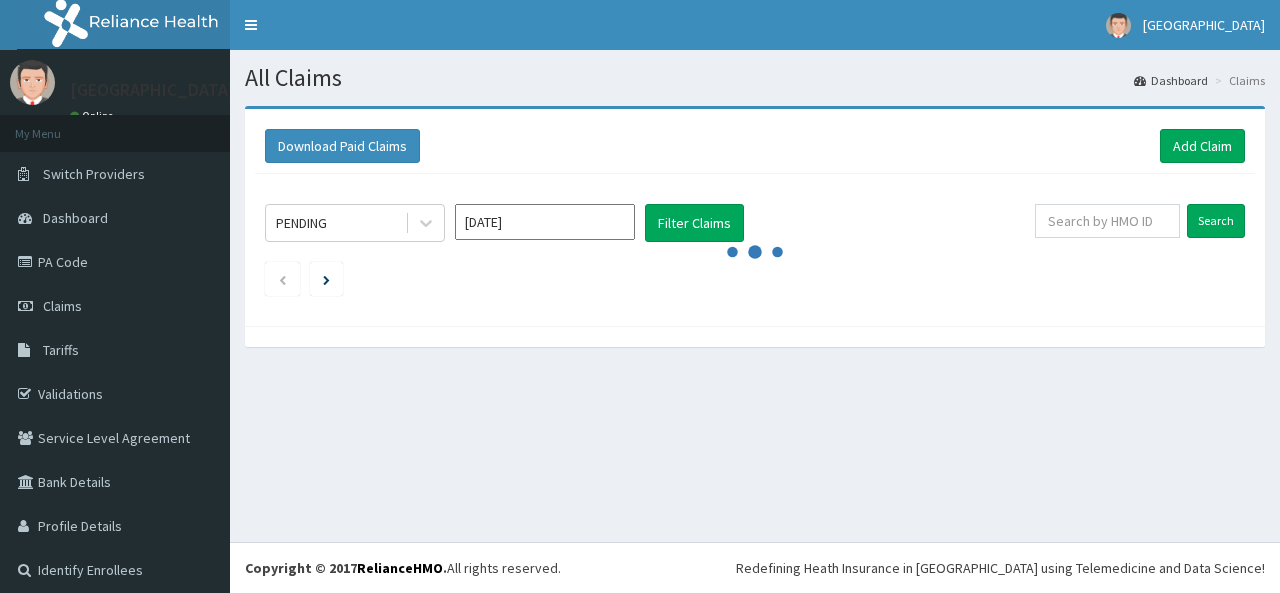 scroll, scrollTop: 0, scrollLeft: 0, axis: both 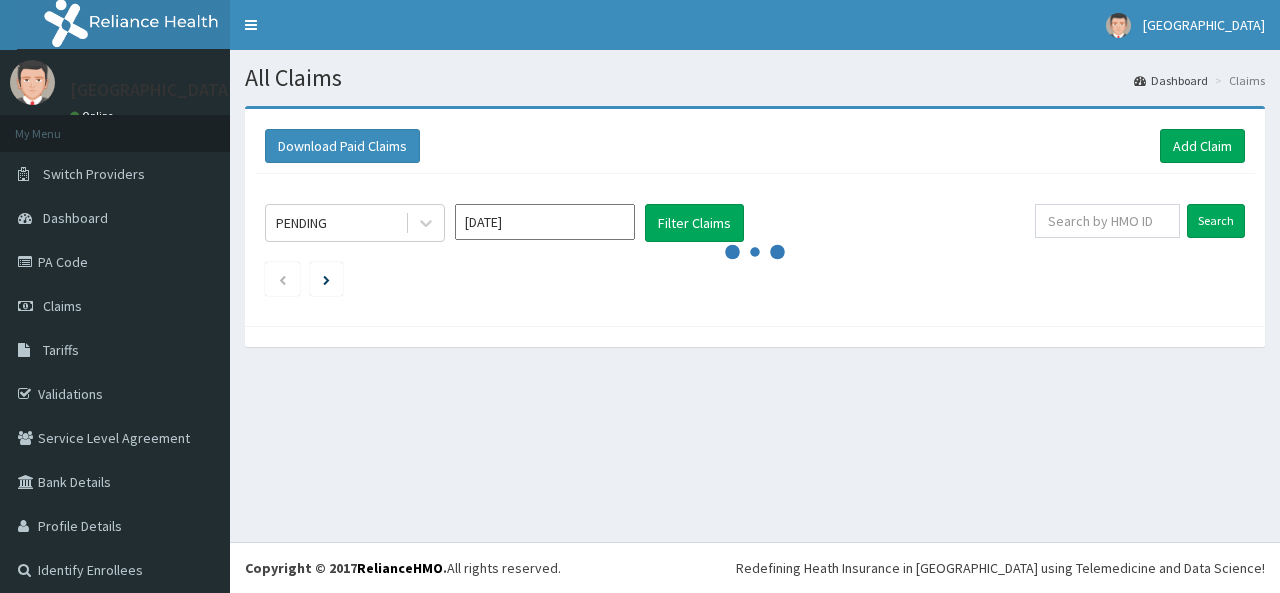 click on "Claims" at bounding box center (115, 306) 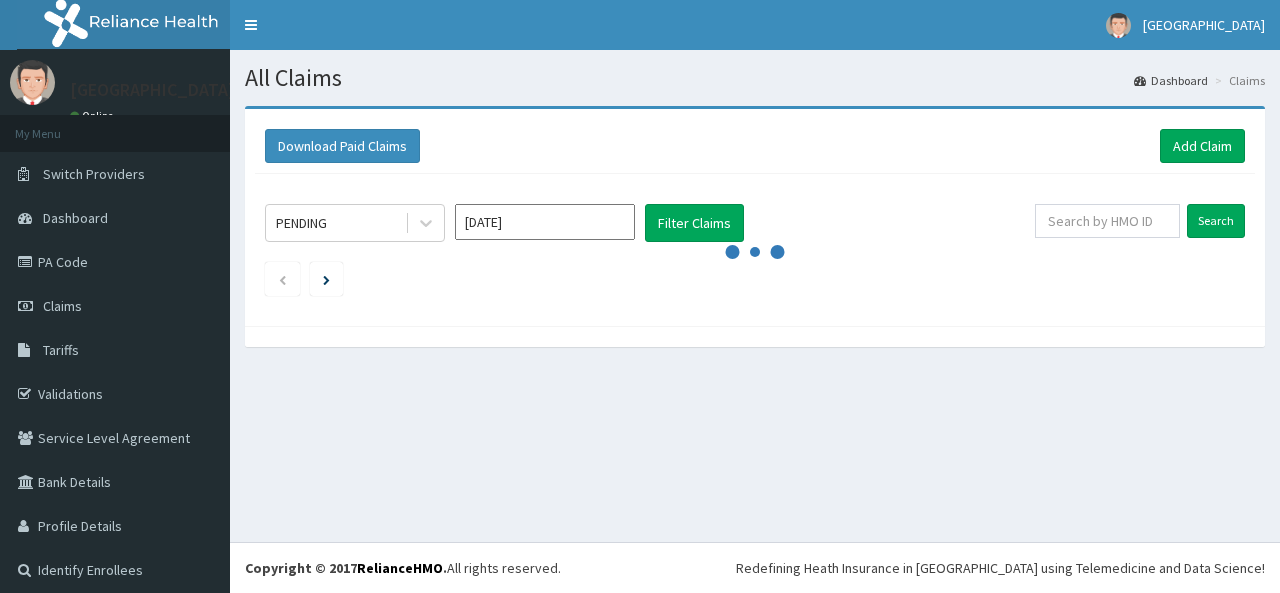 scroll, scrollTop: 0, scrollLeft: 0, axis: both 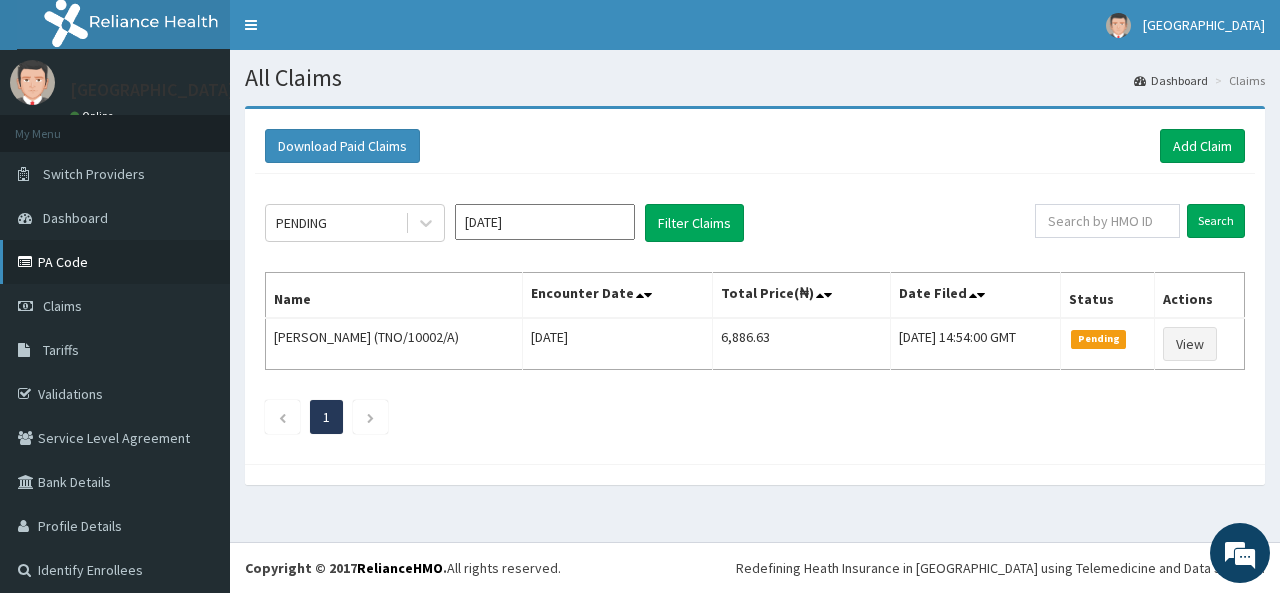 click on "PA Code" at bounding box center (115, 262) 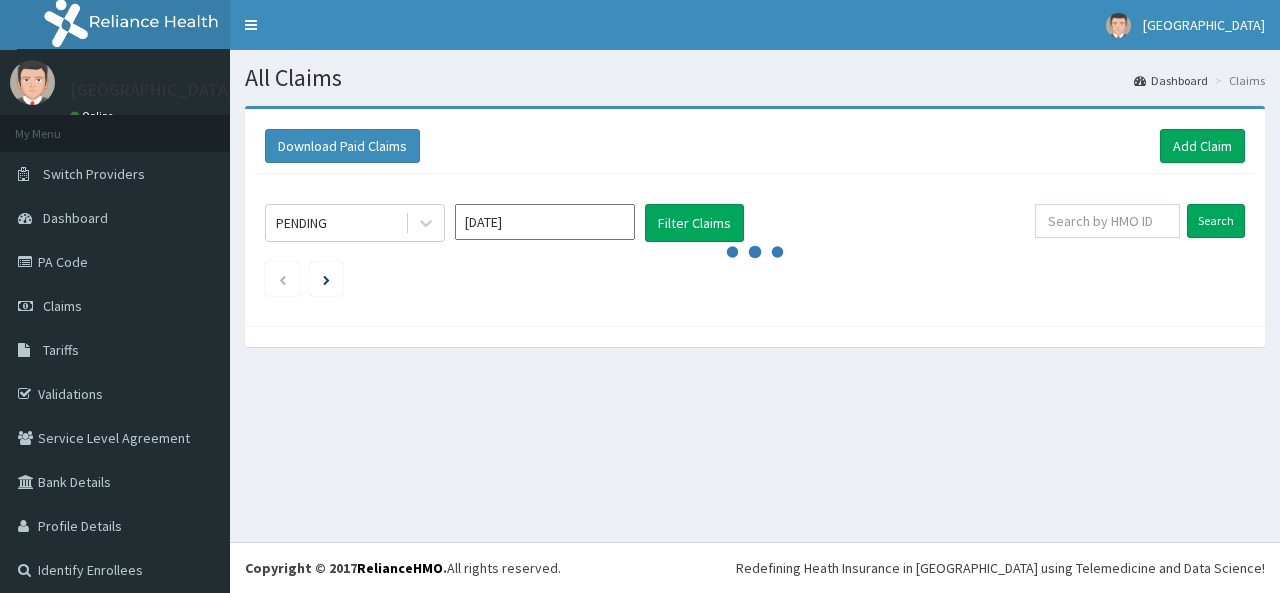 scroll, scrollTop: 0, scrollLeft: 0, axis: both 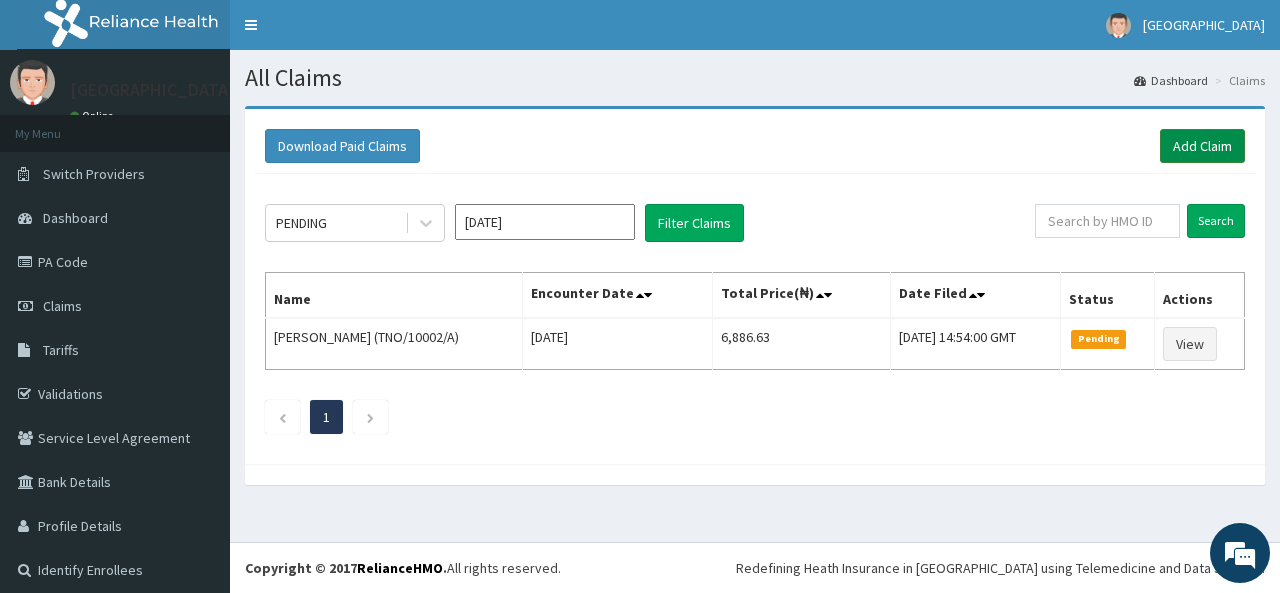 click on "Add Claim" at bounding box center (1202, 146) 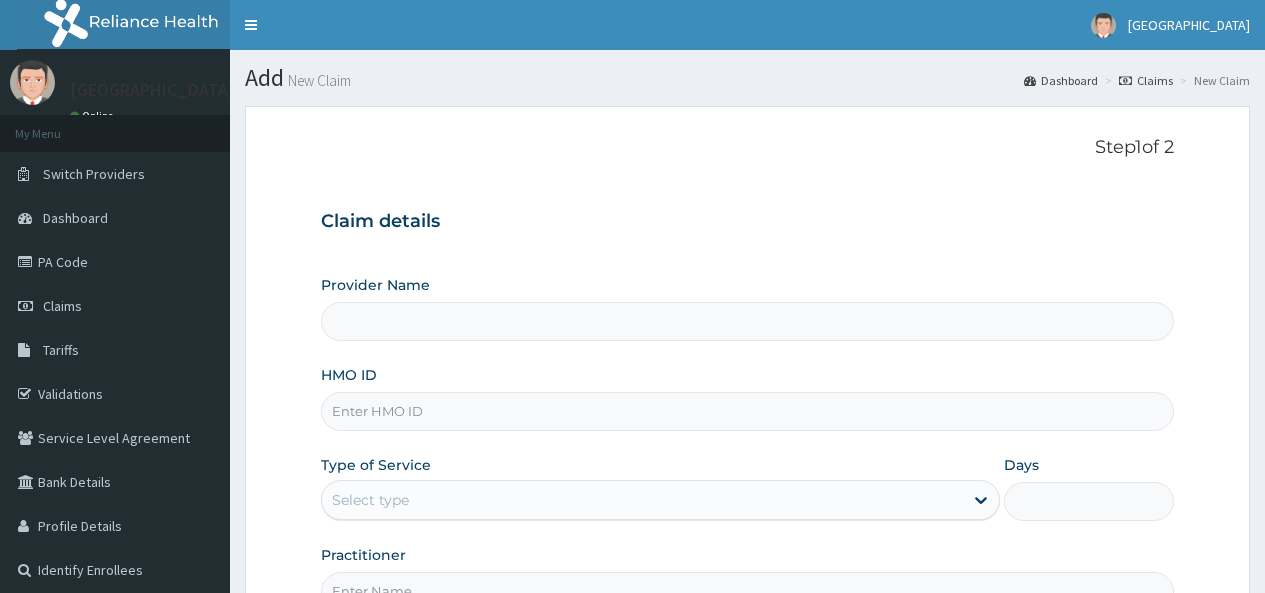scroll, scrollTop: 0, scrollLeft: 0, axis: both 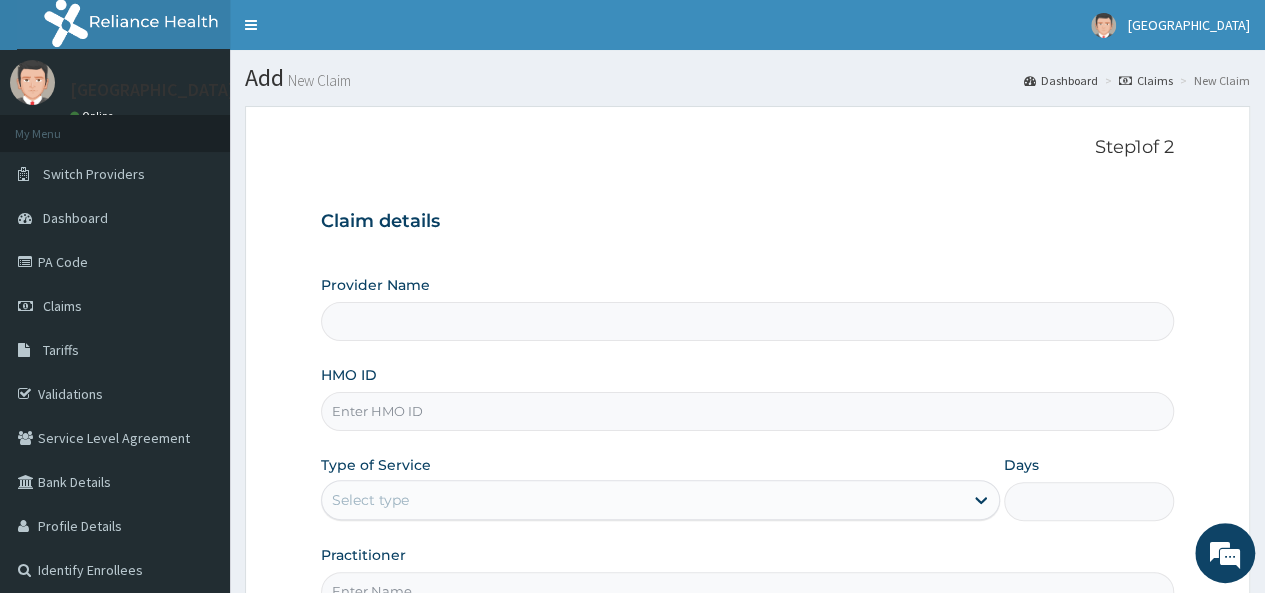 type on "[GEOGRAPHIC_DATA]" 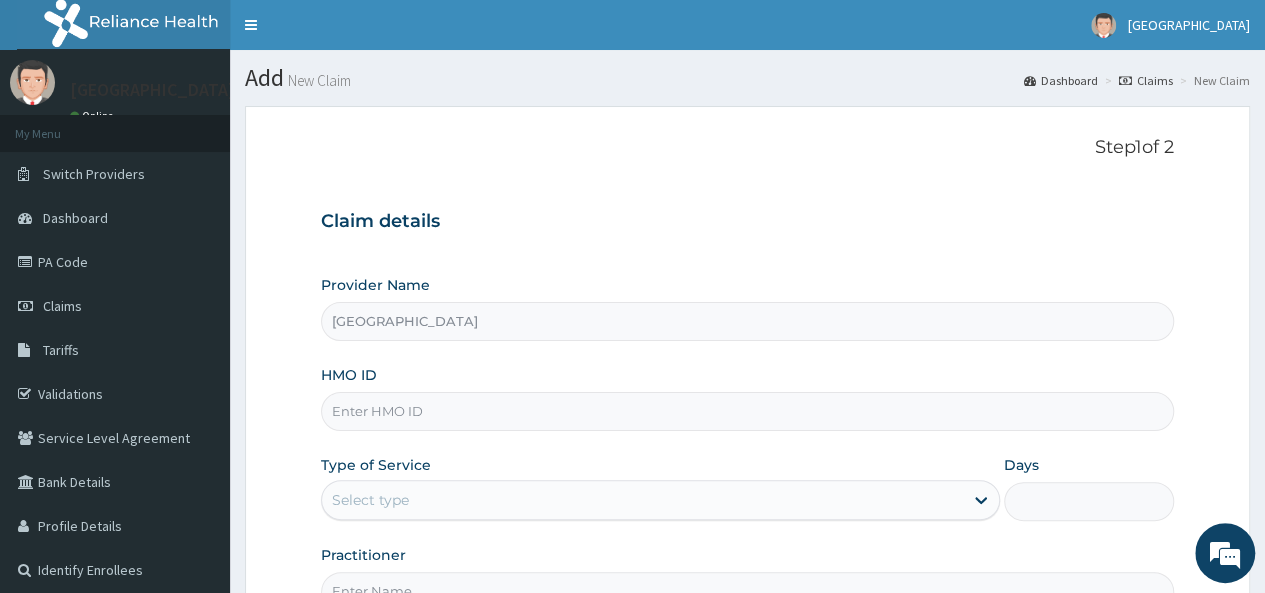 click on "[GEOGRAPHIC_DATA]" at bounding box center [747, 321] 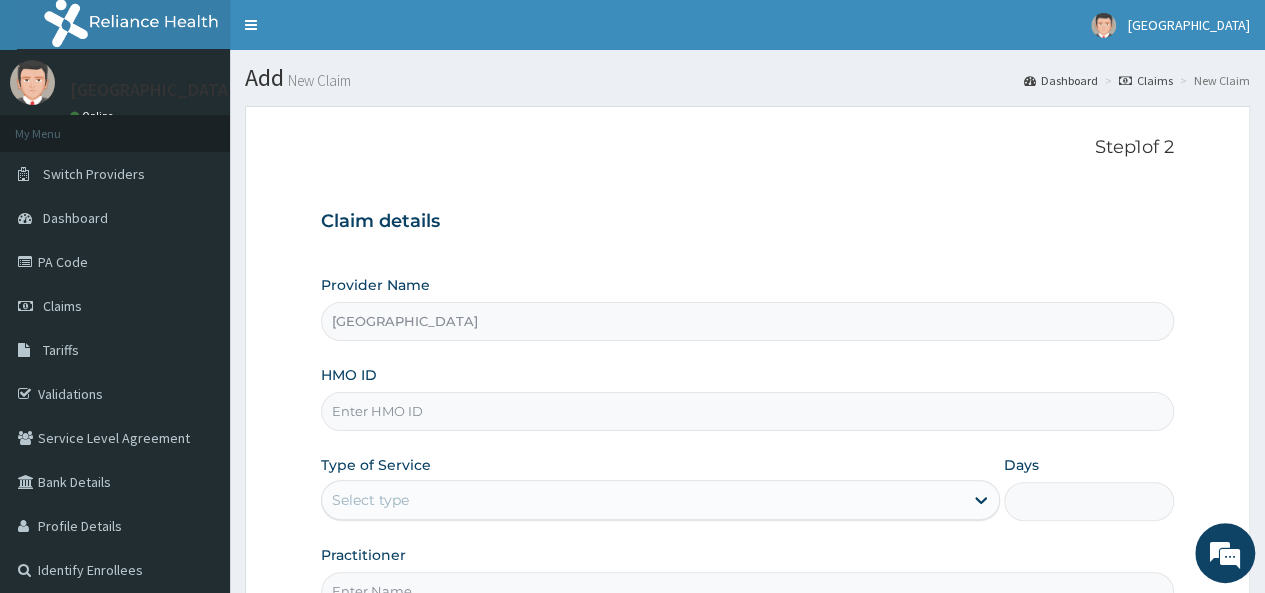scroll, scrollTop: 0, scrollLeft: 0, axis: both 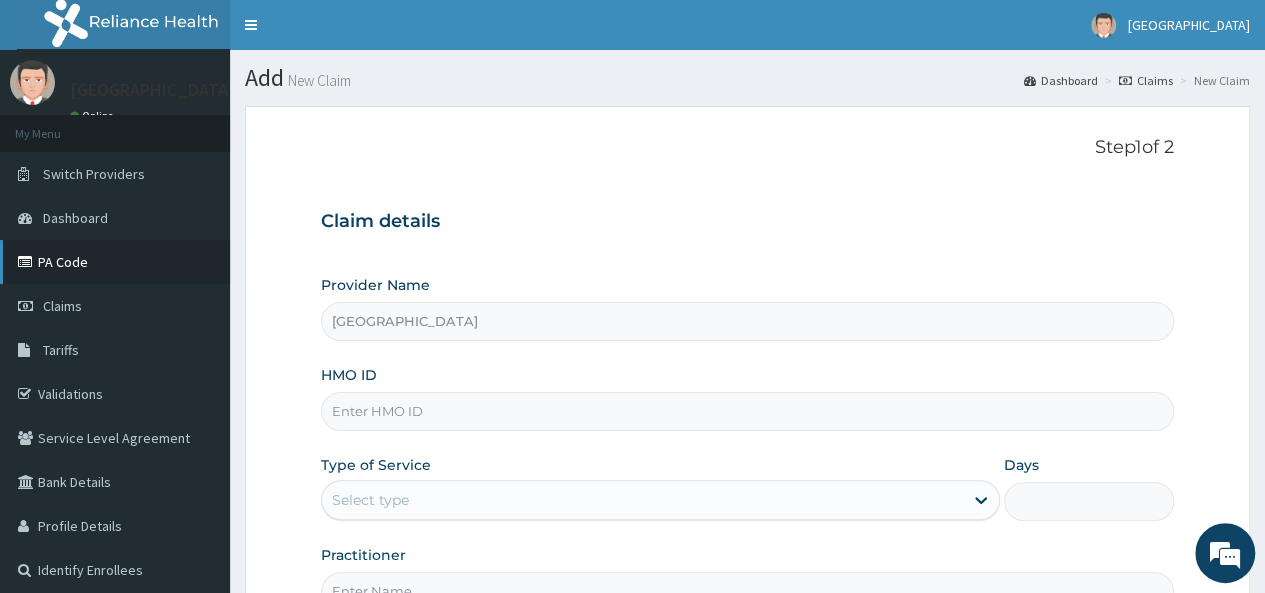 click on "PA Code" at bounding box center [115, 262] 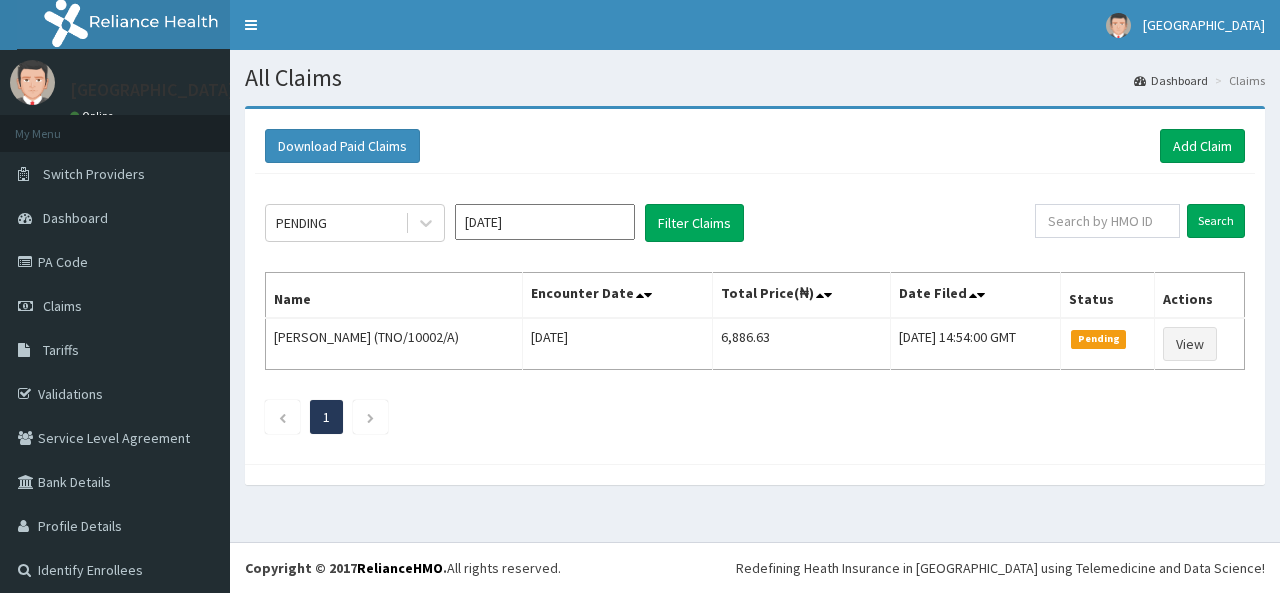 scroll, scrollTop: 0, scrollLeft: 0, axis: both 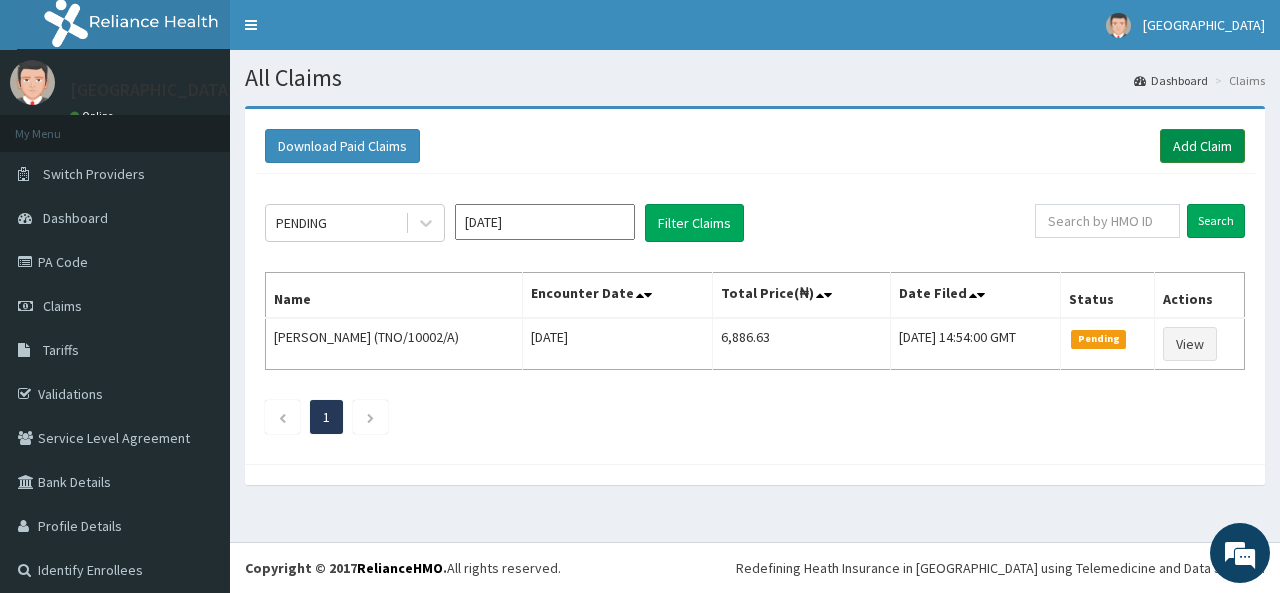 click on "Add Claim" at bounding box center (1202, 146) 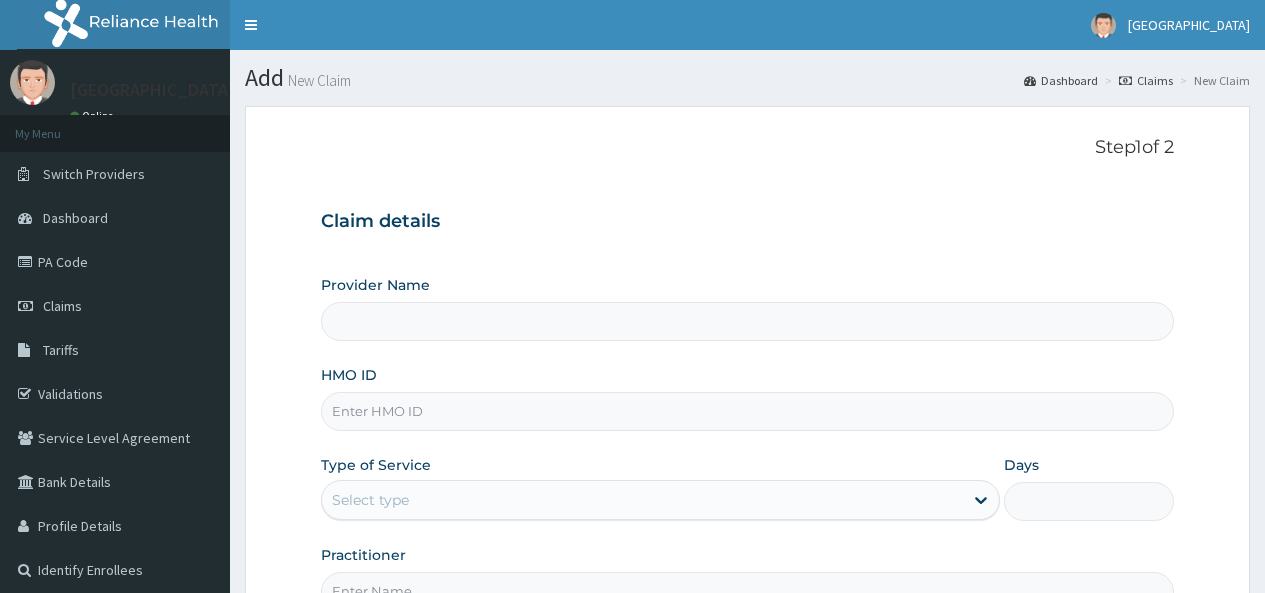 scroll, scrollTop: 0, scrollLeft: 0, axis: both 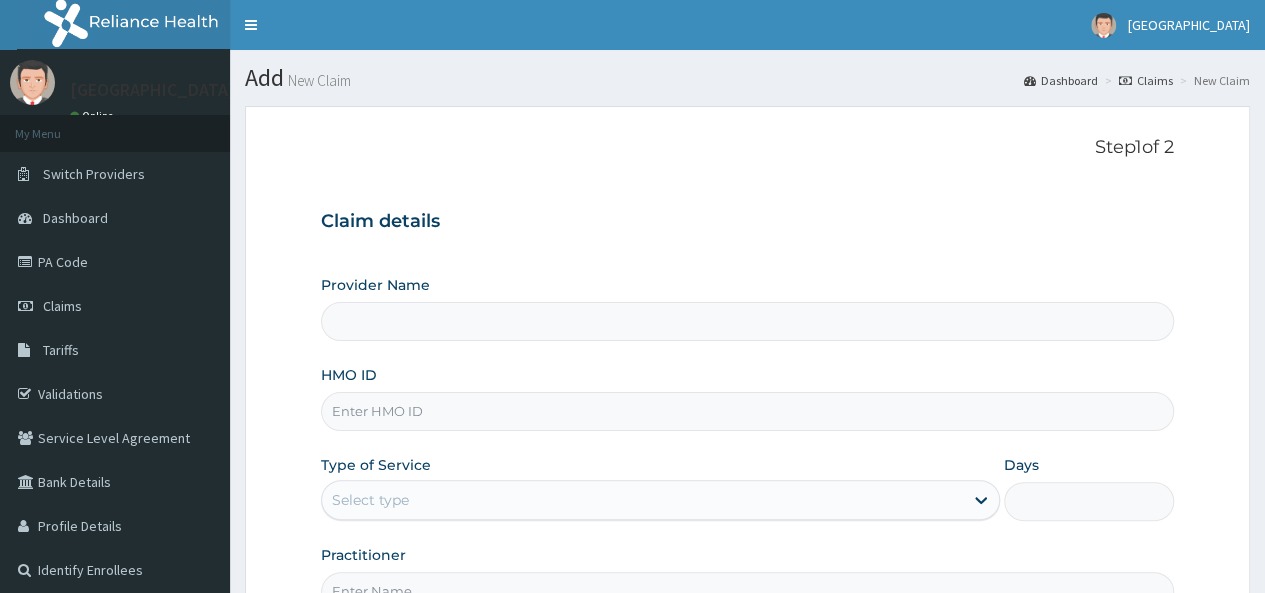 type on "[GEOGRAPHIC_DATA]" 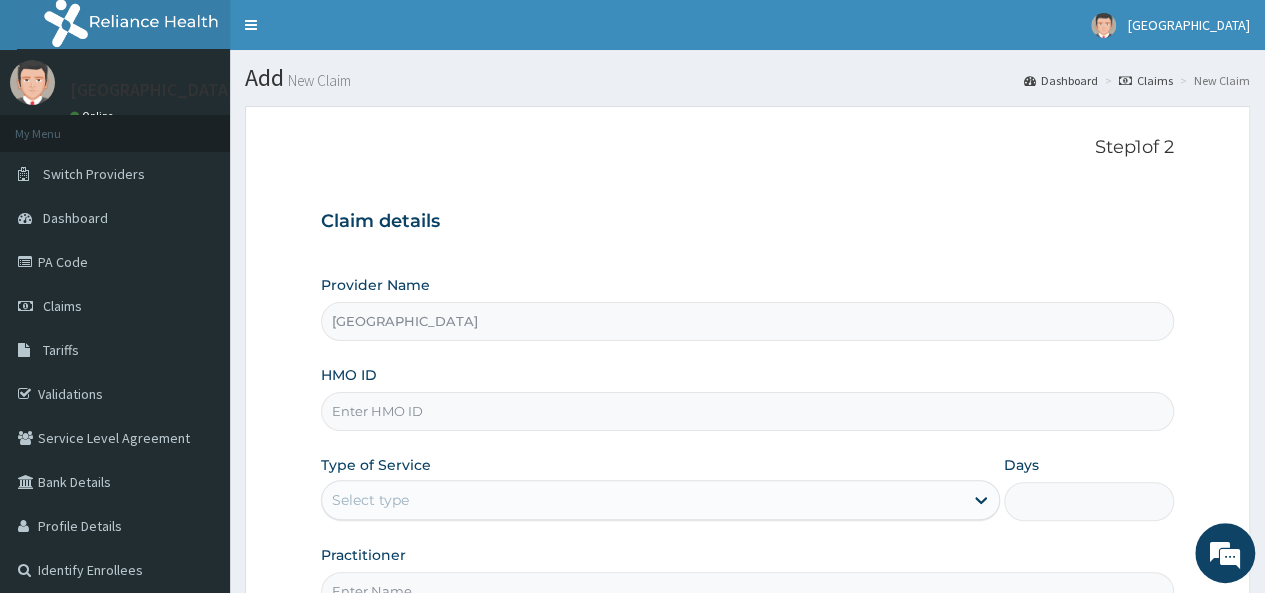 click on "[GEOGRAPHIC_DATA]" at bounding box center (747, 321) 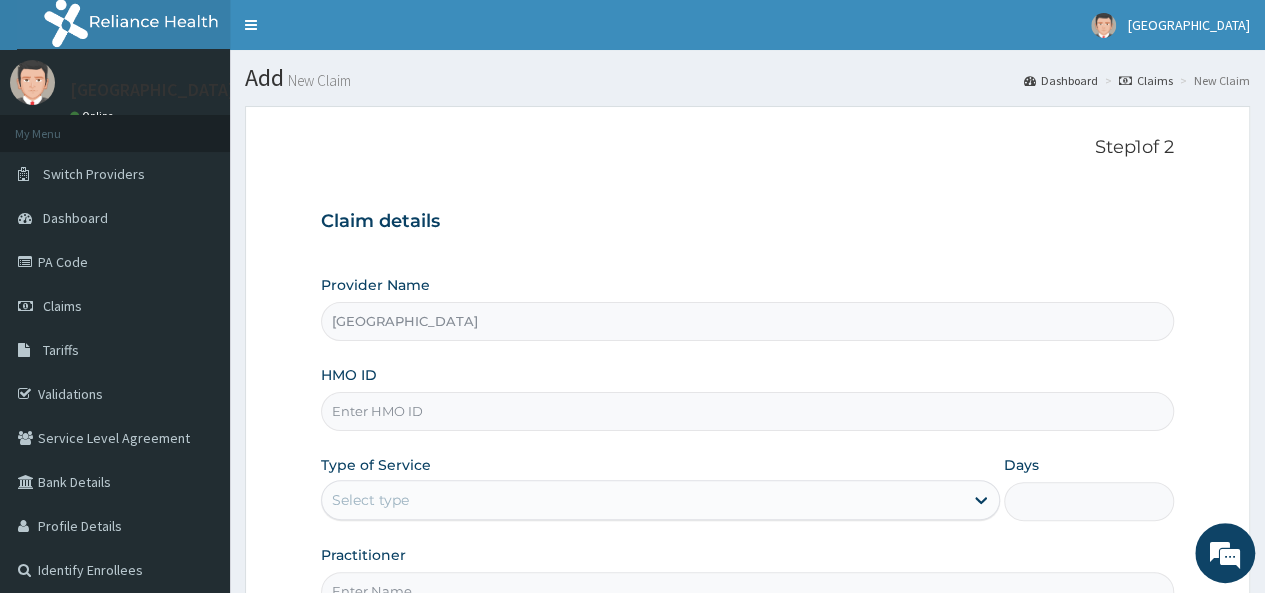 click on "HMO ID" at bounding box center [747, 411] 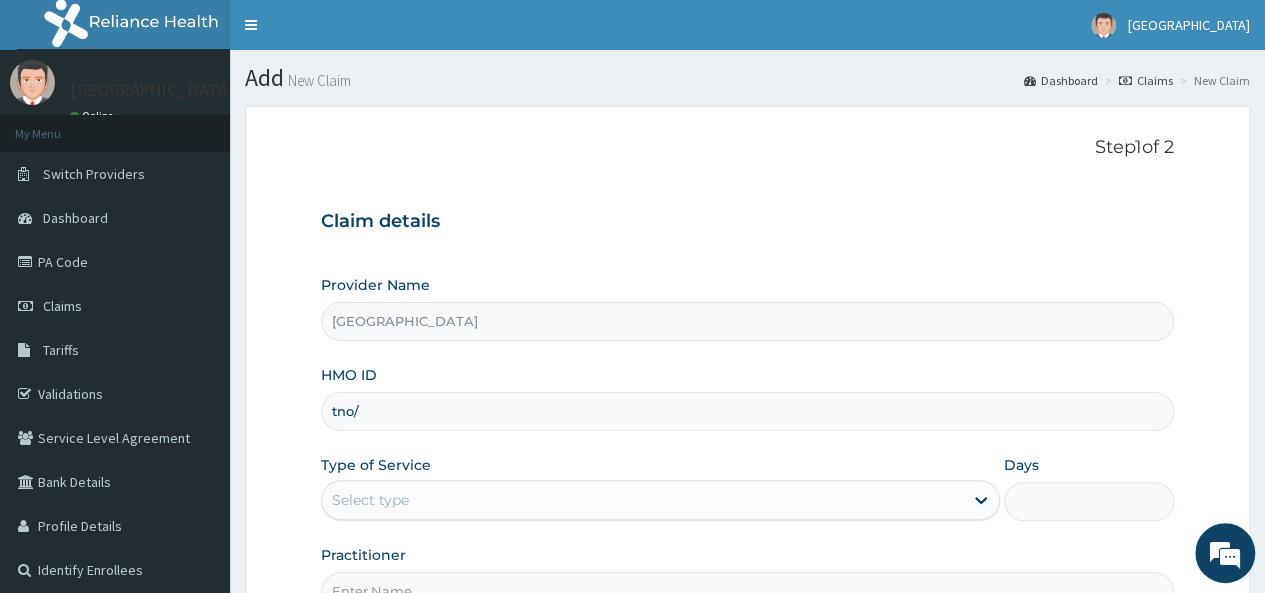 scroll, scrollTop: 0, scrollLeft: 0, axis: both 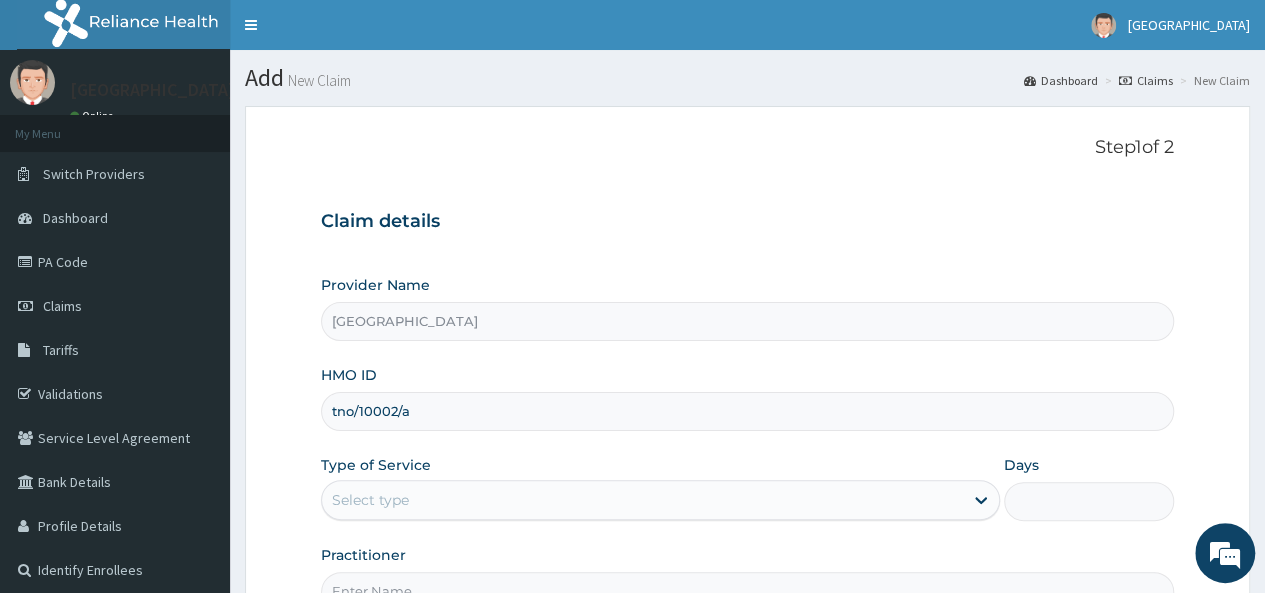 type on "tno/10002/a" 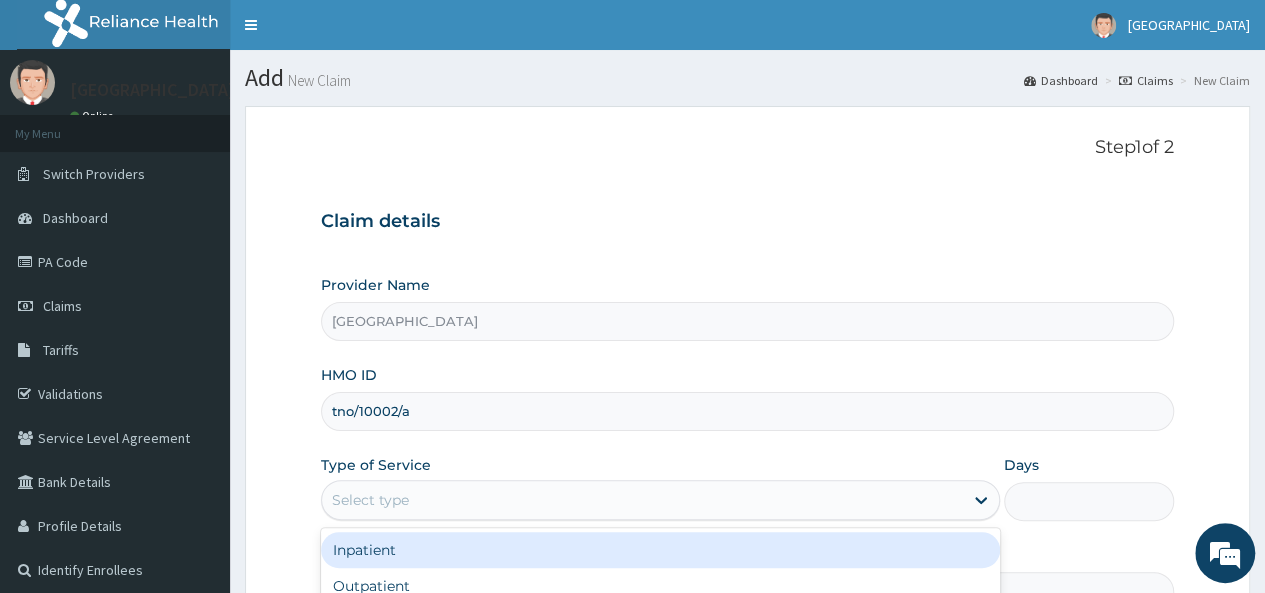 click on "Select type" at bounding box center (642, 500) 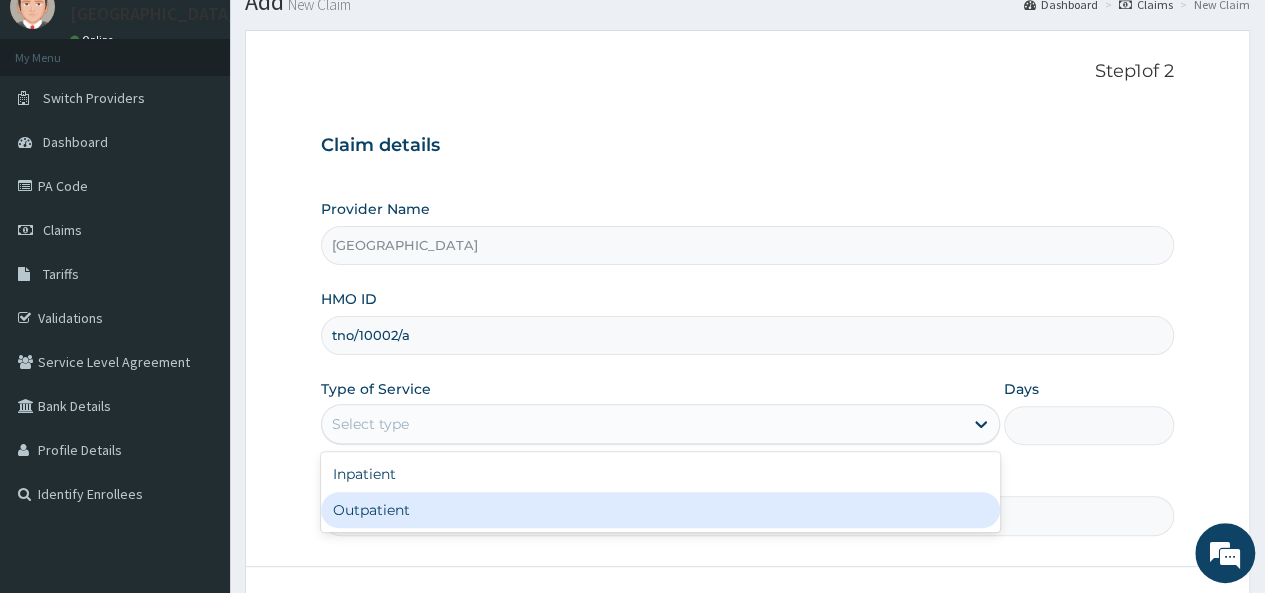 scroll, scrollTop: 79, scrollLeft: 0, axis: vertical 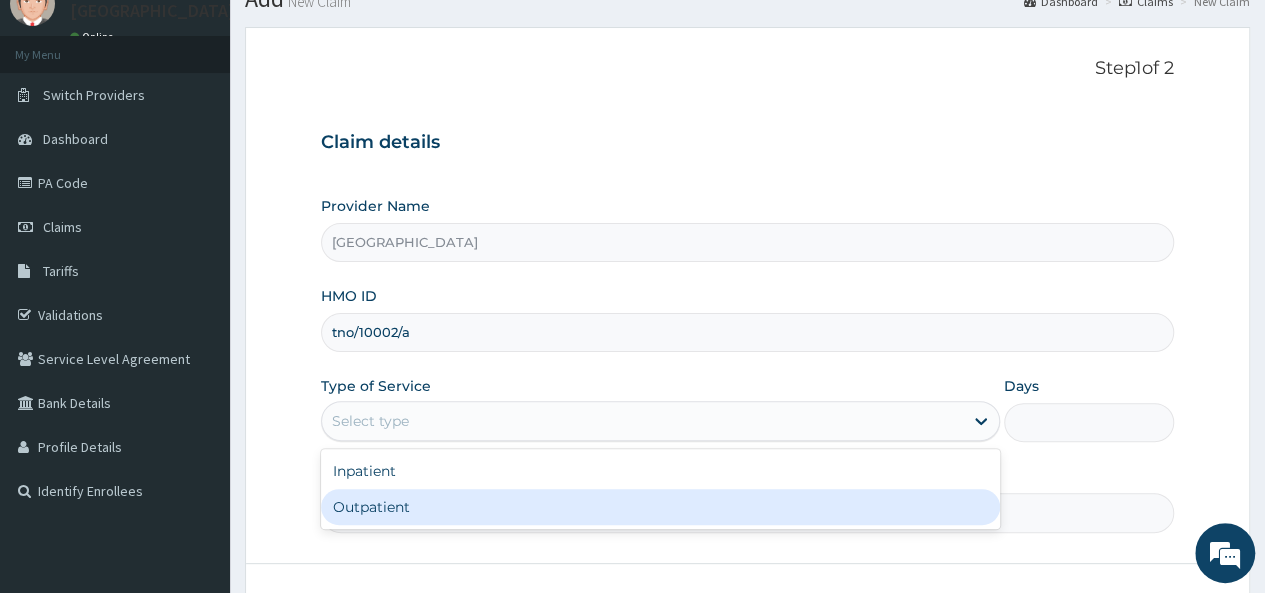 click on "Outpatient" at bounding box center (660, 507) 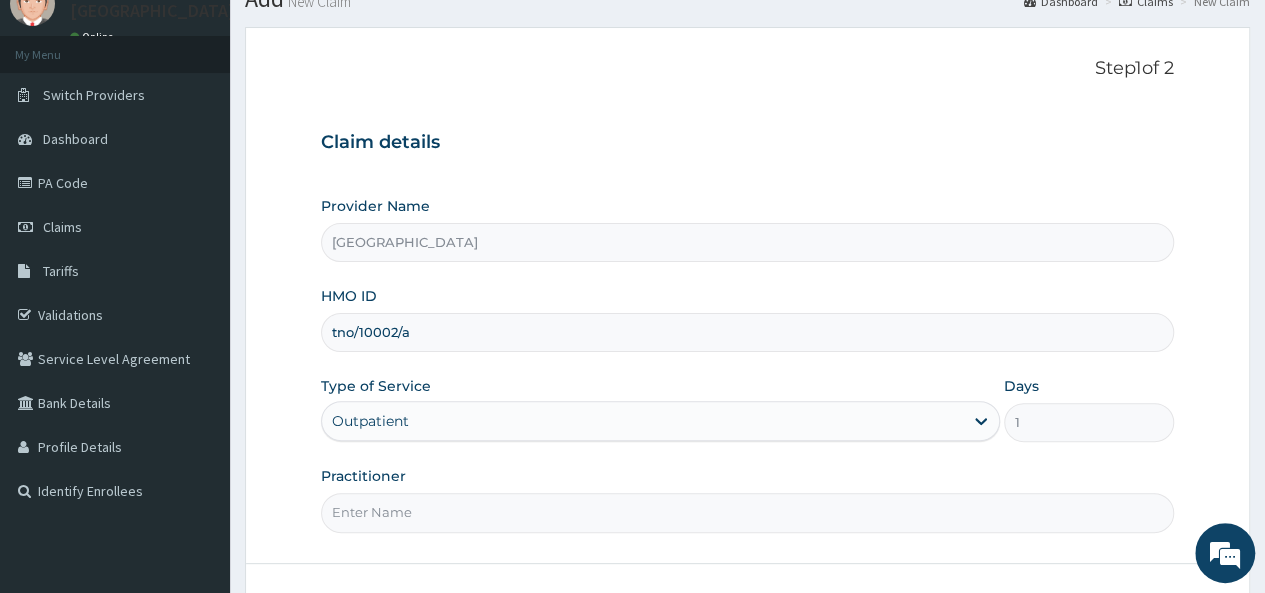 click on "Practitioner" at bounding box center (747, 512) 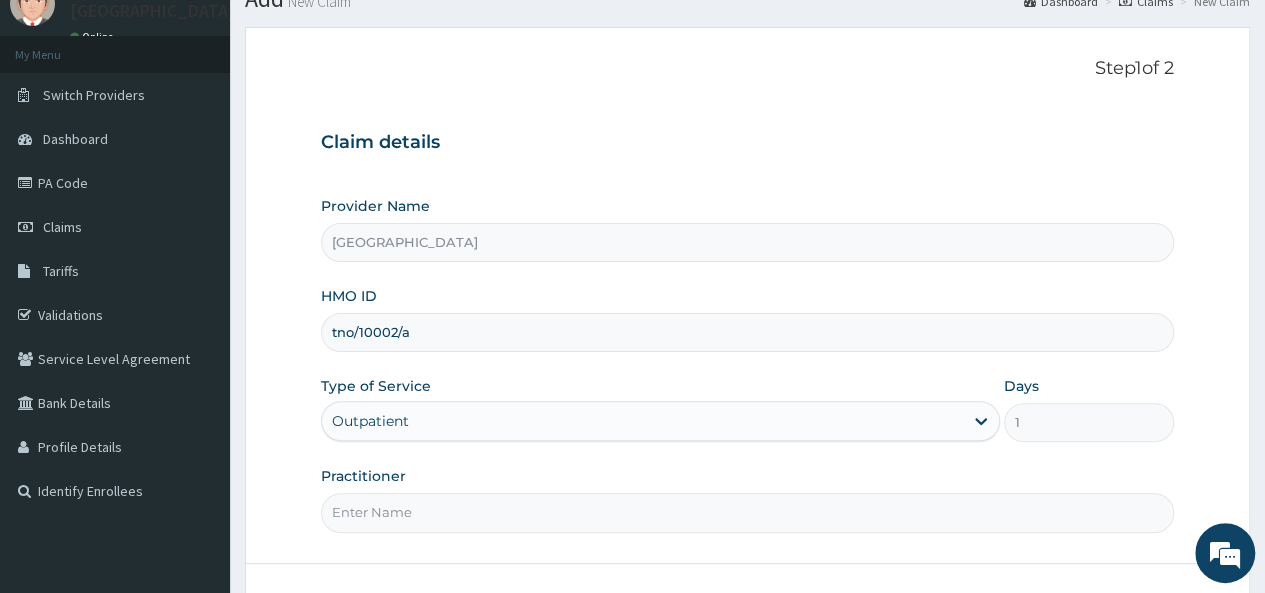 type on "[PERSON_NAME]" 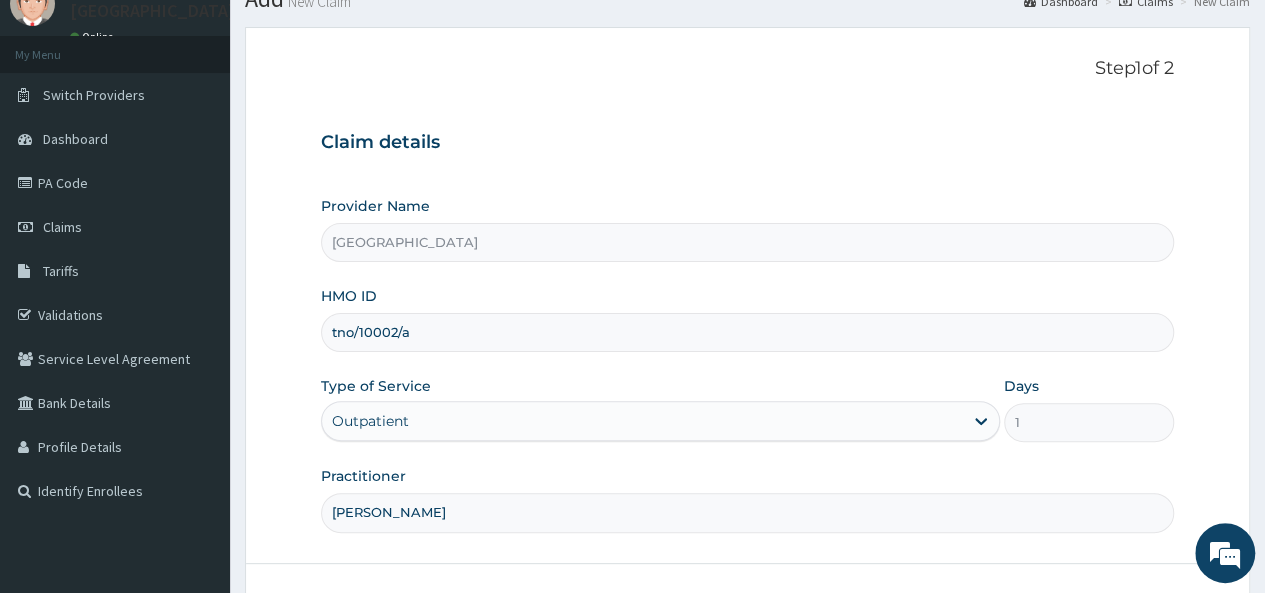 click on "R EL
Toggle navigation
Holy Family Hospital Holy Family Hospital - holyfamilyhospitalltd@gmail.com Member since  August 6, 2024 at 9:27:39 AM   Profile Sign out" at bounding box center [632, 332] 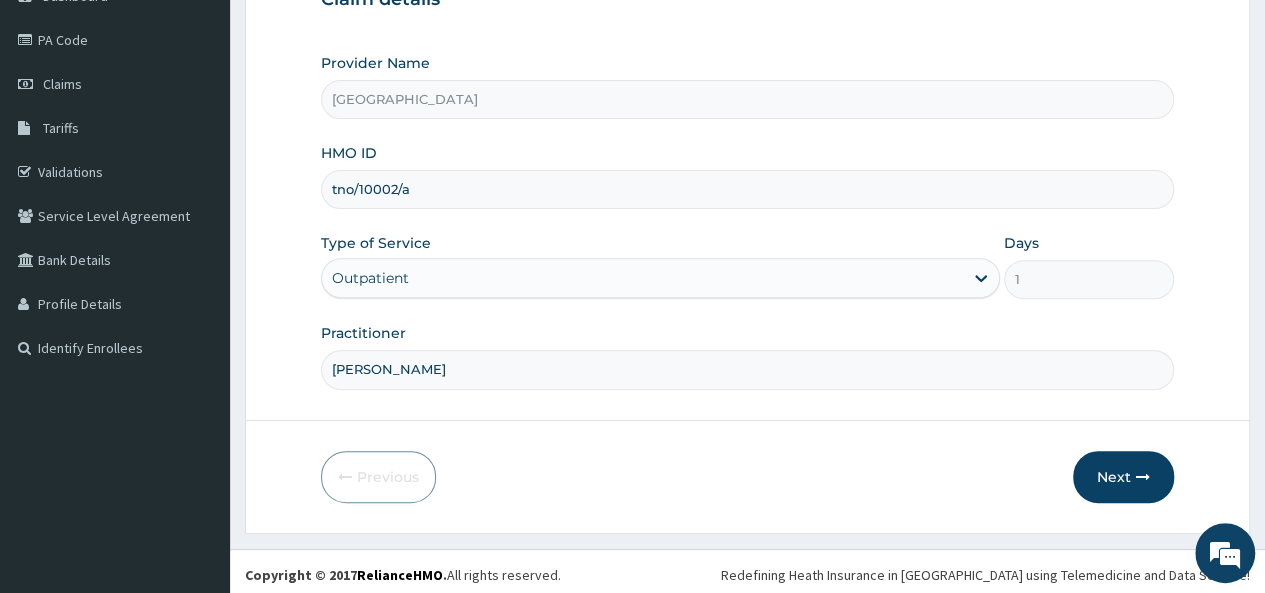 scroll, scrollTop: 224, scrollLeft: 0, axis: vertical 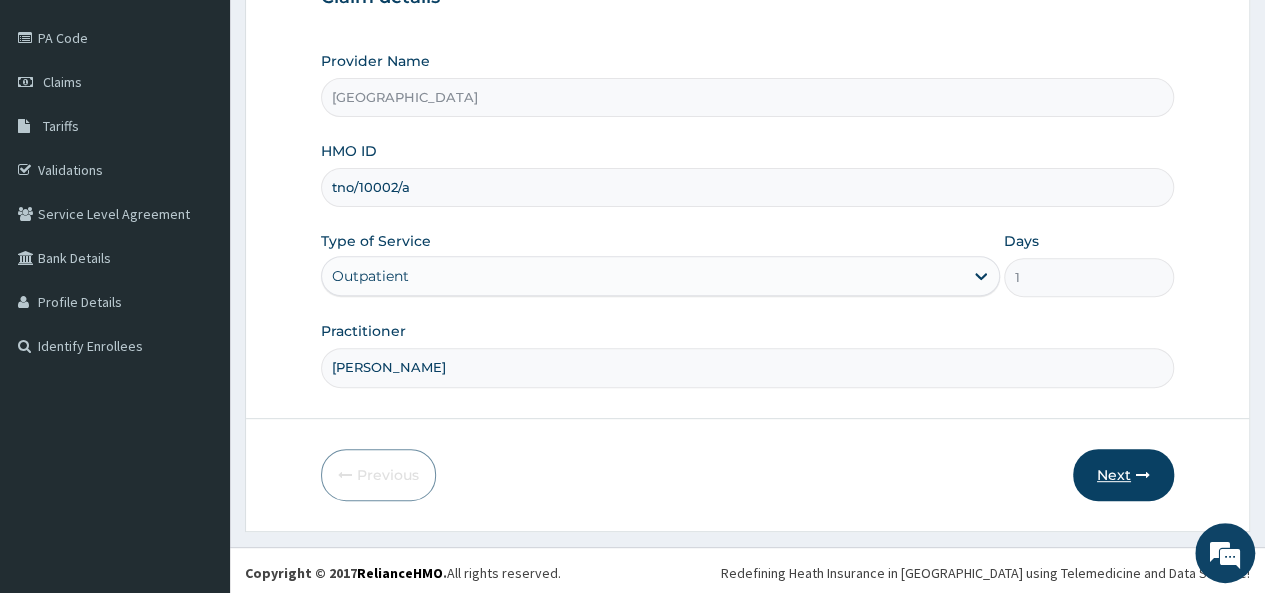 click at bounding box center (1143, 475) 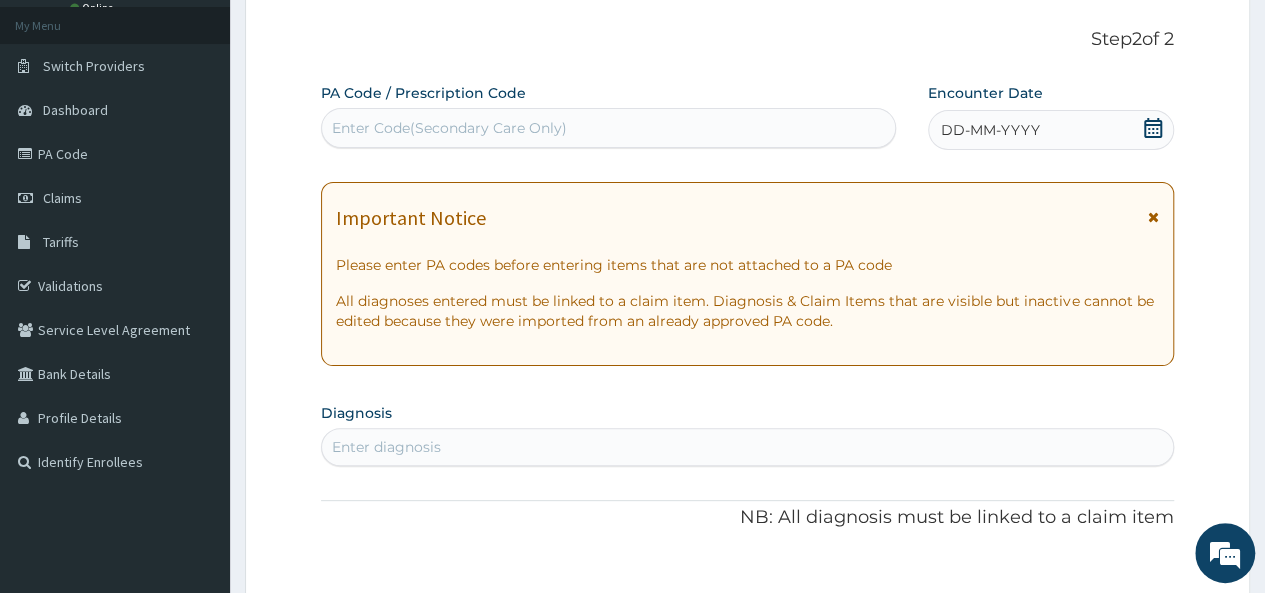 scroll, scrollTop: 107, scrollLeft: 0, axis: vertical 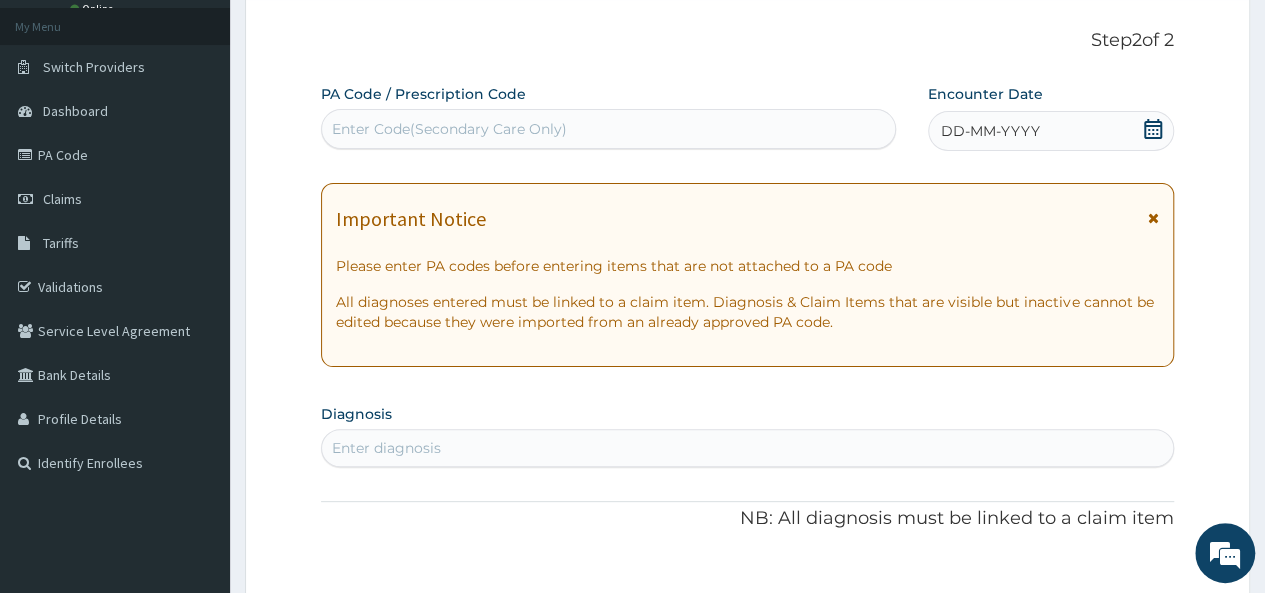 click on "Enter Code(Secondary Care Only)" at bounding box center (608, 129) 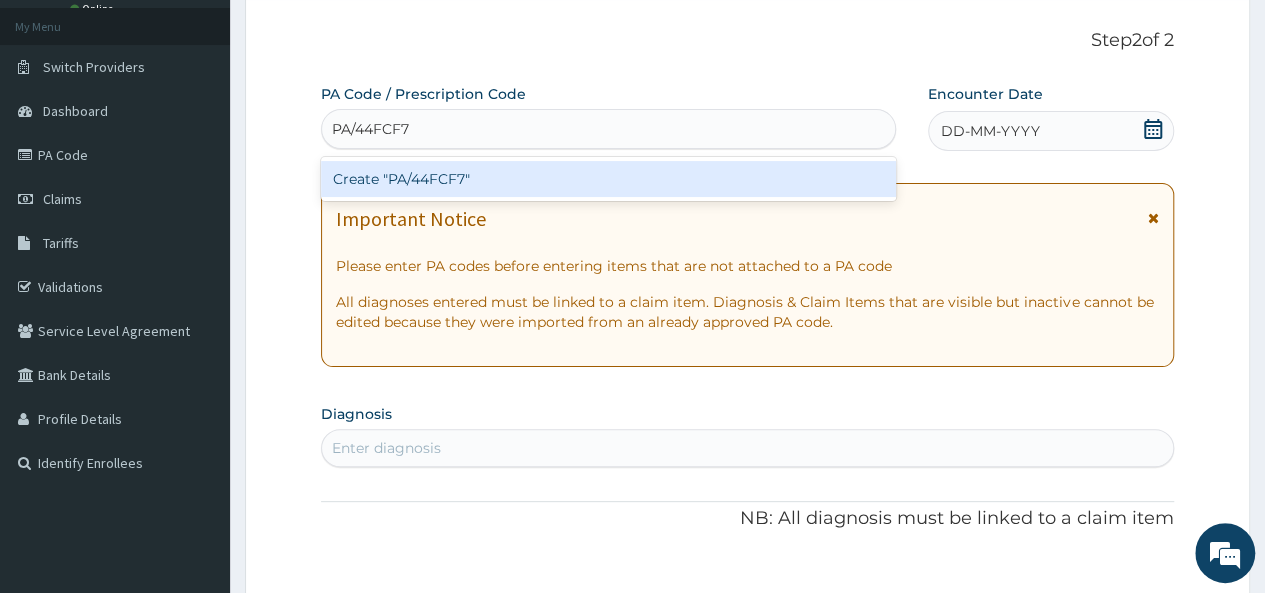 click on "Create "PA/44FCF7"" at bounding box center [608, 179] 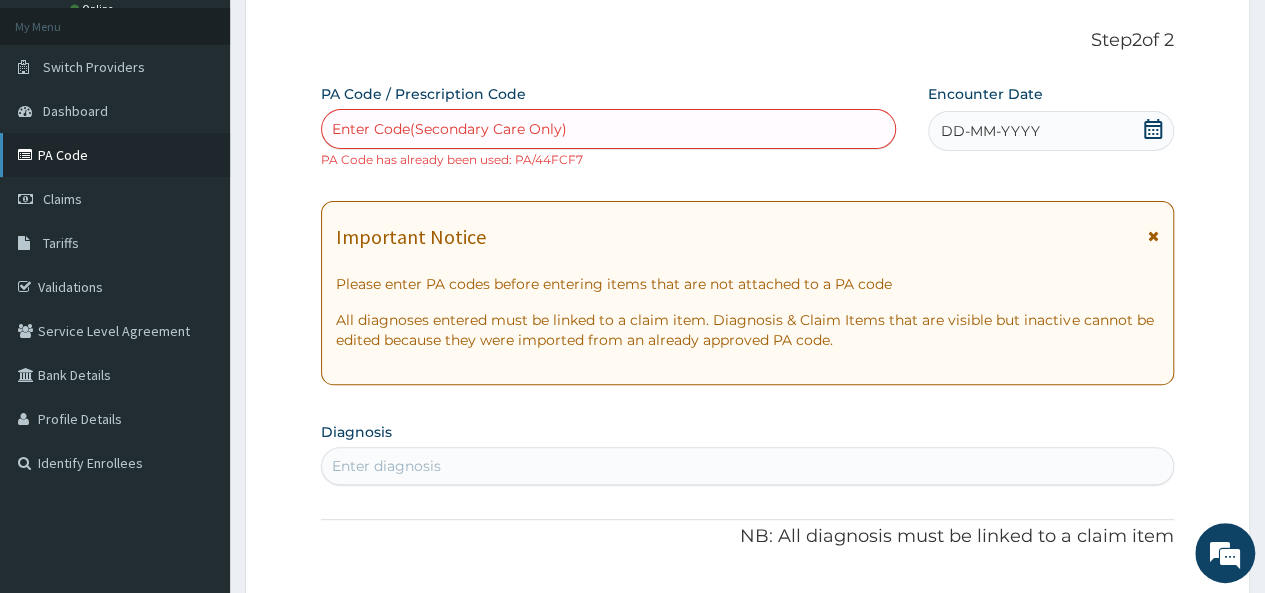 click on "PA Code" at bounding box center [115, 155] 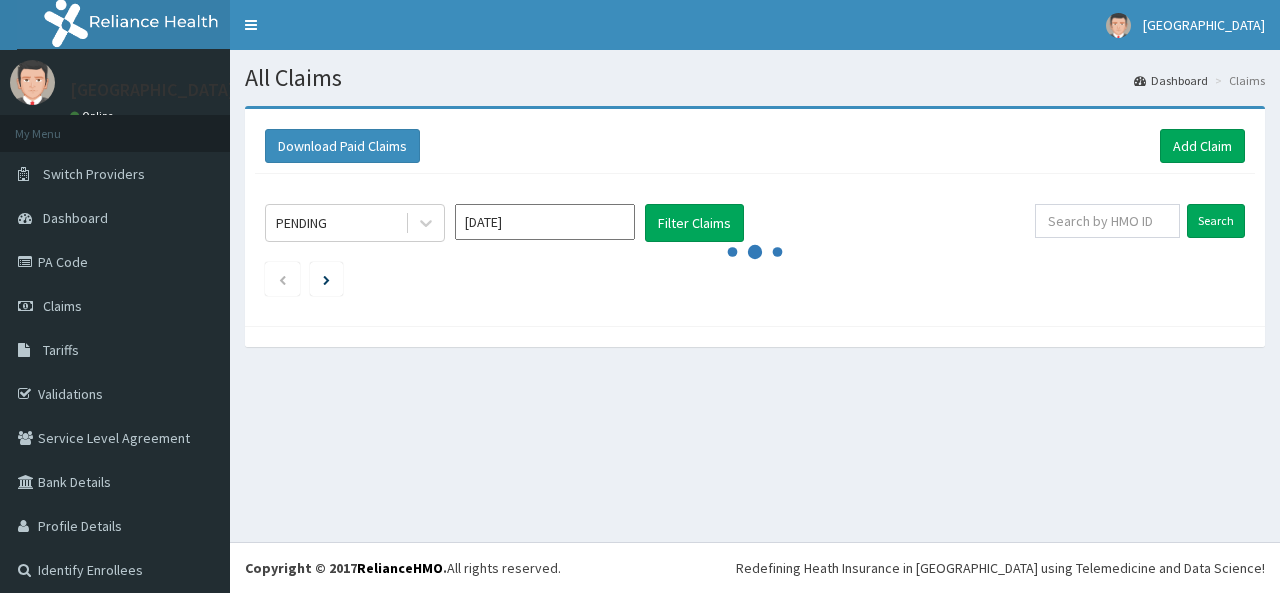 scroll, scrollTop: 0, scrollLeft: 0, axis: both 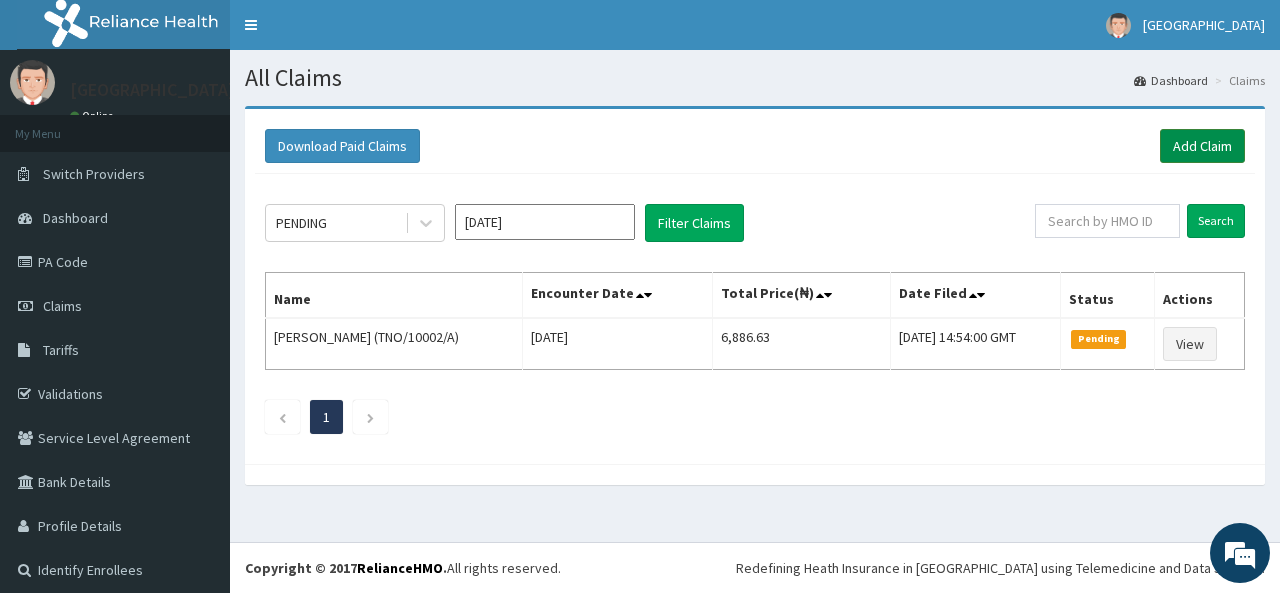 click on "Add Claim" at bounding box center [1202, 146] 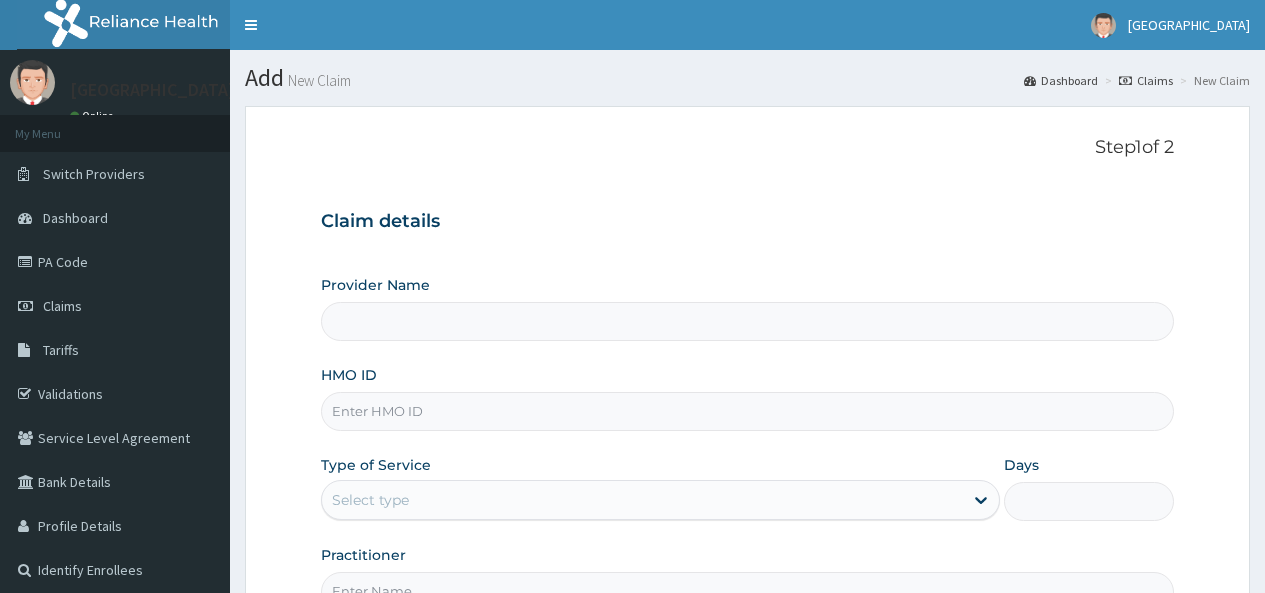 scroll, scrollTop: 0, scrollLeft: 0, axis: both 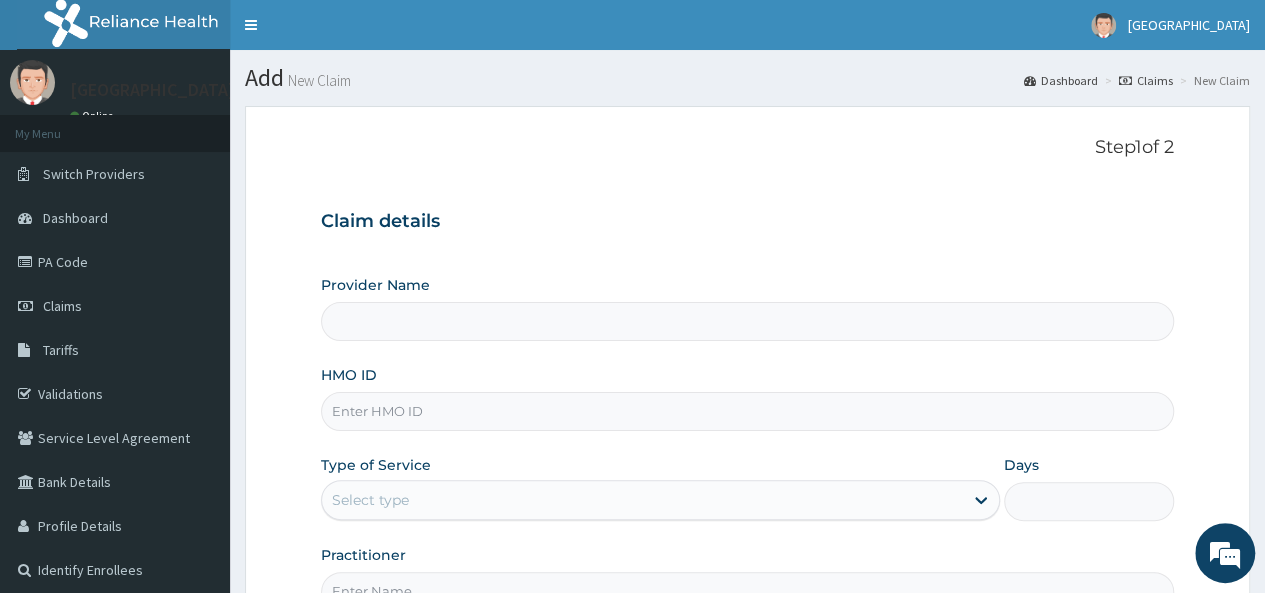type on "[GEOGRAPHIC_DATA]" 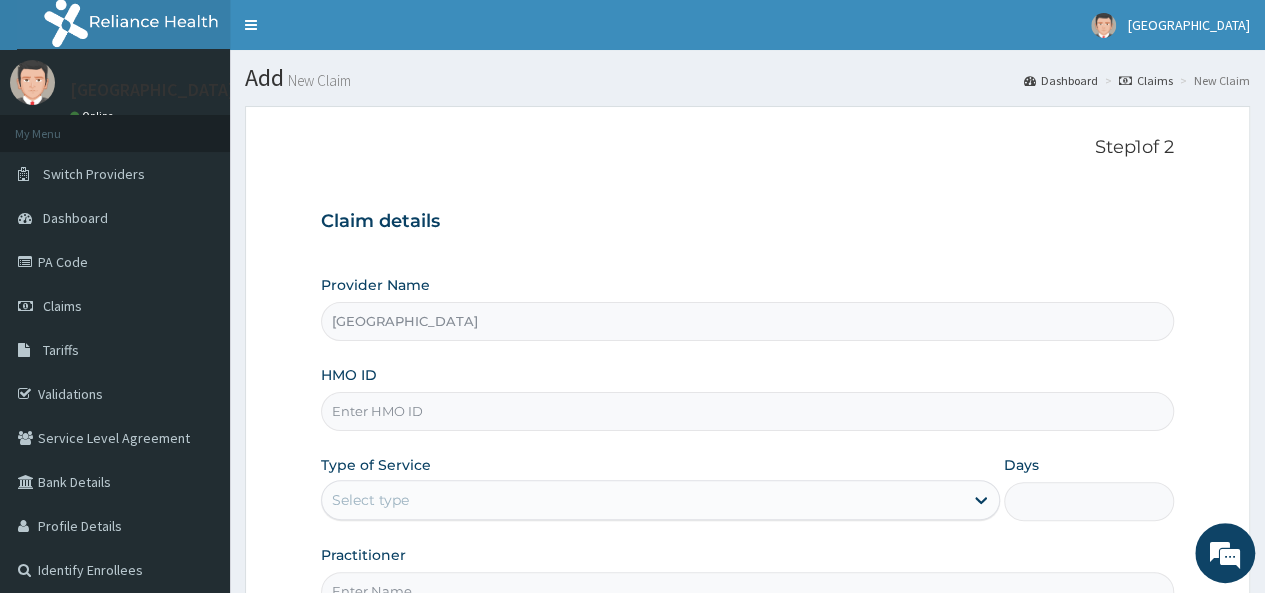 click on "HMO ID" at bounding box center (747, 411) 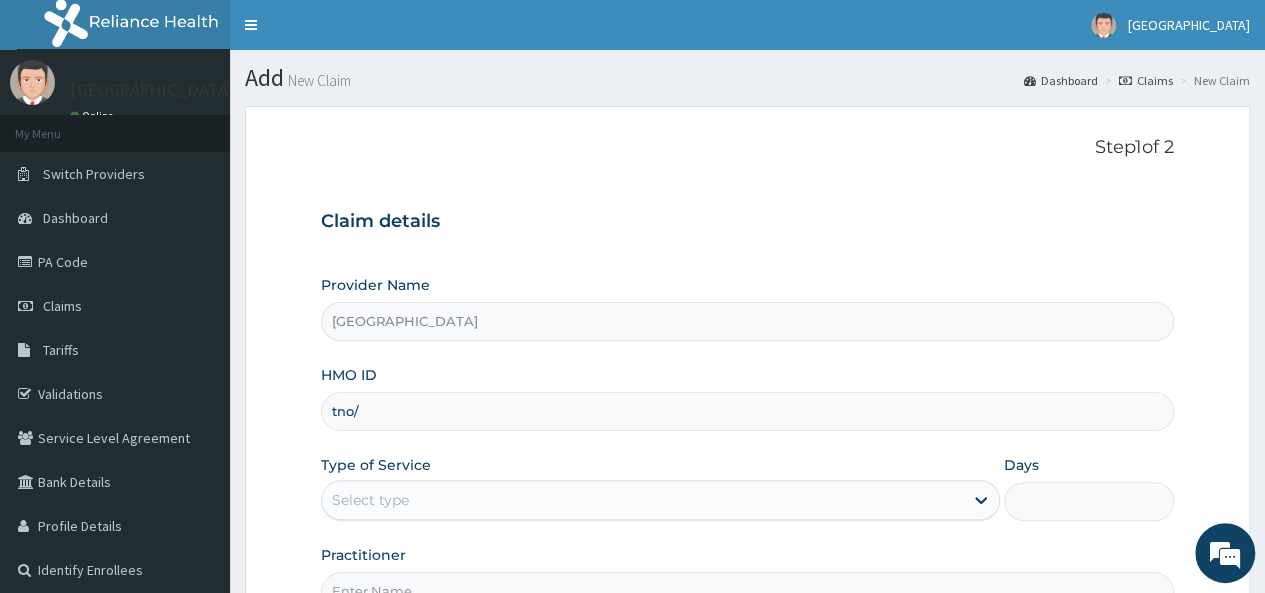 scroll, scrollTop: 0, scrollLeft: 0, axis: both 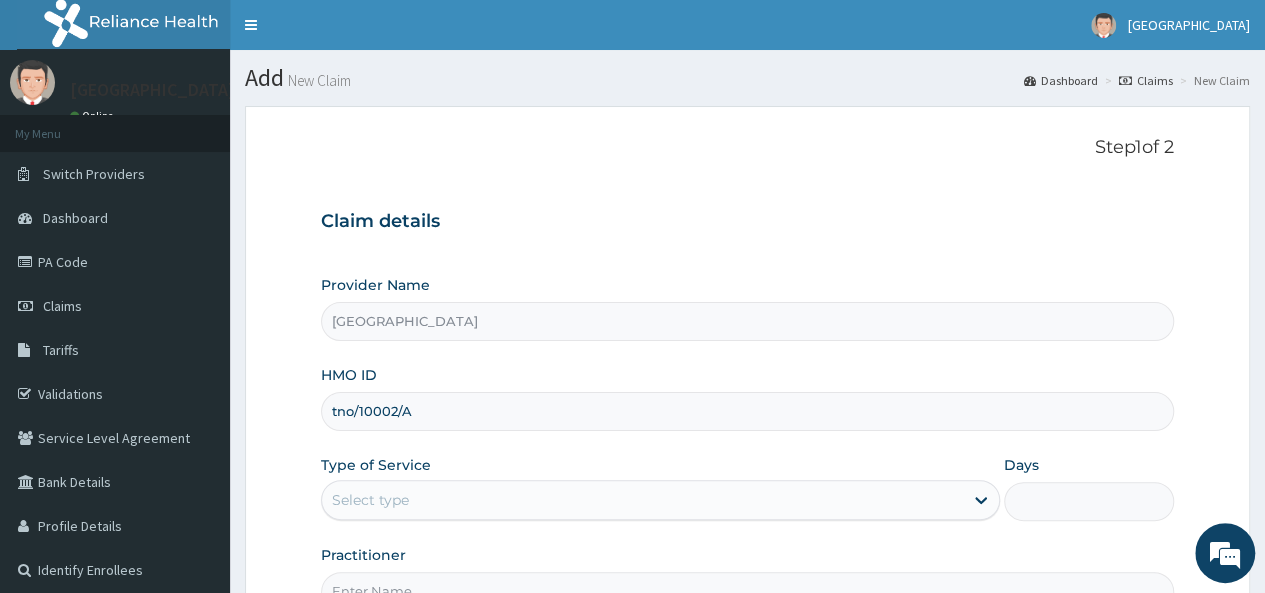 click on "tno/10002/A" at bounding box center [747, 411] 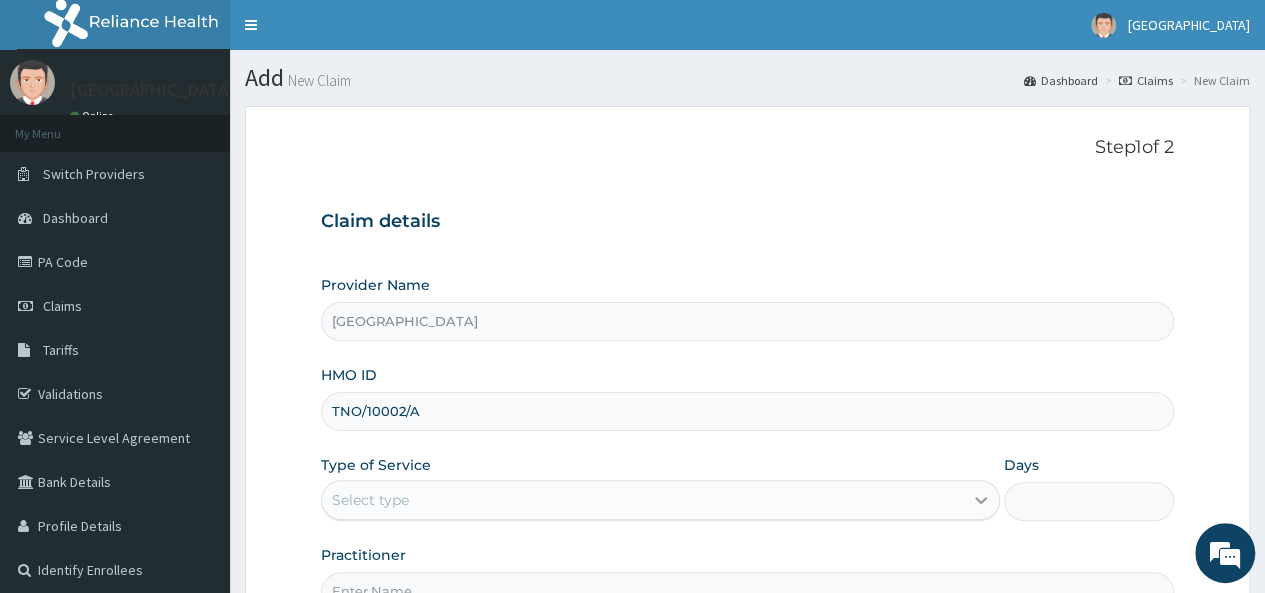 type on "TNO/10002/A" 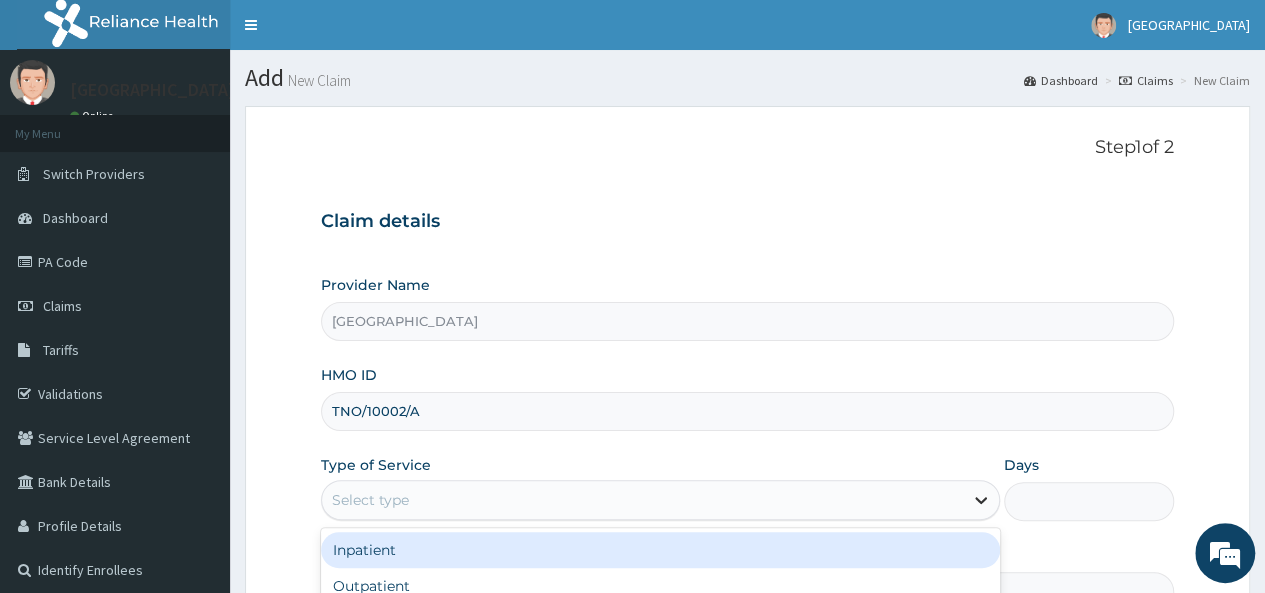 click 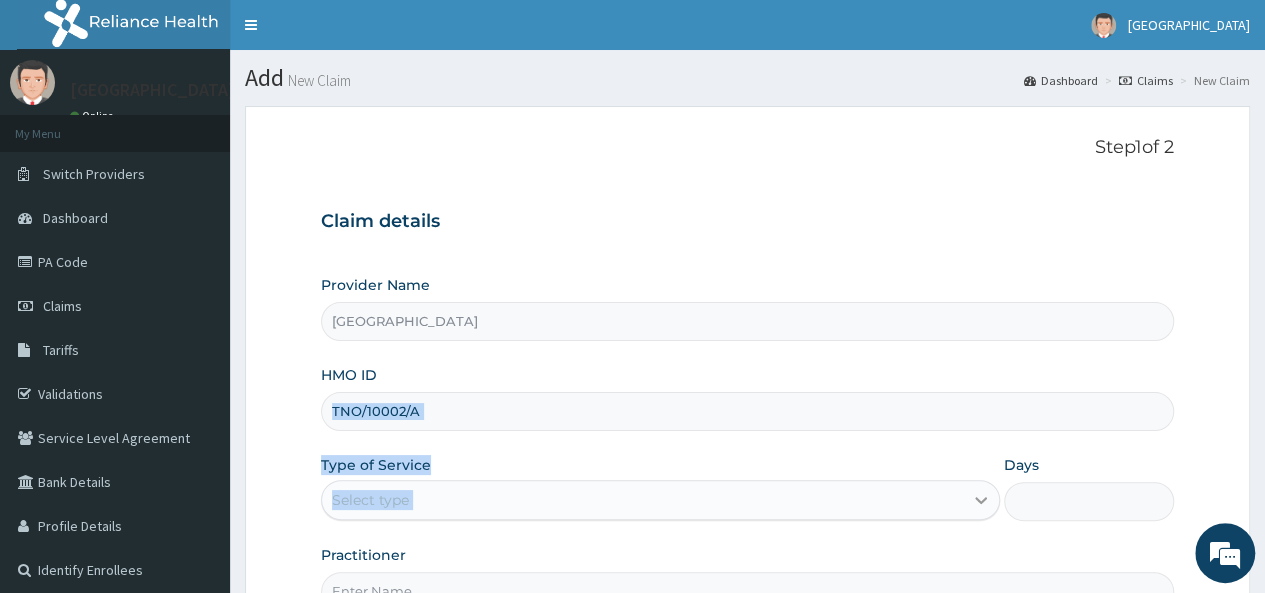 drag, startPoint x: 1264, startPoint y: 379, endPoint x: 987, endPoint y: 501, distance: 302.6764 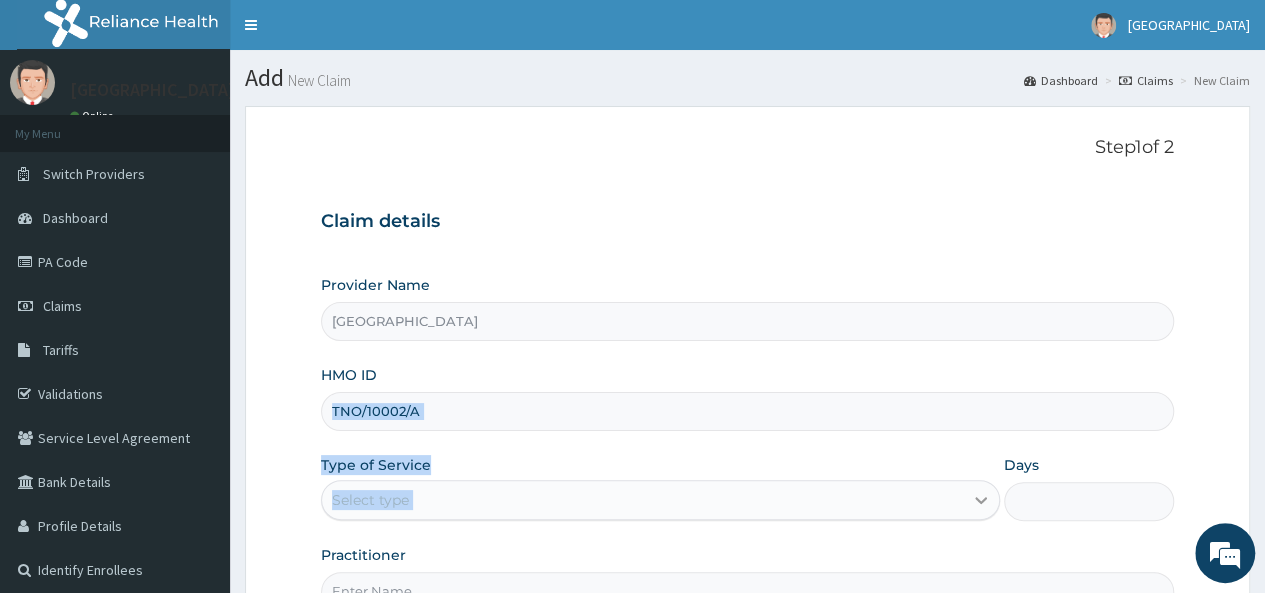 click on "Step  1  of 2 Claim details Provider Name Holy Family Hospital HMO ID TNO/10002/A Type of Service Select type Days Practitioner     Previous   Next" at bounding box center (747, 430) 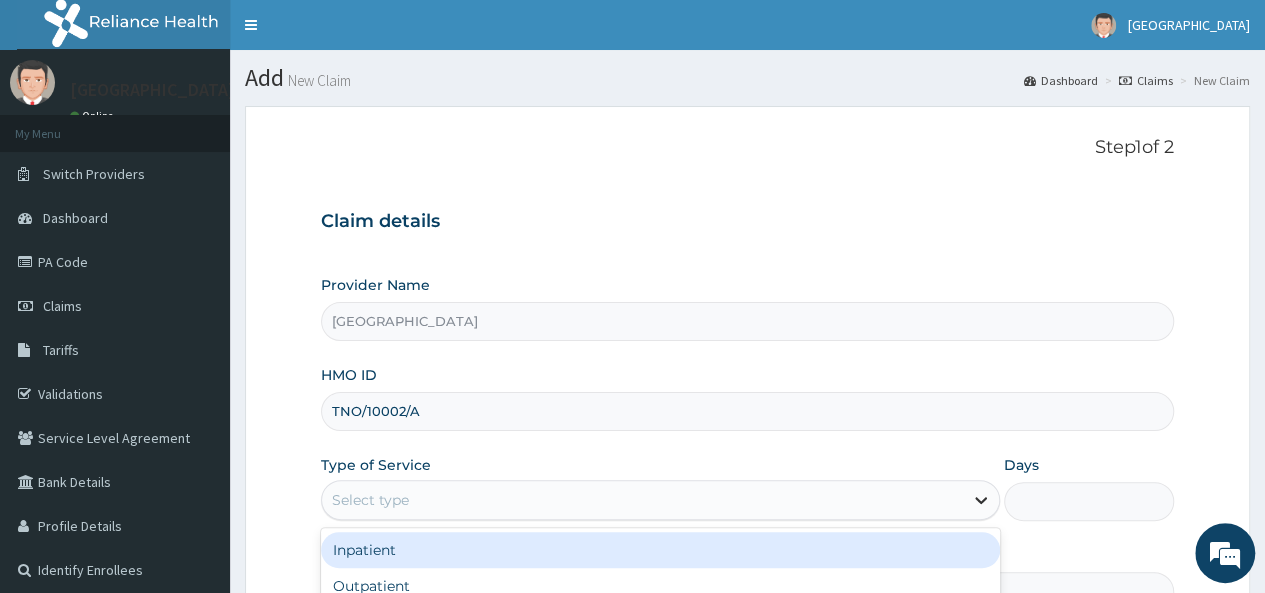 click 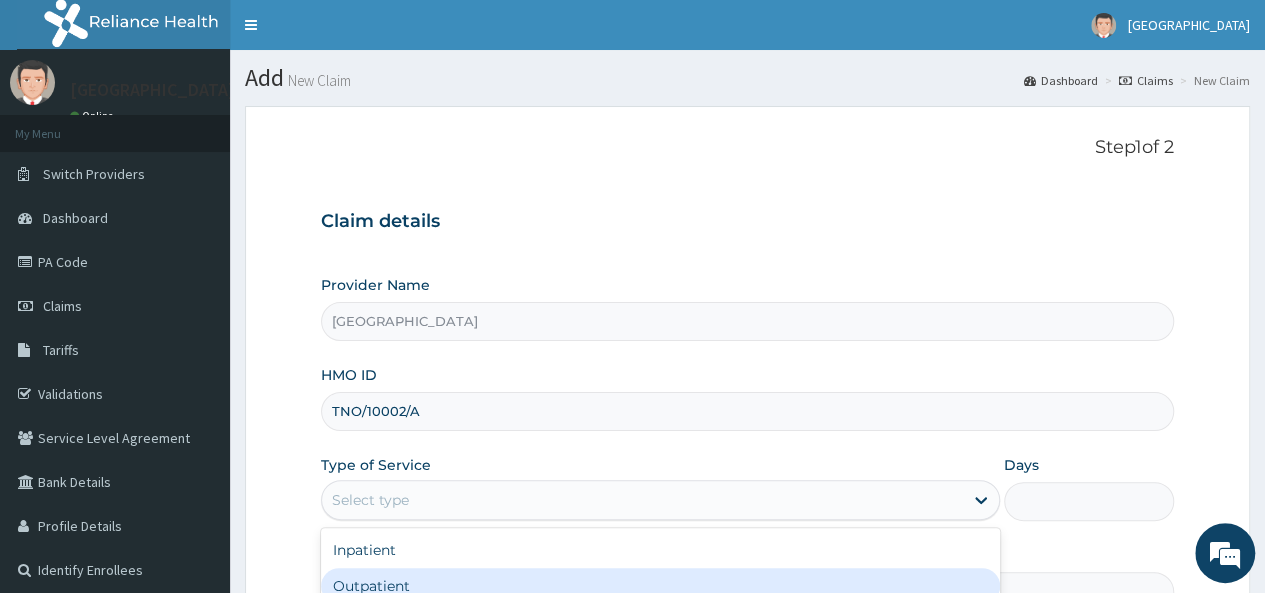 click on "Outpatient" at bounding box center (660, 586) 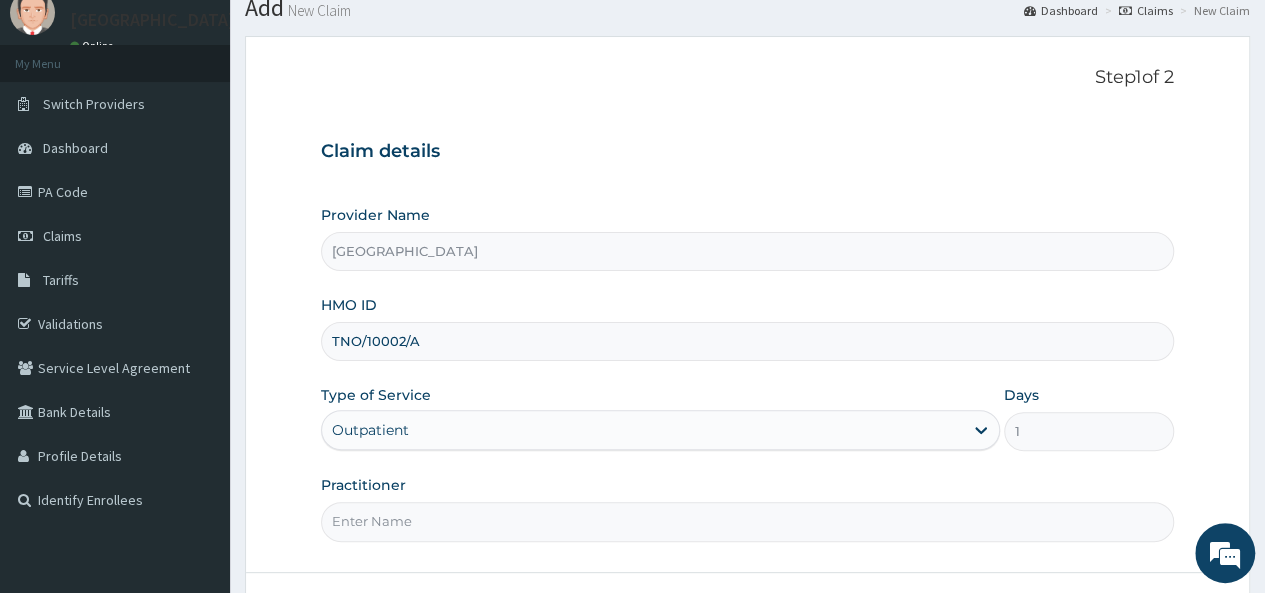 scroll, scrollTop: 118, scrollLeft: 0, axis: vertical 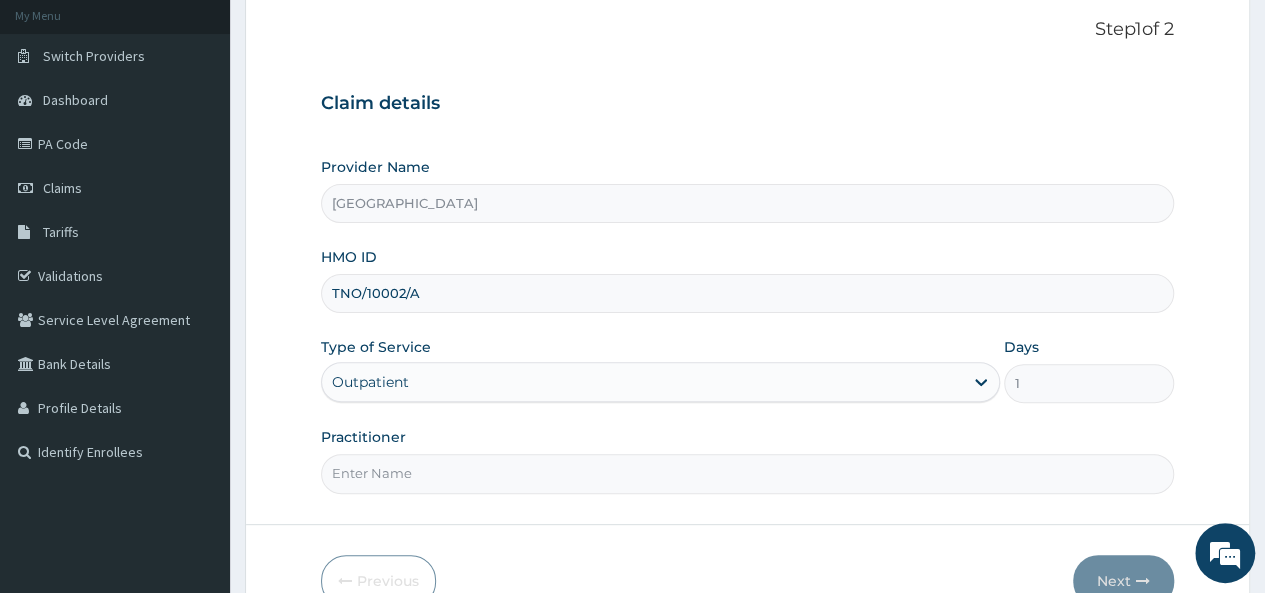 click on "Step  1  of 2 Claim details Provider Name Holy Family Hospital HMO ID TNO/10002/A Type of Service option Outpatient, selected.   Select is focused ,type to refine list, press Down to open the menu,  Outpatient Days 1 Practitioner     Previous   Next" at bounding box center (747, 312) 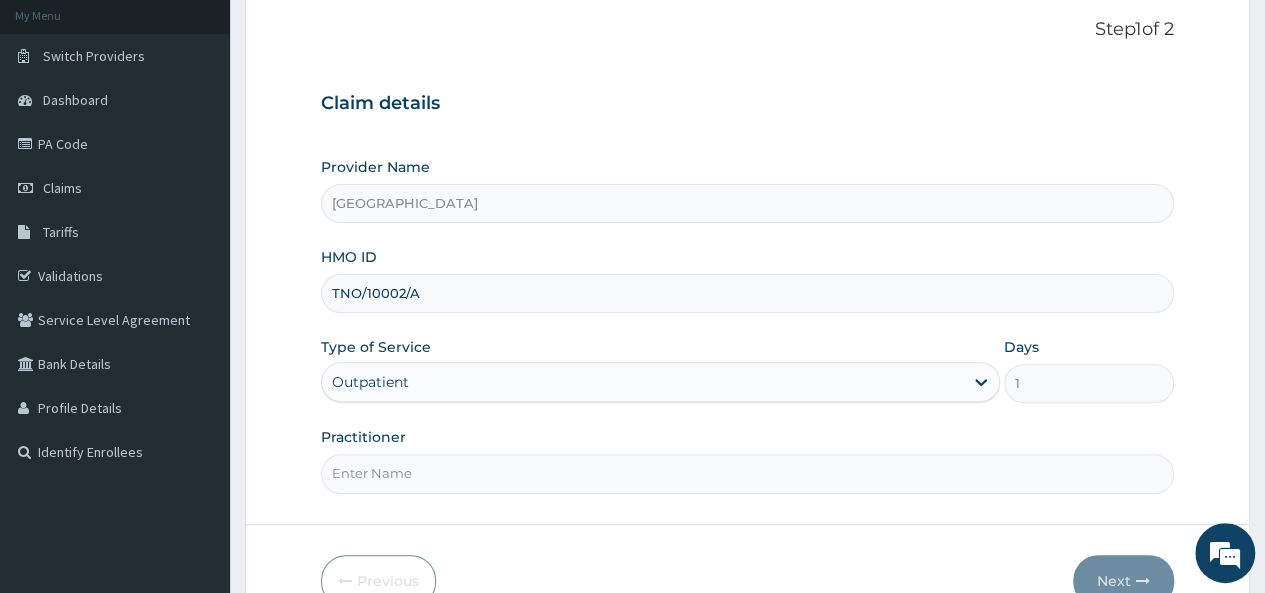 type on "Dr. Sylvester" 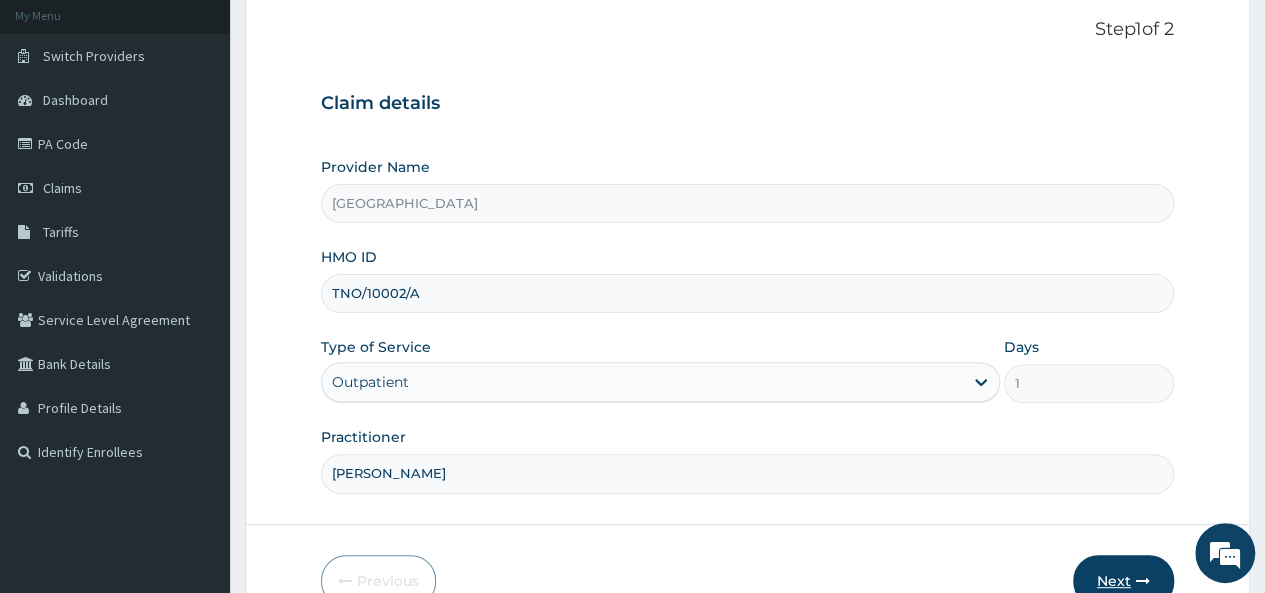 click on "Next" at bounding box center (1123, 581) 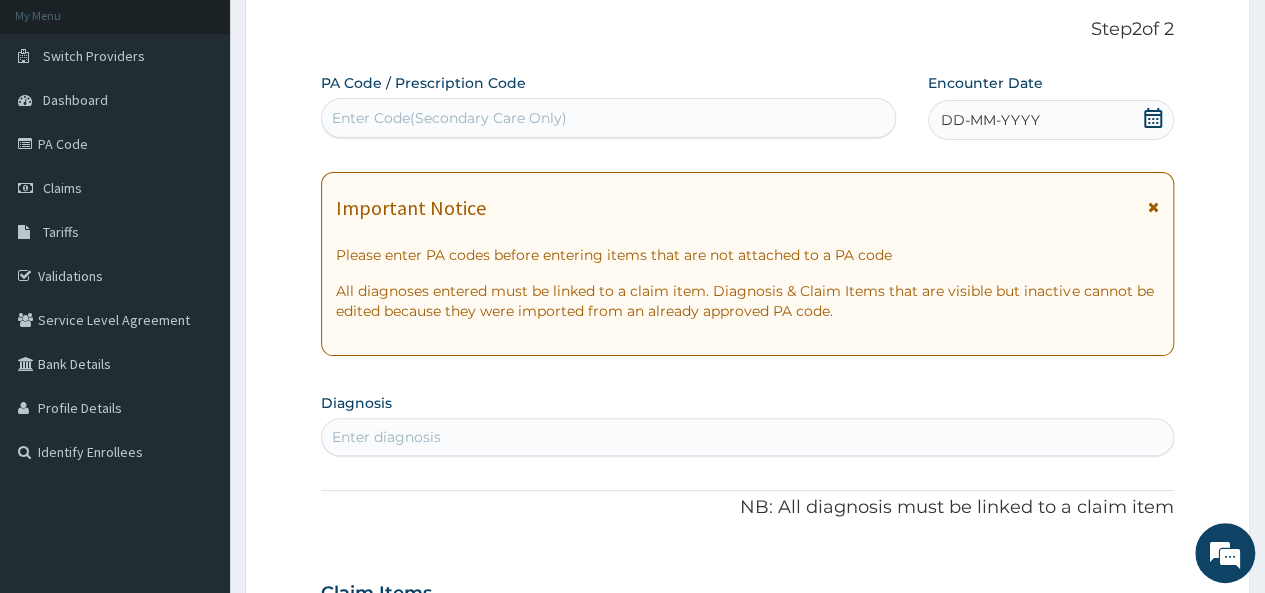 click on "Enter Code(Secondary Care Only)" at bounding box center (449, 118) 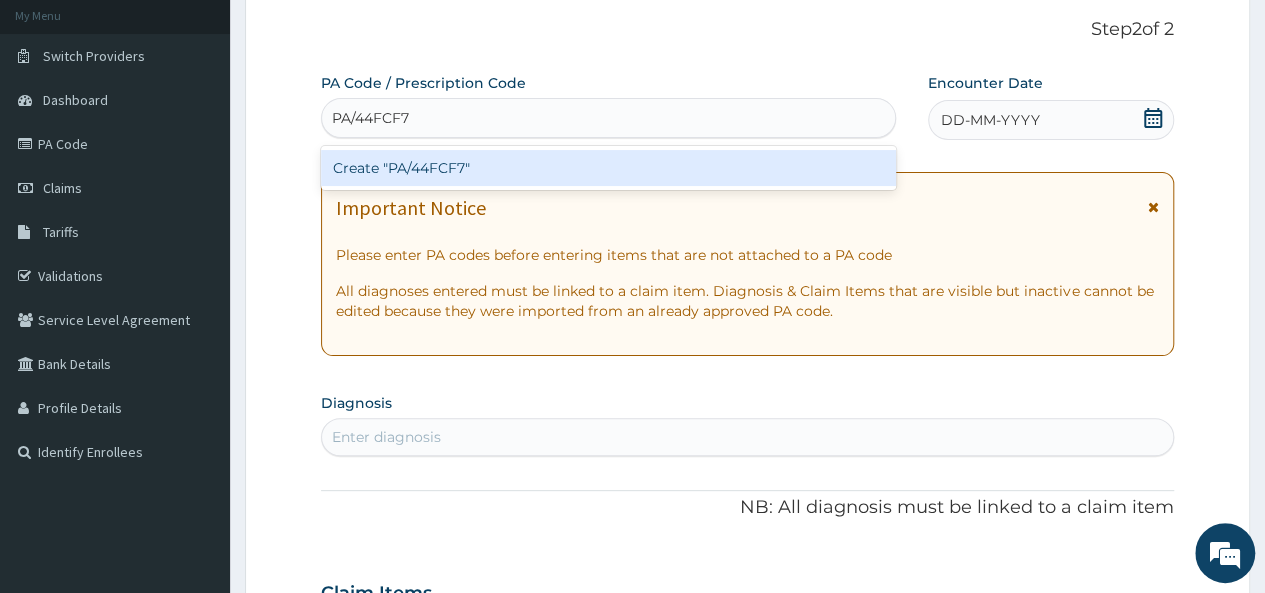 click on "Create "PA/44FCF7"" at bounding box center [608, 168] 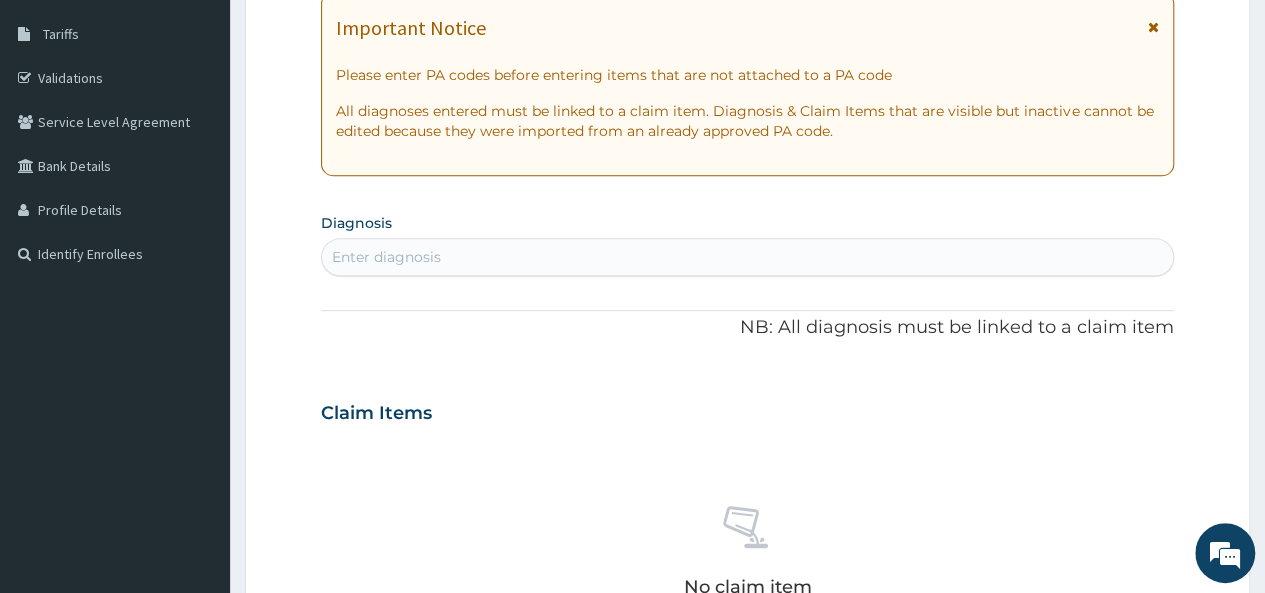 scroll, scrollTop: 338, scrollLeft: 0, axis: vertical 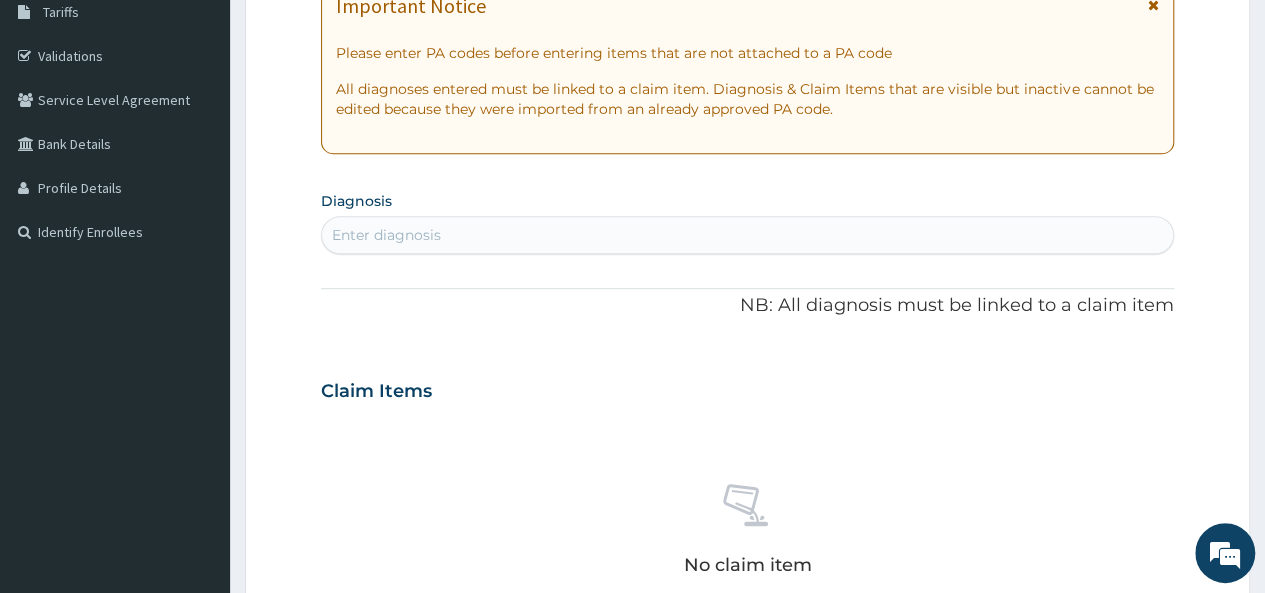 click on "Enter diagnosis" at bounding box center (747, 235) 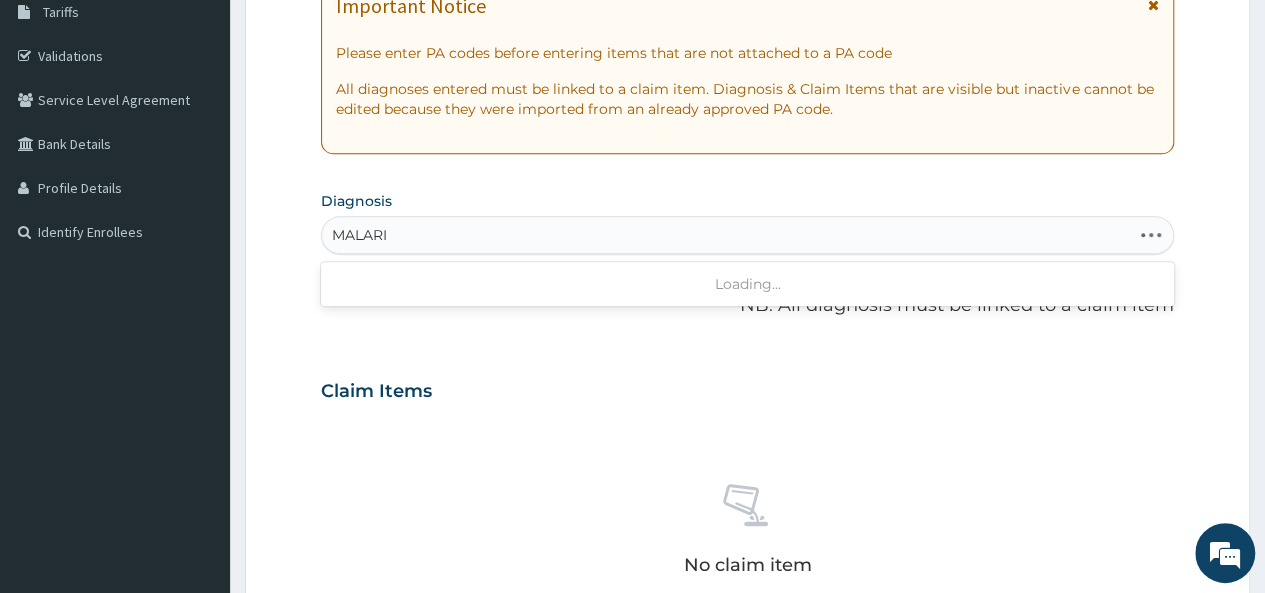 type on "MALARIA" 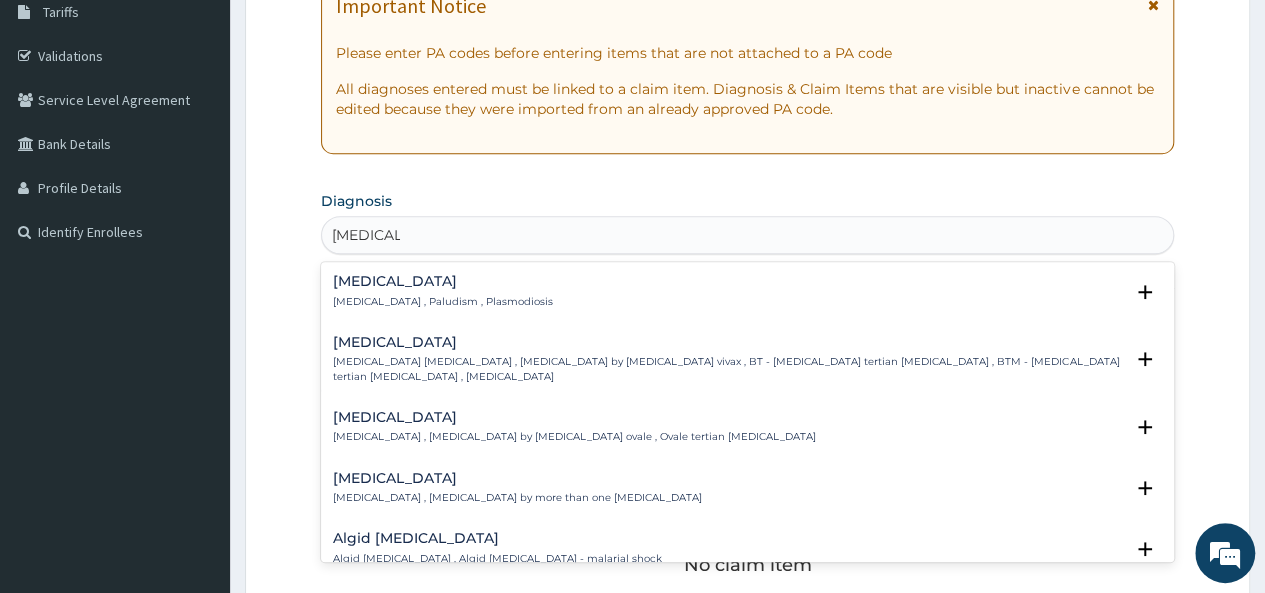 click on "Malaria Malaria , Paludism , Plasmodiosis Select Status Query Query covers suspected (?), Keep in view (kiv), Ruled out (r/o) Confirmed" at bounding box center [747, 296] 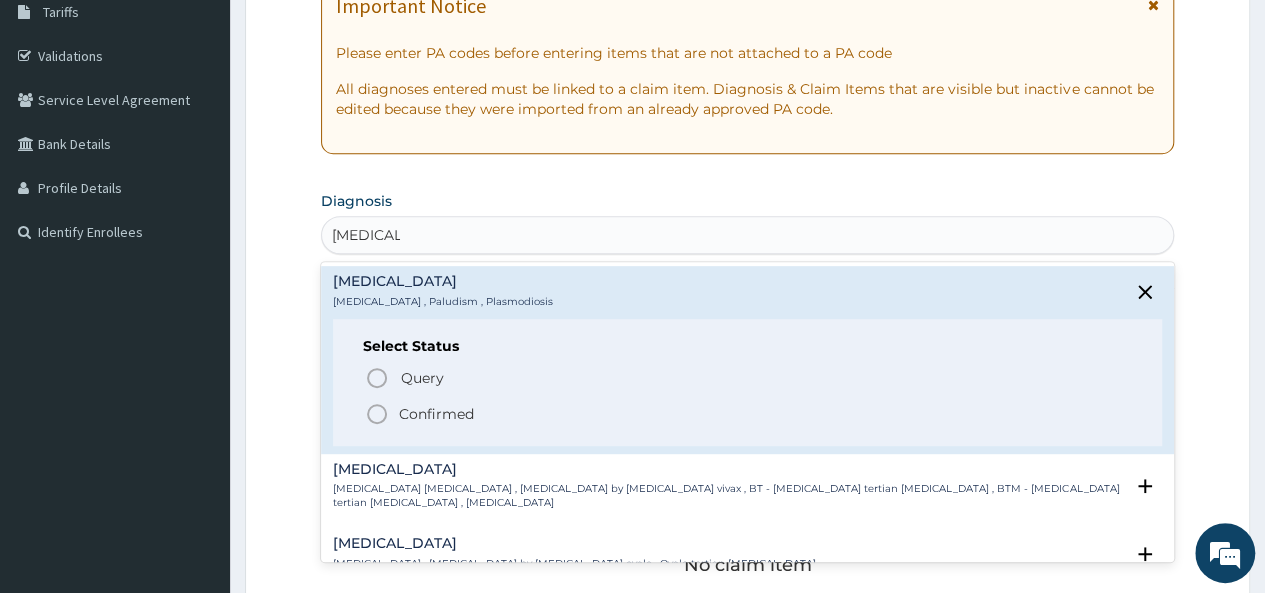 click 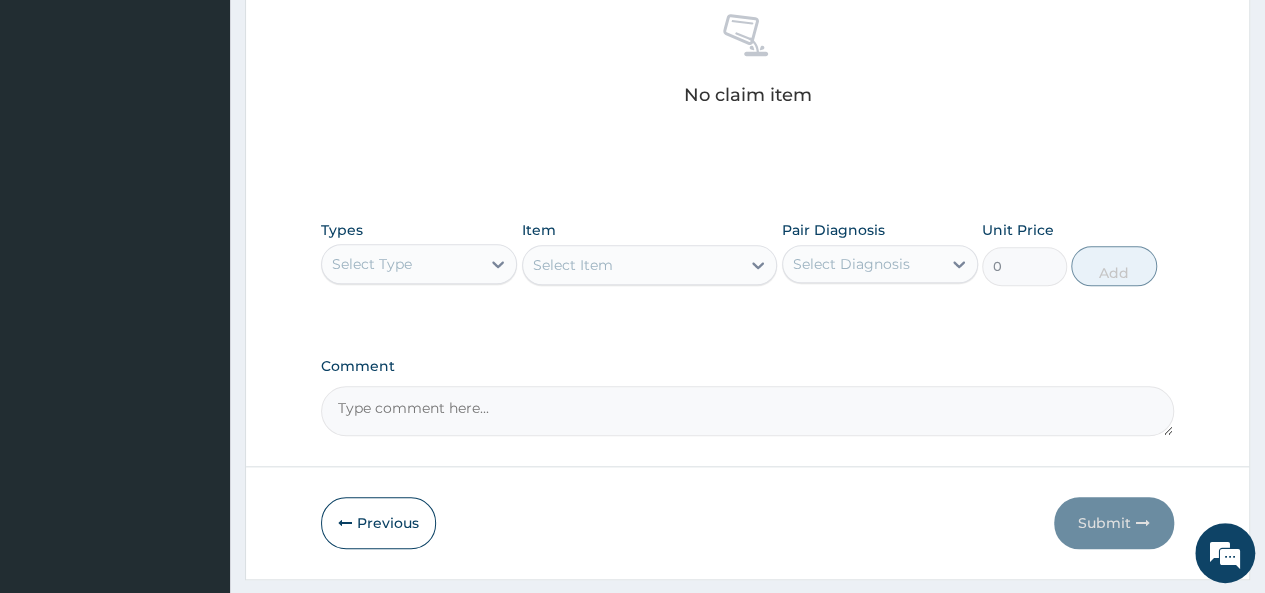 scroll, scrollTop: 761, scrollLeft: 0, axis: vertical 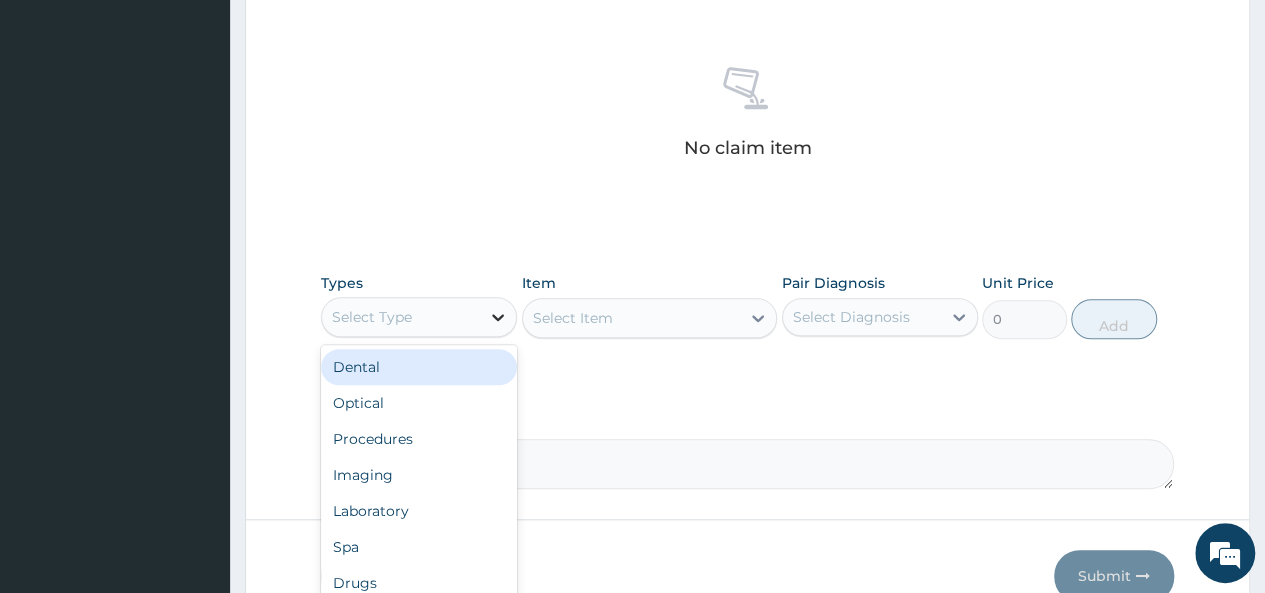 click 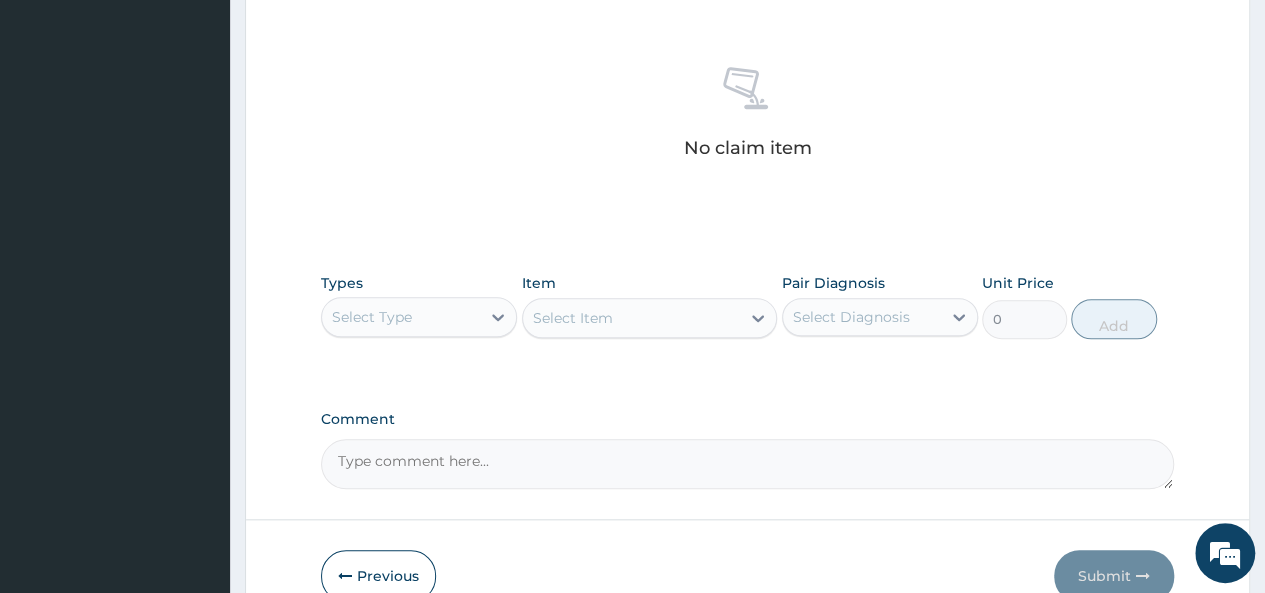 click on "Select Item" at bounding box center [650, 318] 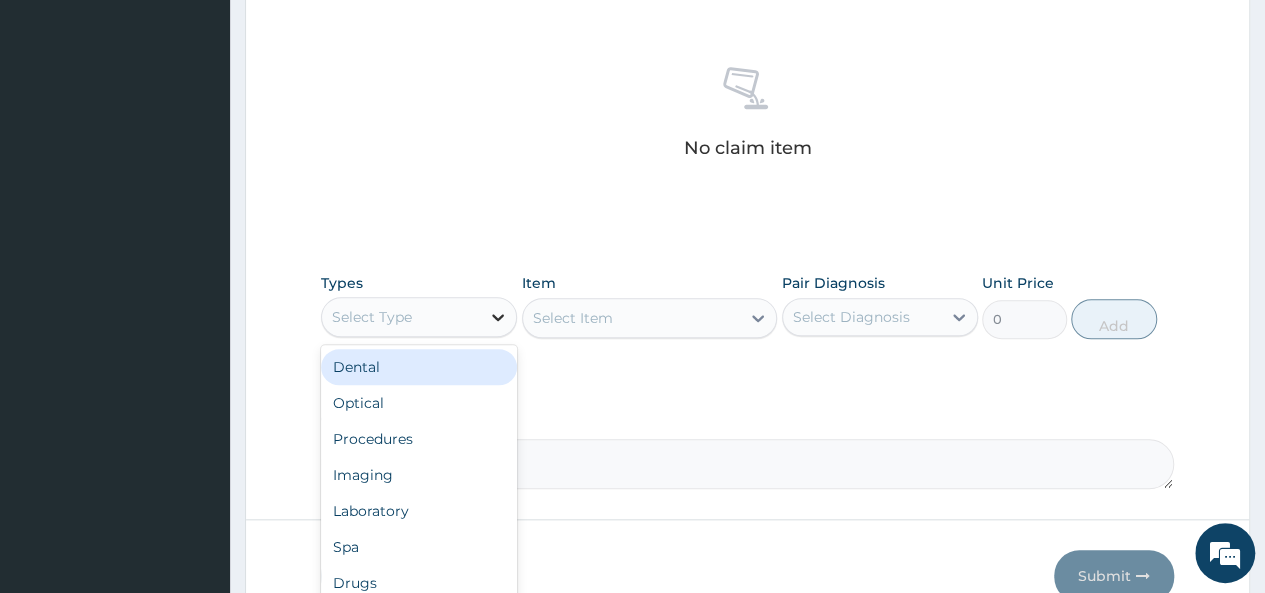 click 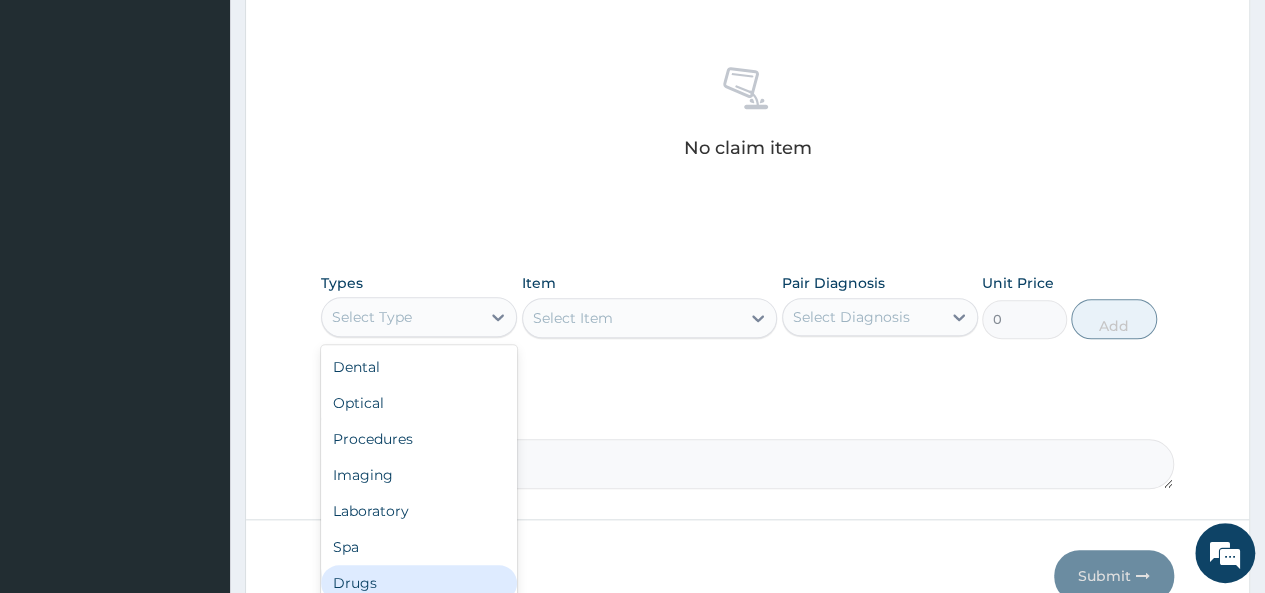 click on "Drugs" at bounding box center (419, 583) 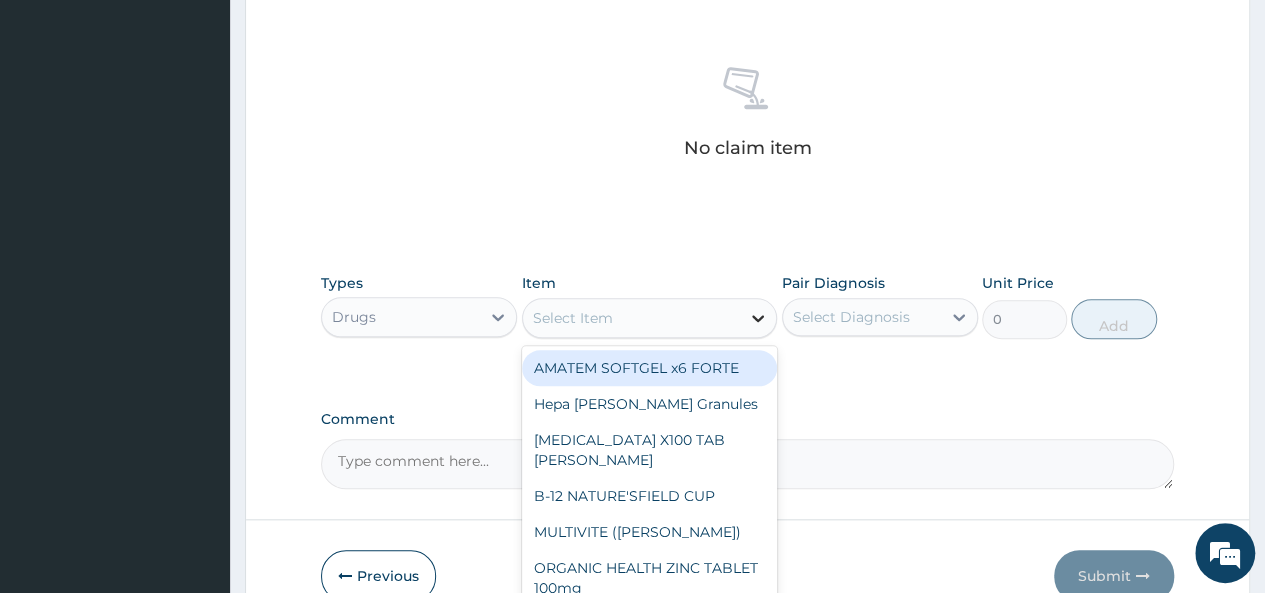 click 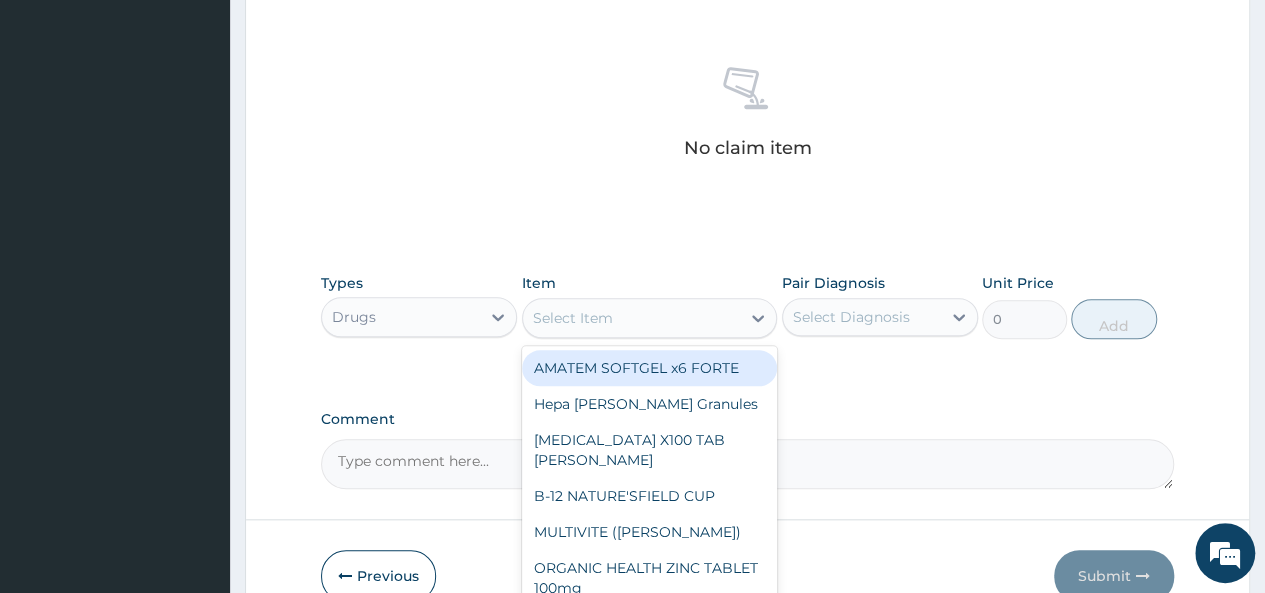 click on "AMATEM SOFTGEL x6 FORTE" at bounding box center [650, 368] 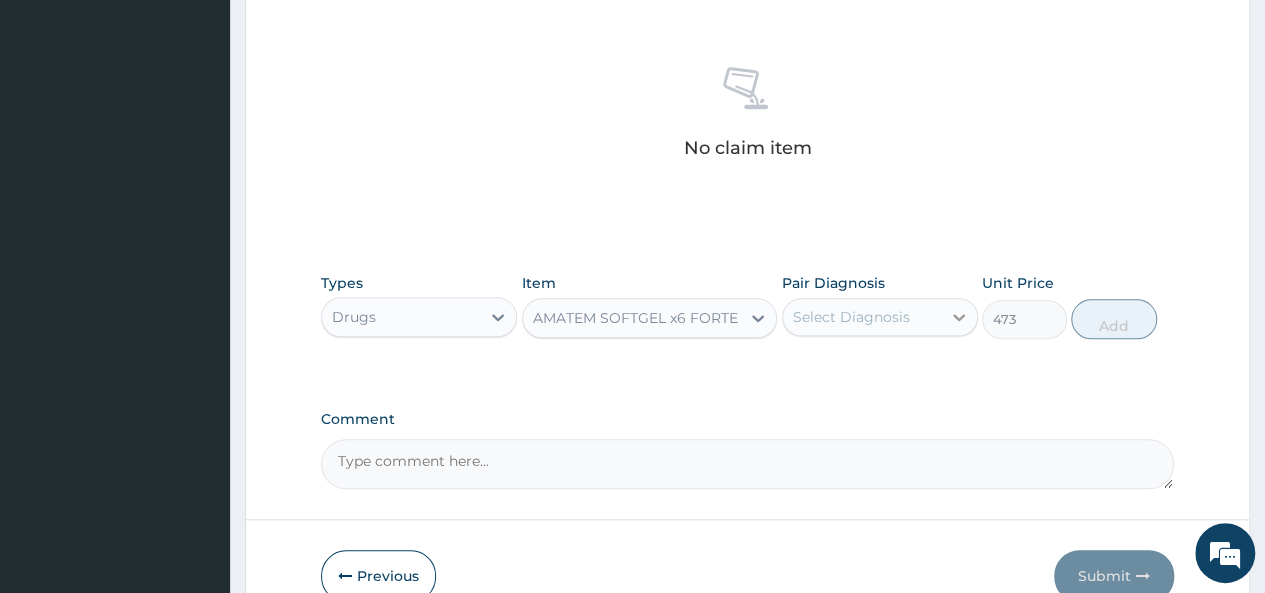 click at bounding box center (959, 317) 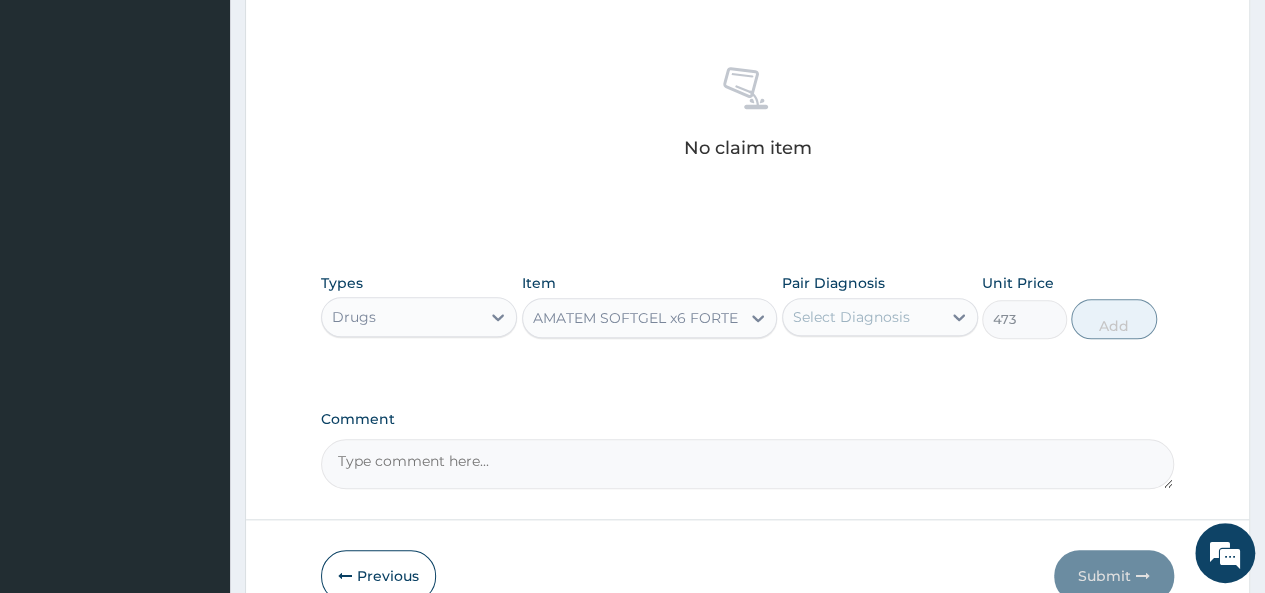 click on "Holy Family Hospital
Online
My Menu
Switch Providers
Dashboard
PA Code
Claims
Tariffs
Validations
Service Level Agreement
Bank Details
Profile Details
Identify Enrollees" at bounding box center [115, -31] 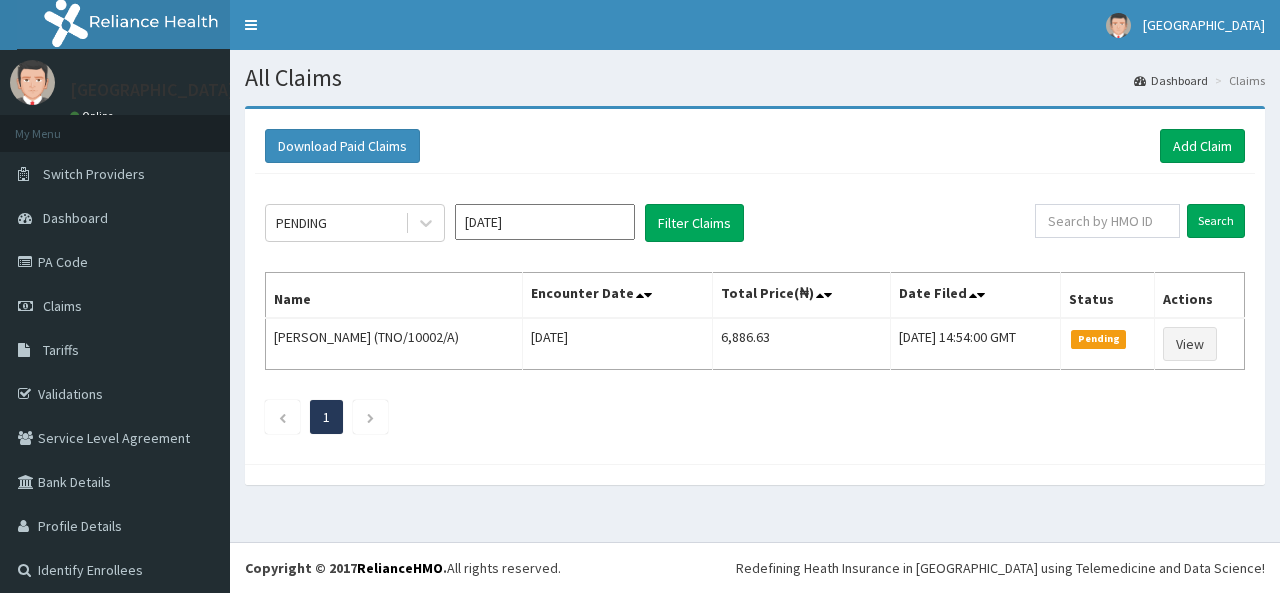 scroll, scrollTop: 0, scrollLeft: 0, axis: both 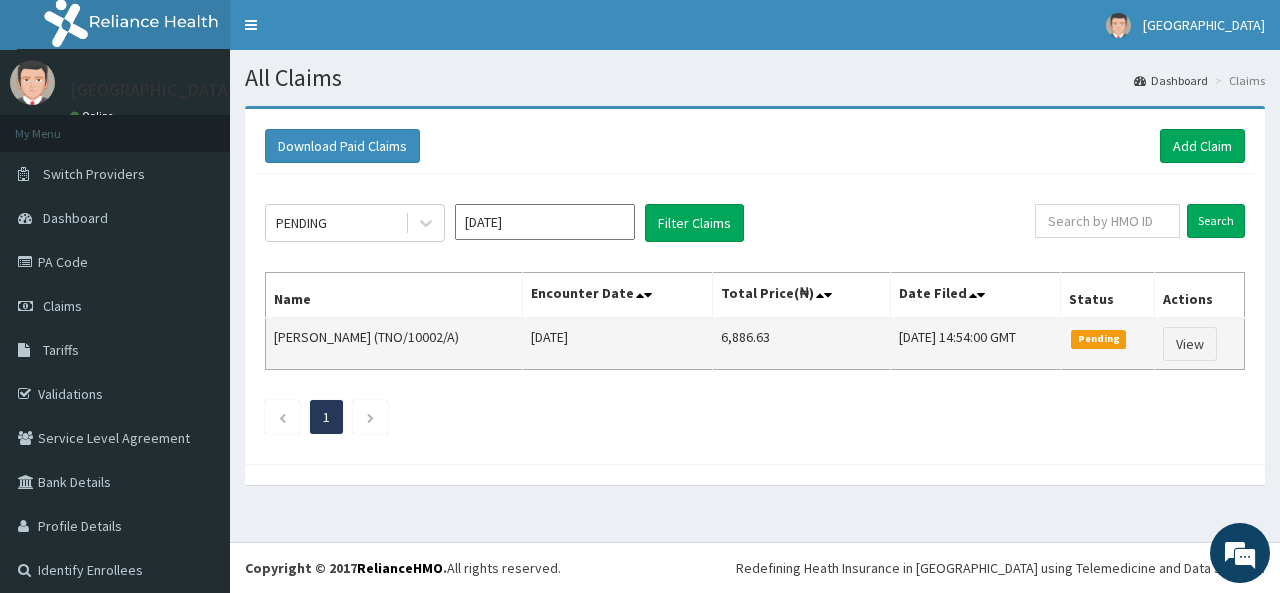 click on "View" at bounding box center (1199, 344) 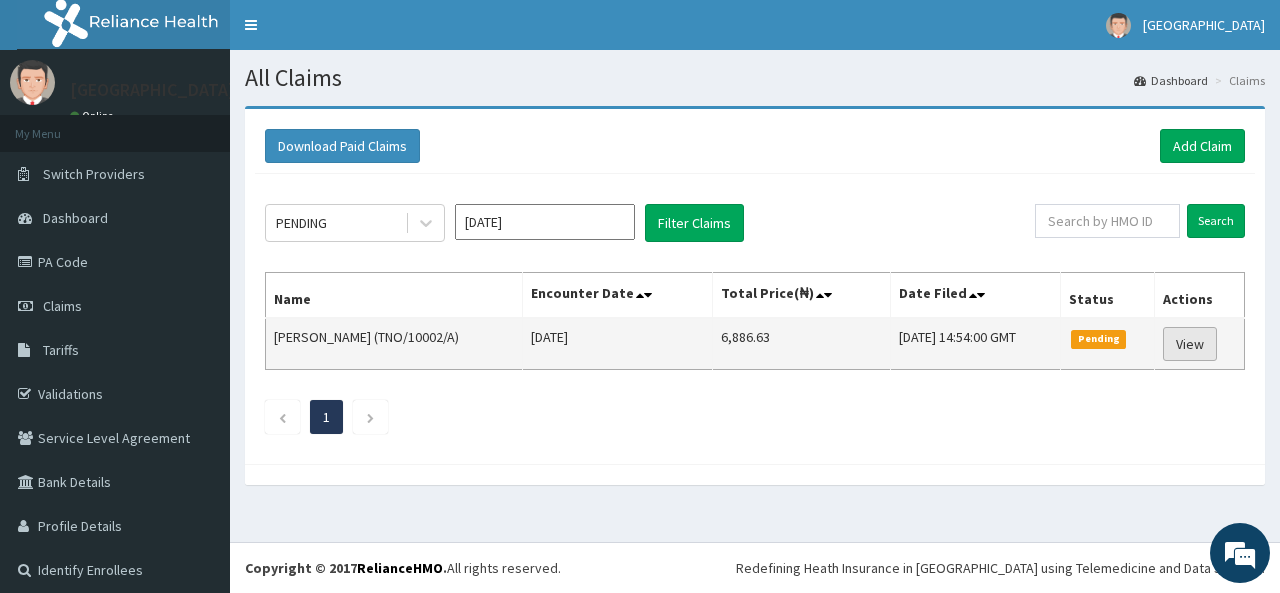 click on "View" at bounding box center (1190, 344) 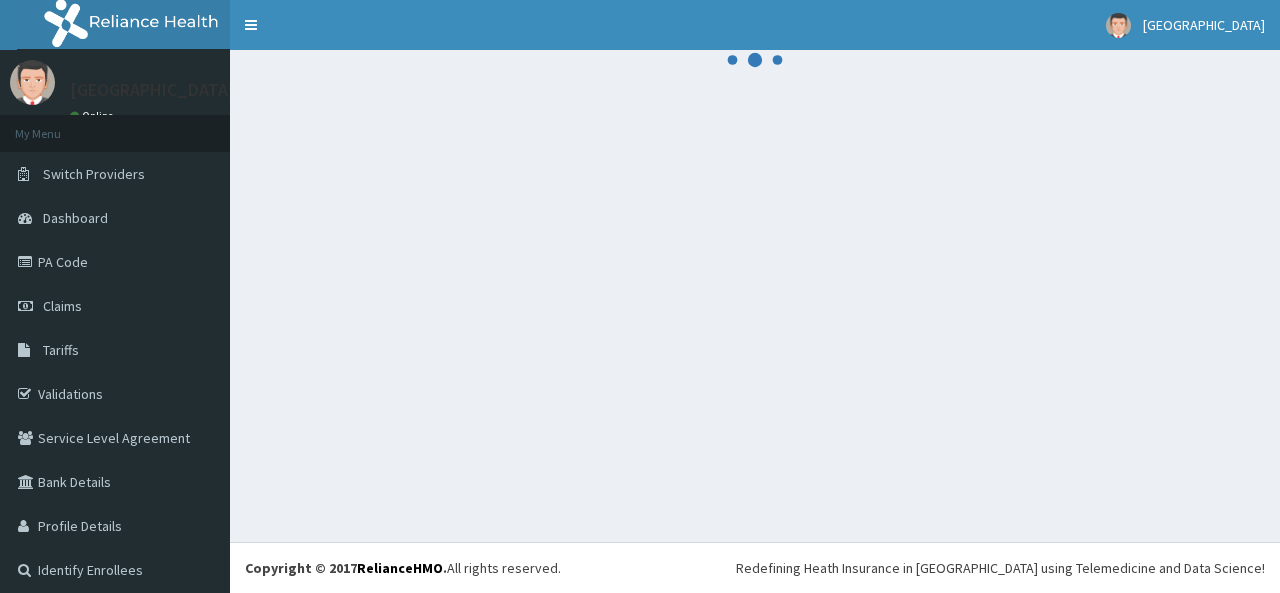 scroll, scrollTop: 0, scrollLeft: 0, axis: both 